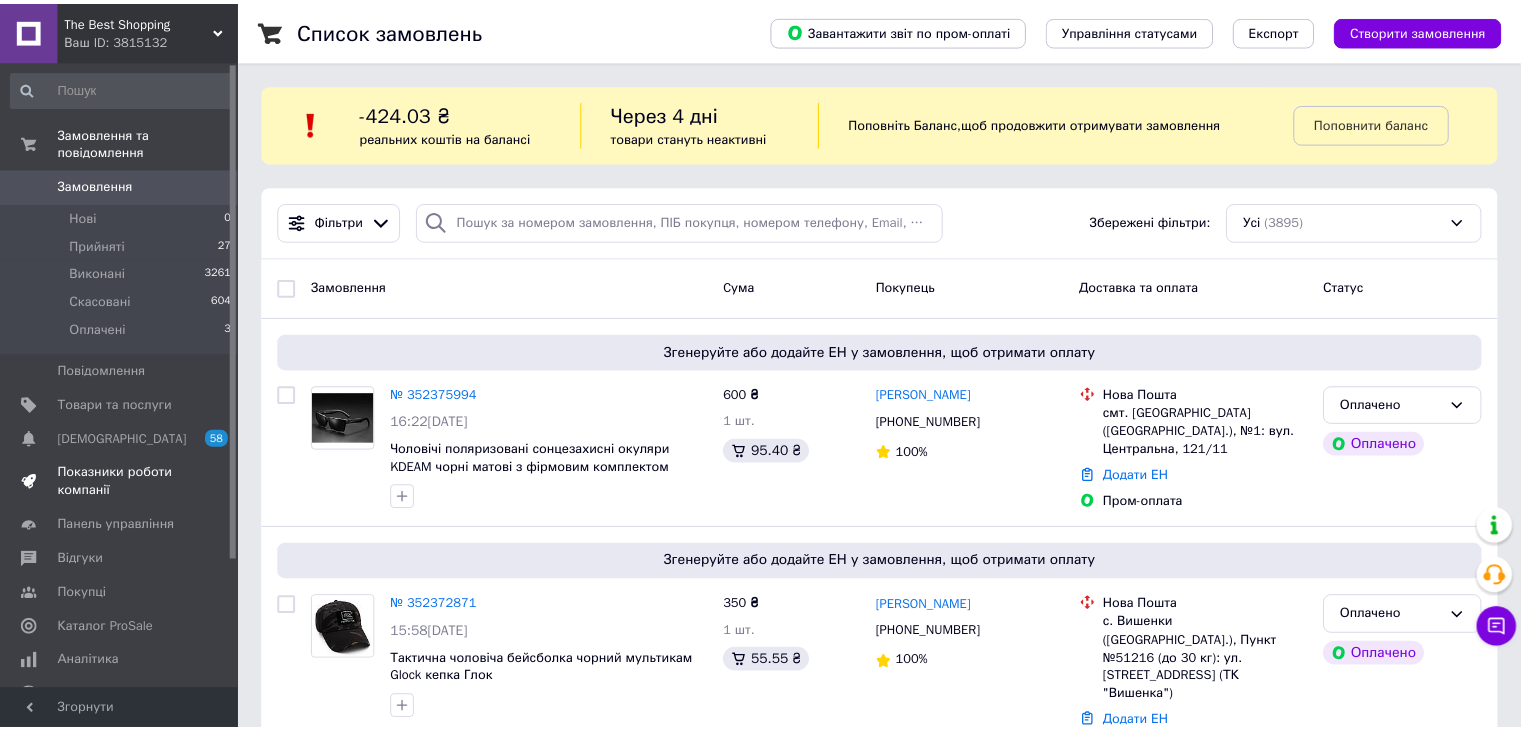 scroll, scrollTop: 0, scrollLeft: 0, axis: both 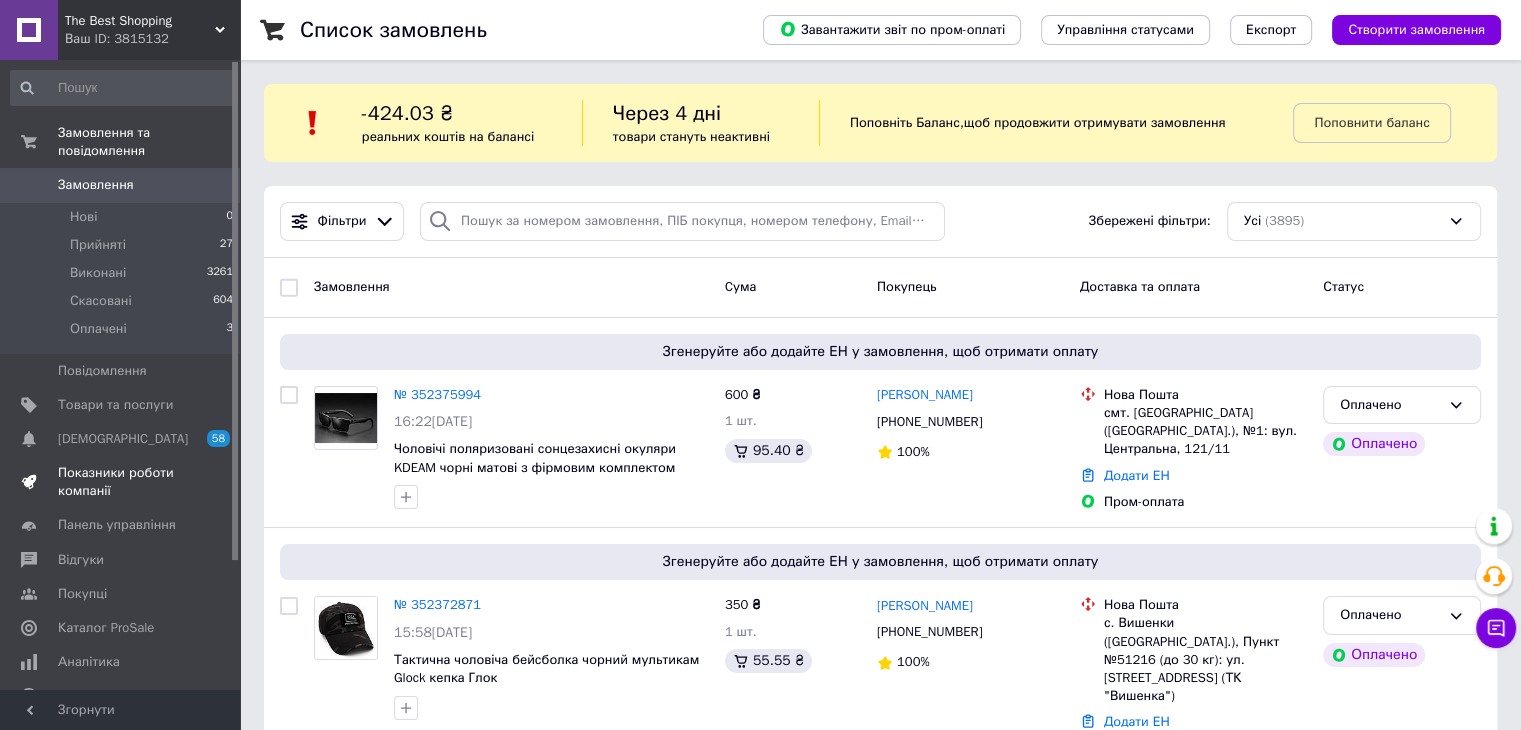 click on "Показники роботи компанії" at bounding box center (121, 482) 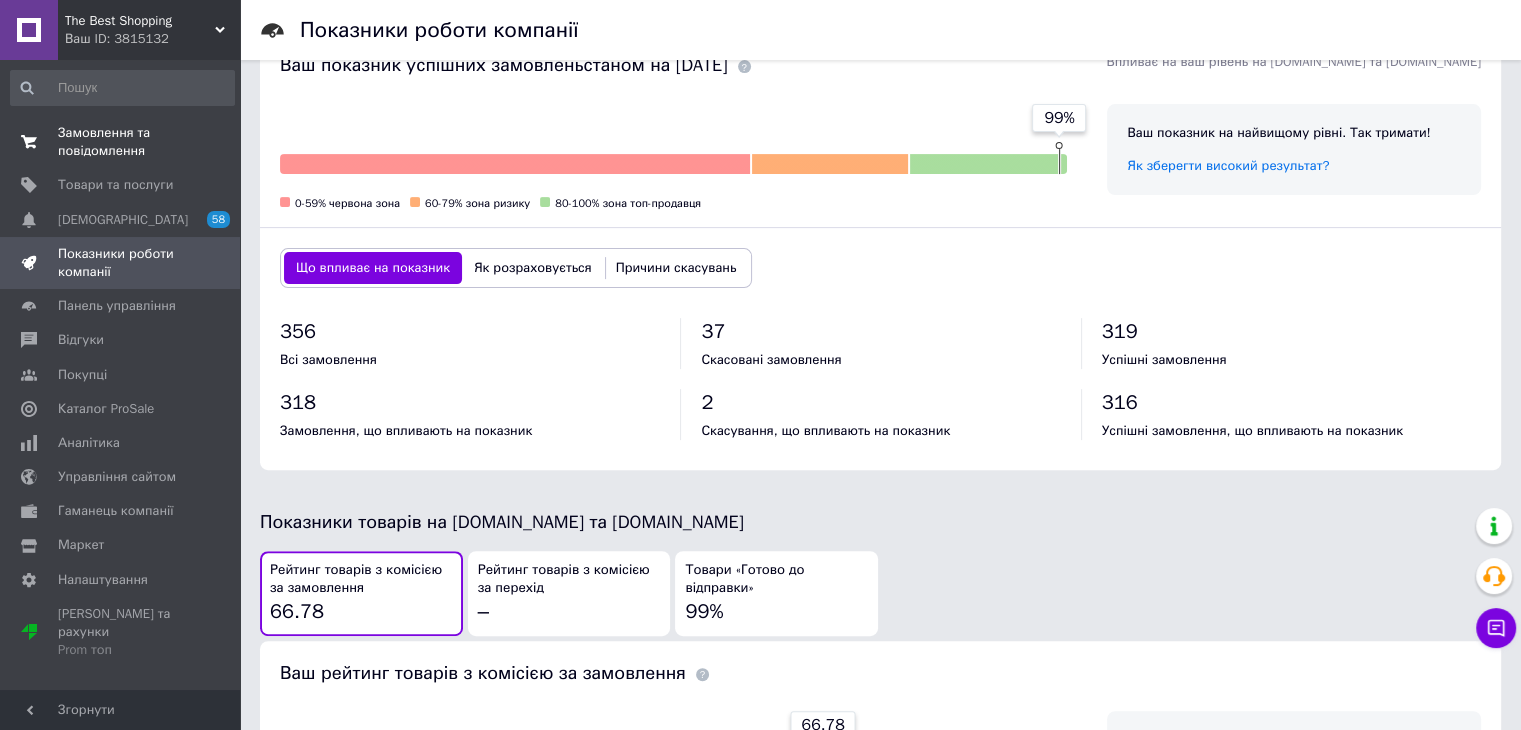 scroll, scrollTop: 39, scrollLeft: 0, axis: vertical 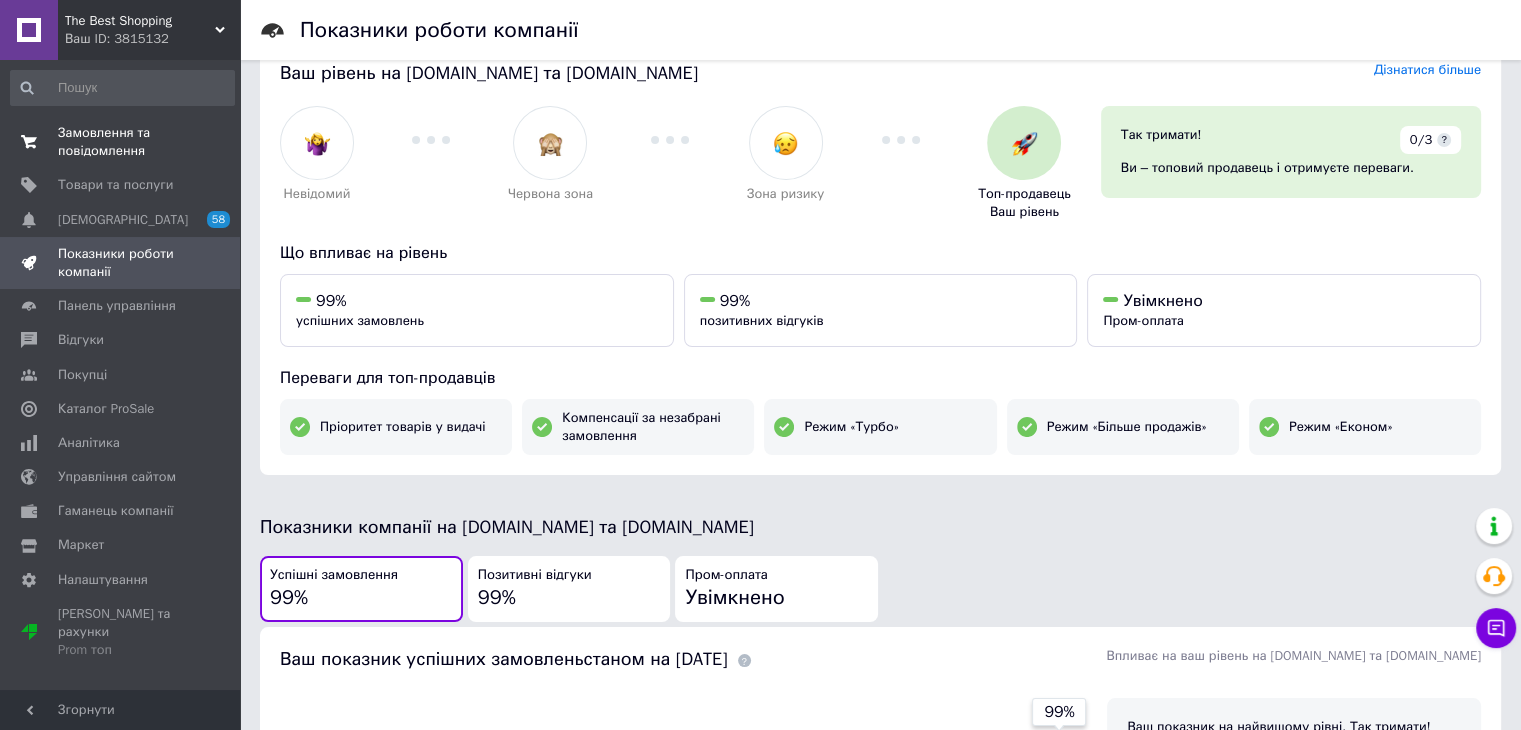 click on "Замовлення та повідомлення" at bounding box center (121, 142) 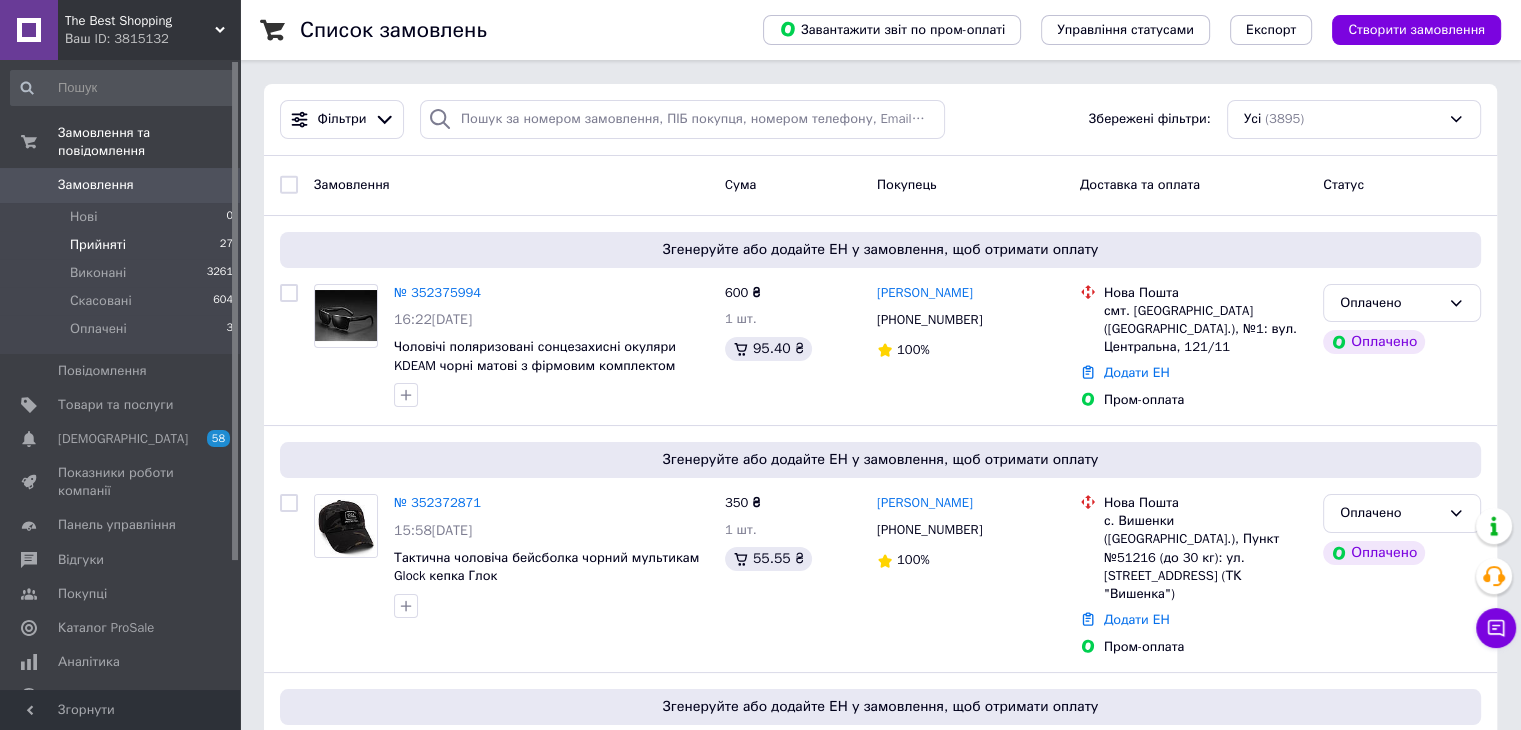 click on "Прийняті" at bounding box center (98, 245) 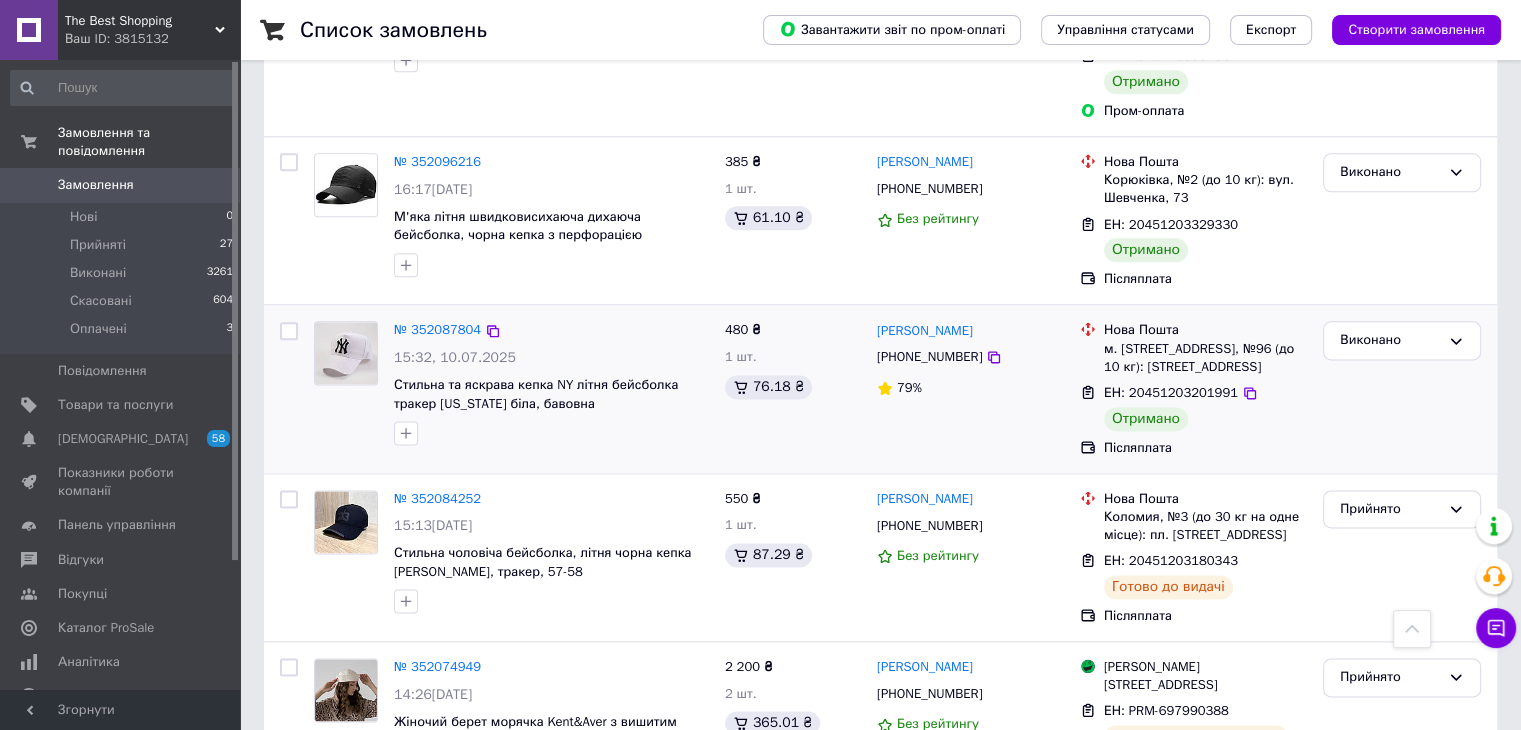 scroll, scrollTop: 2500, scrollLeft: 0, axis: vertical 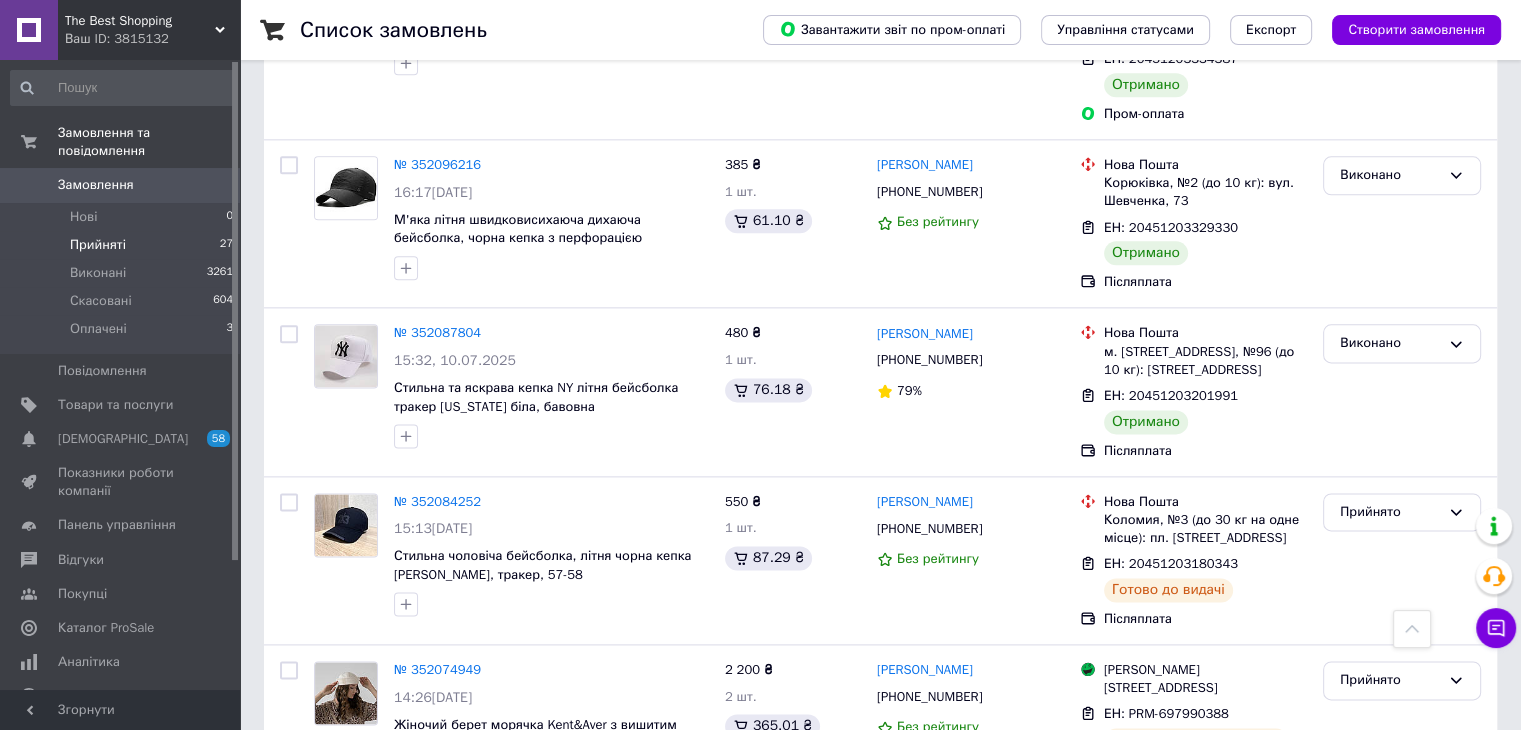 click on "Прийняті" at bounding box center (98, 245) 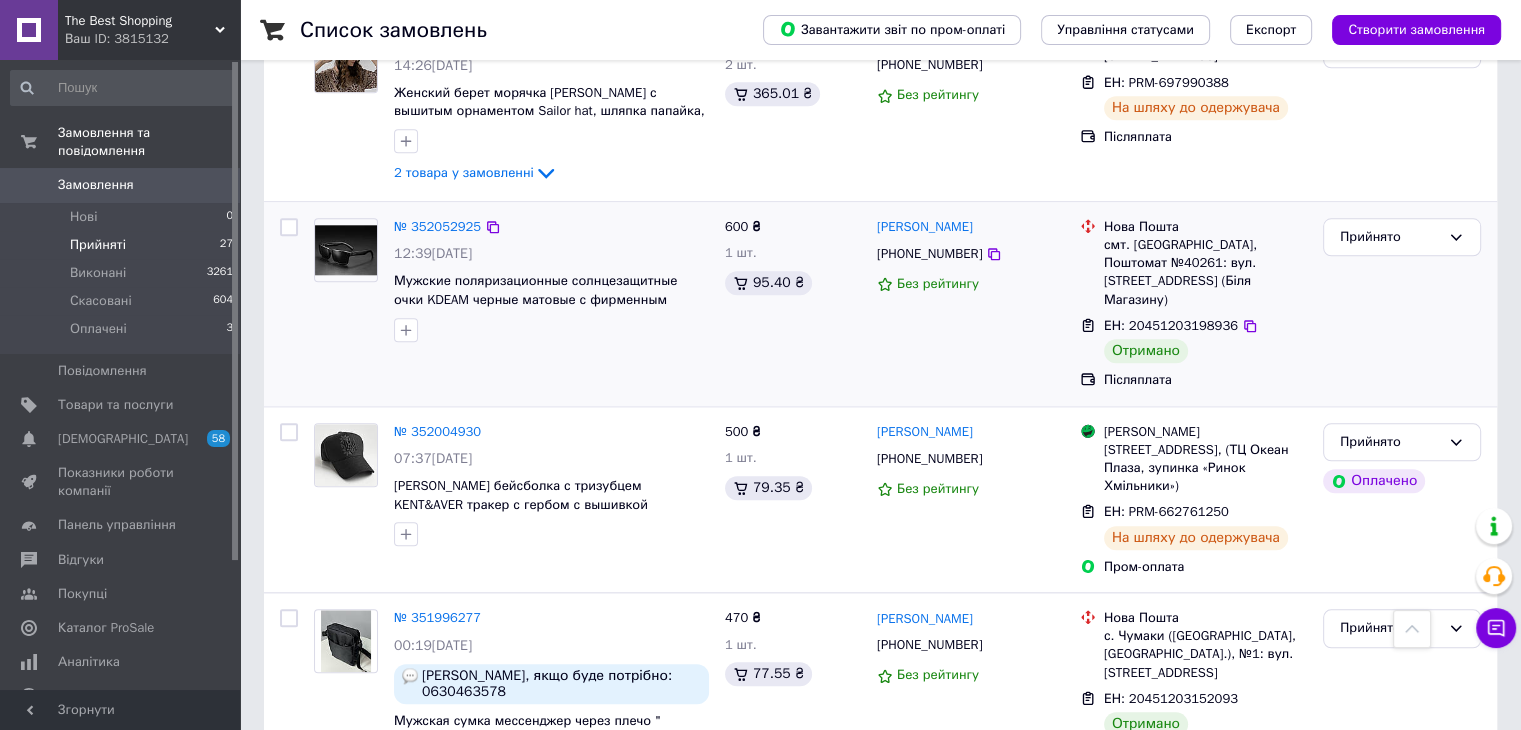 scroll, scrollTop: 2000, scrollLeft: 0, axis: vertical 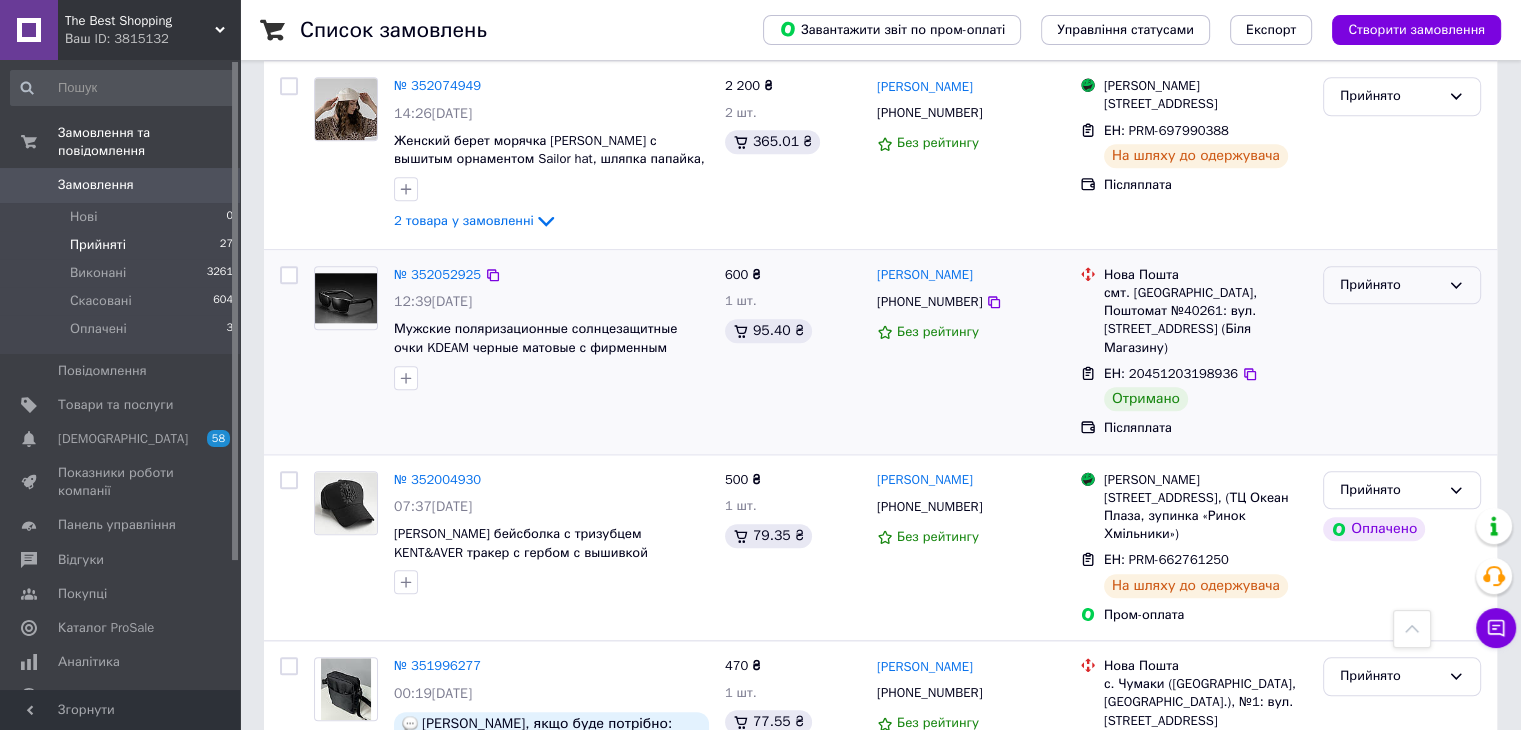 click on "Прийнято" at bounding box center (1390, 285) 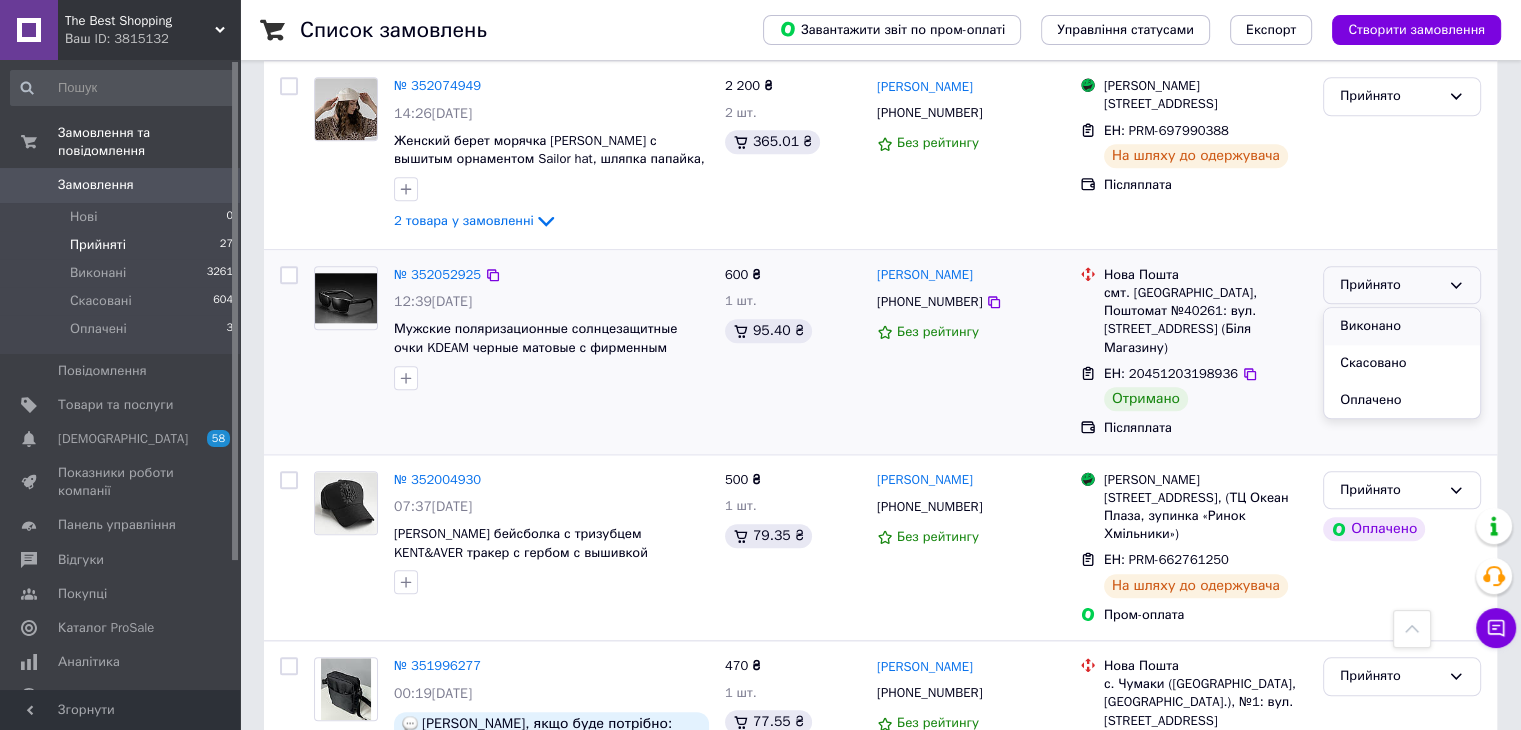 click on "Виконано" at bounding box center [1402, 326] 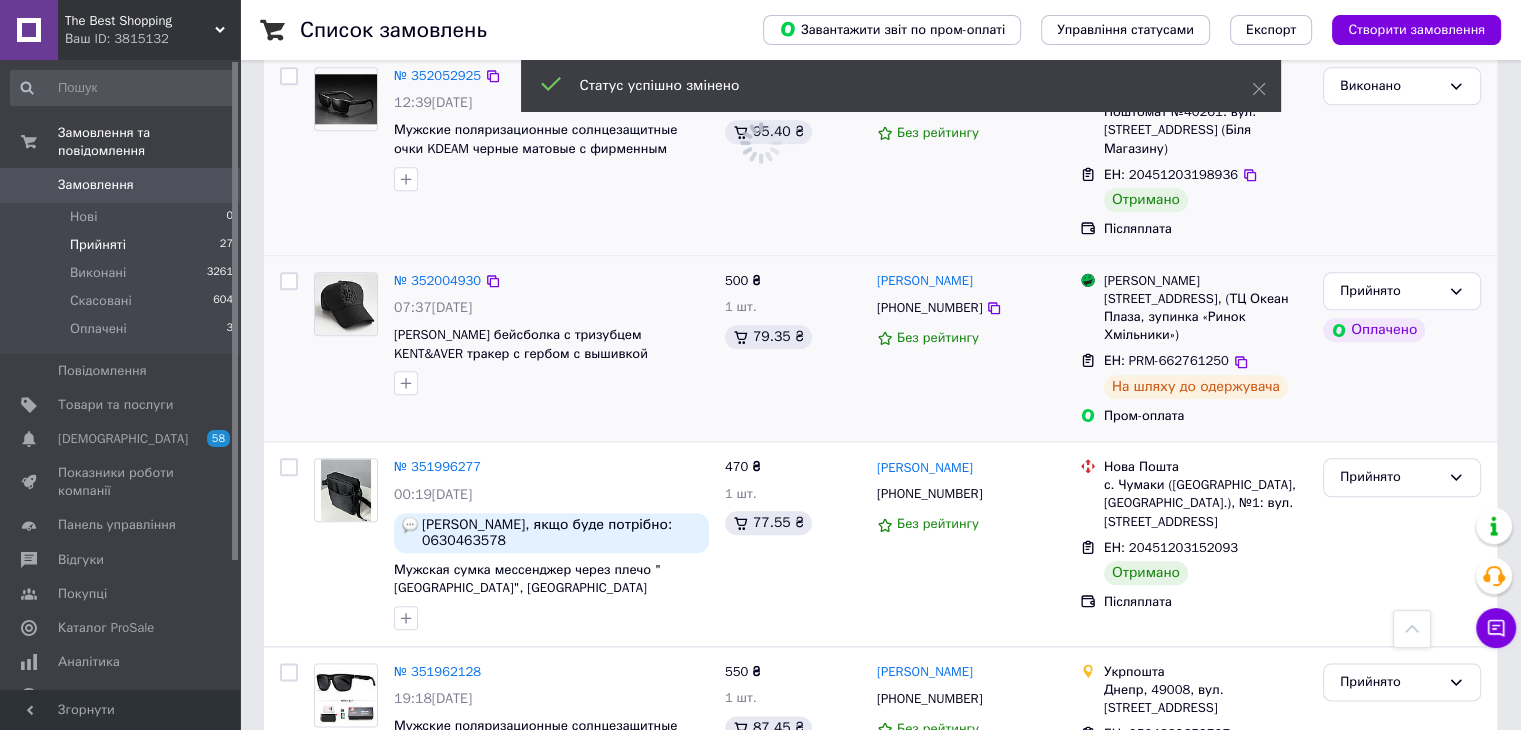 scroll, scrollTop: 2300, scrollLeft: 0, axis: vertical 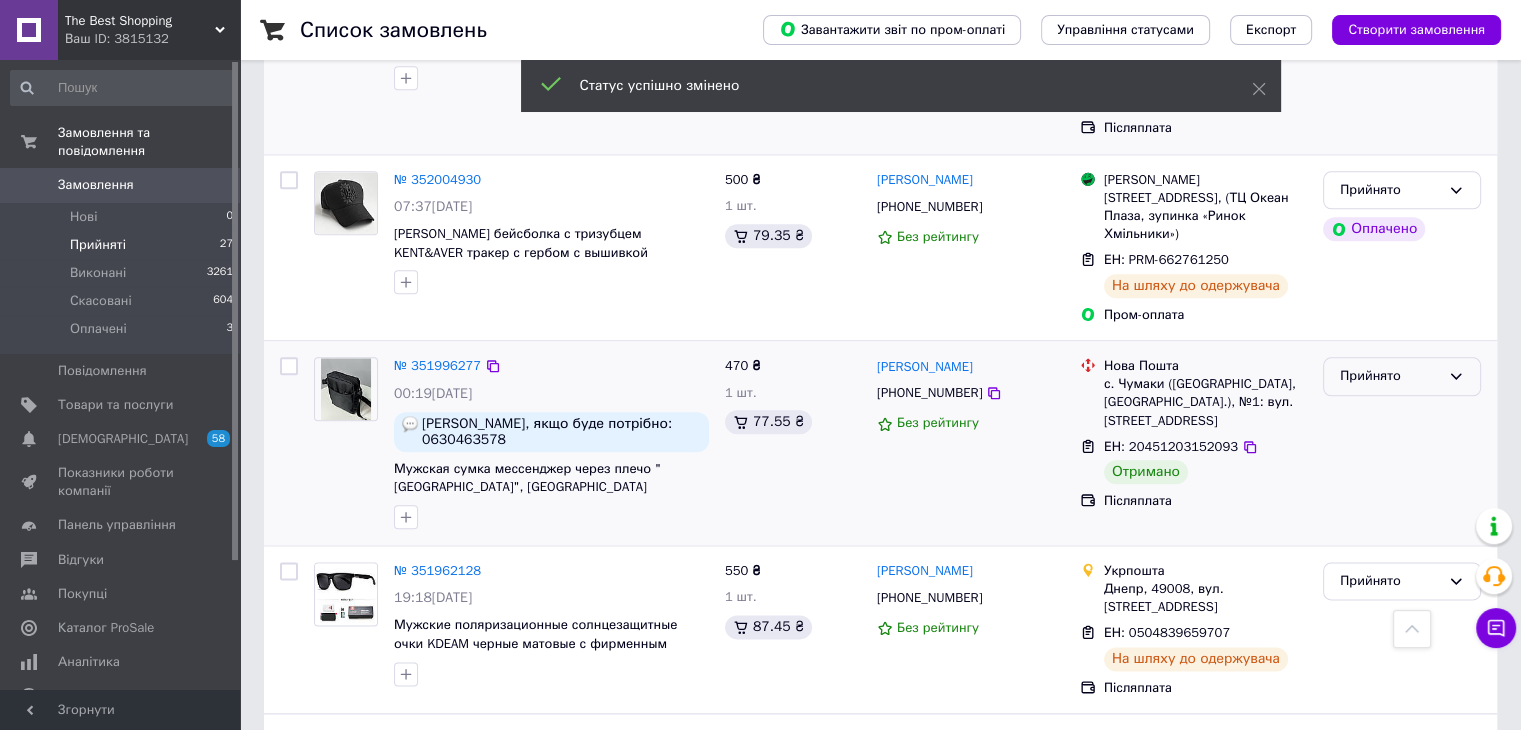 click on "Прийнято" at bounding box center (1390, 376) 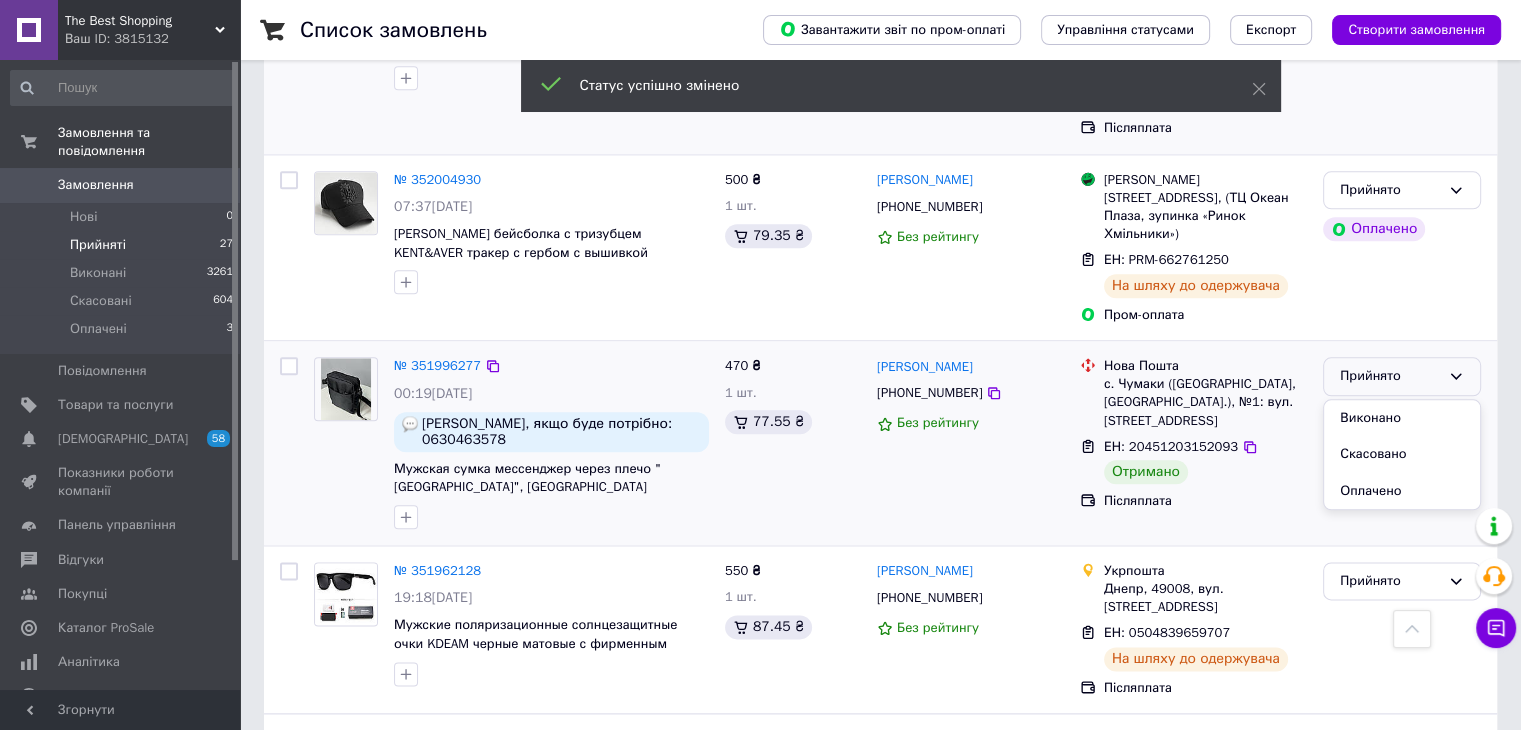 click on "Виконано" at bounding box center [1402, 418] 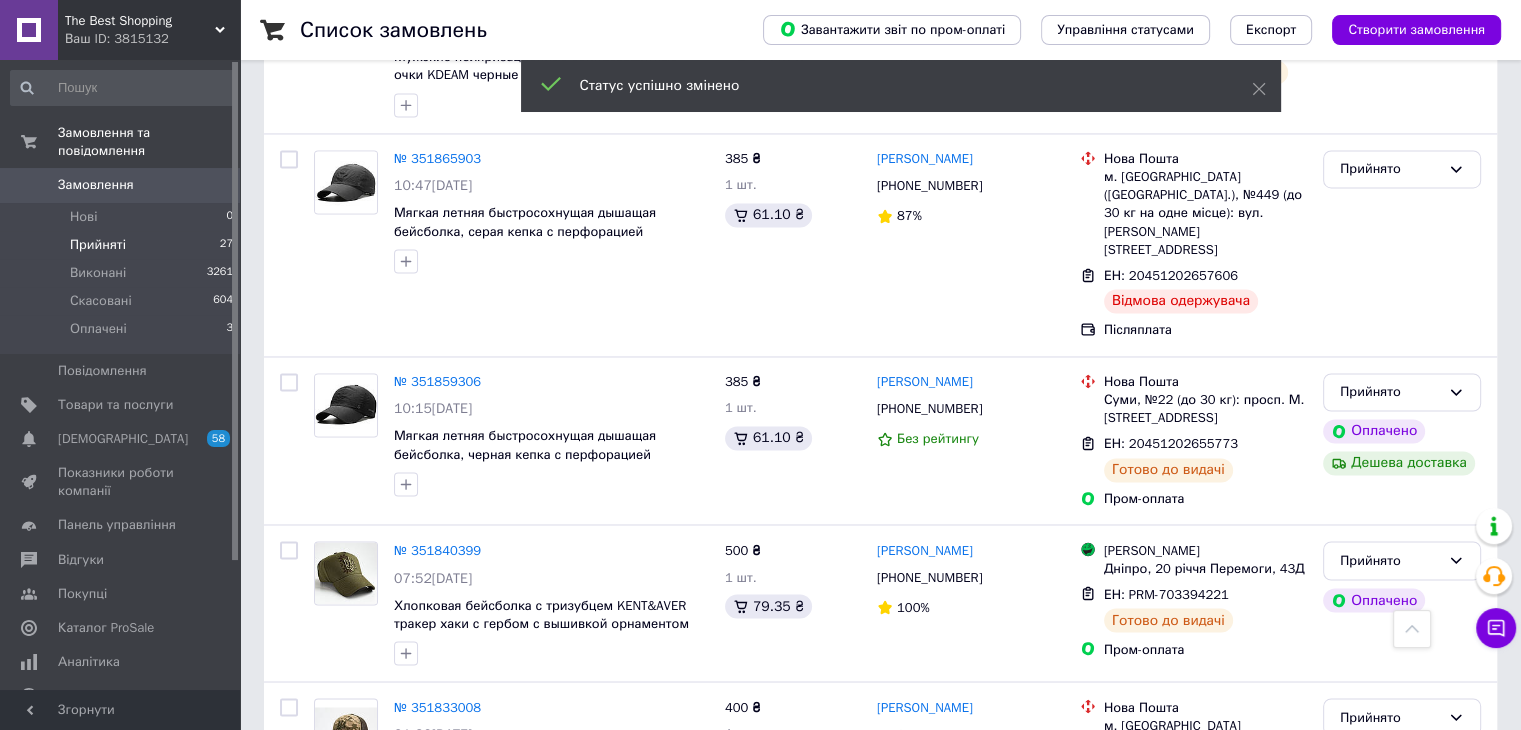 scroll, scrollTop: 3306, scrollLeft: 0, axis: vertical 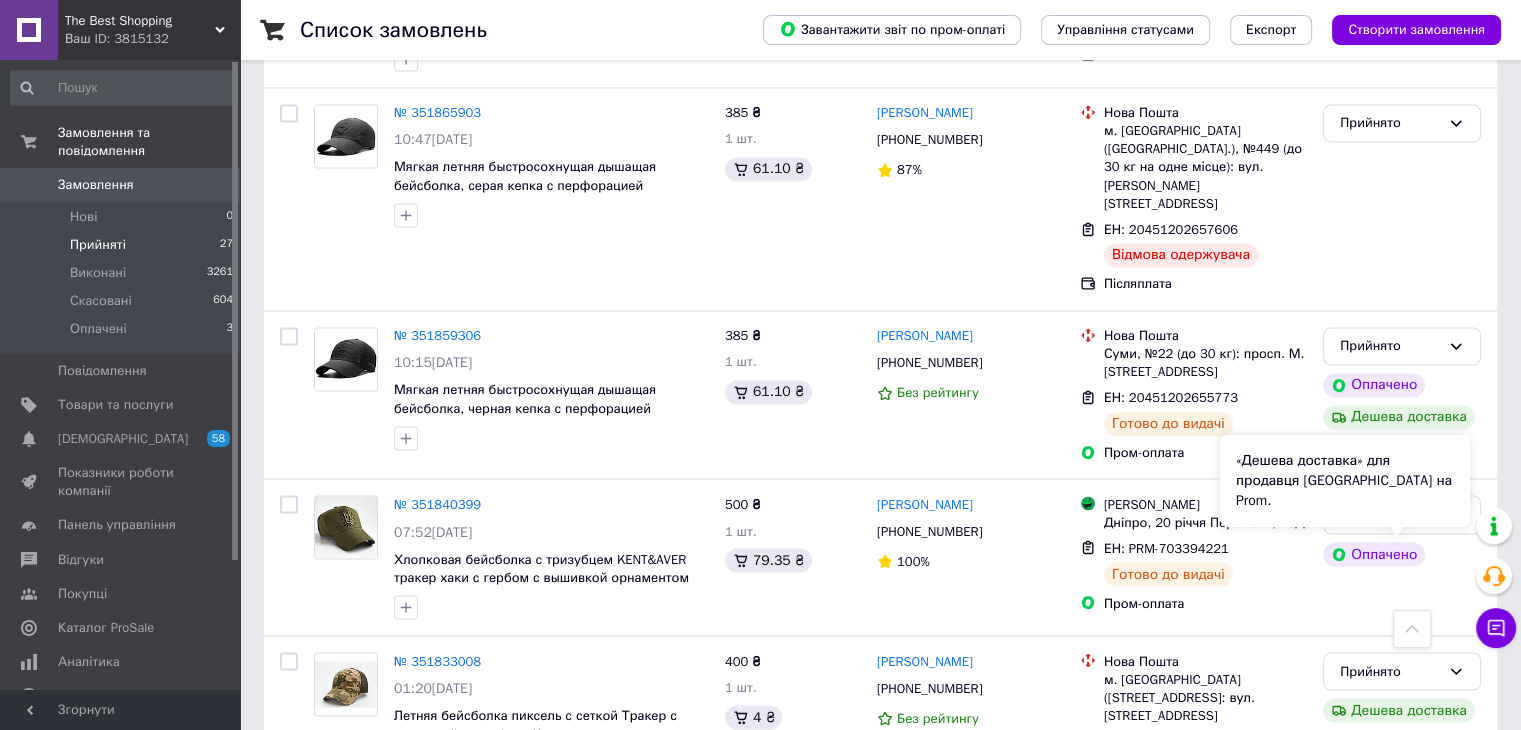 click on "«Дешева доставка» для продавця Новою Поштою на Prom." at bounding box center [1345, 480] 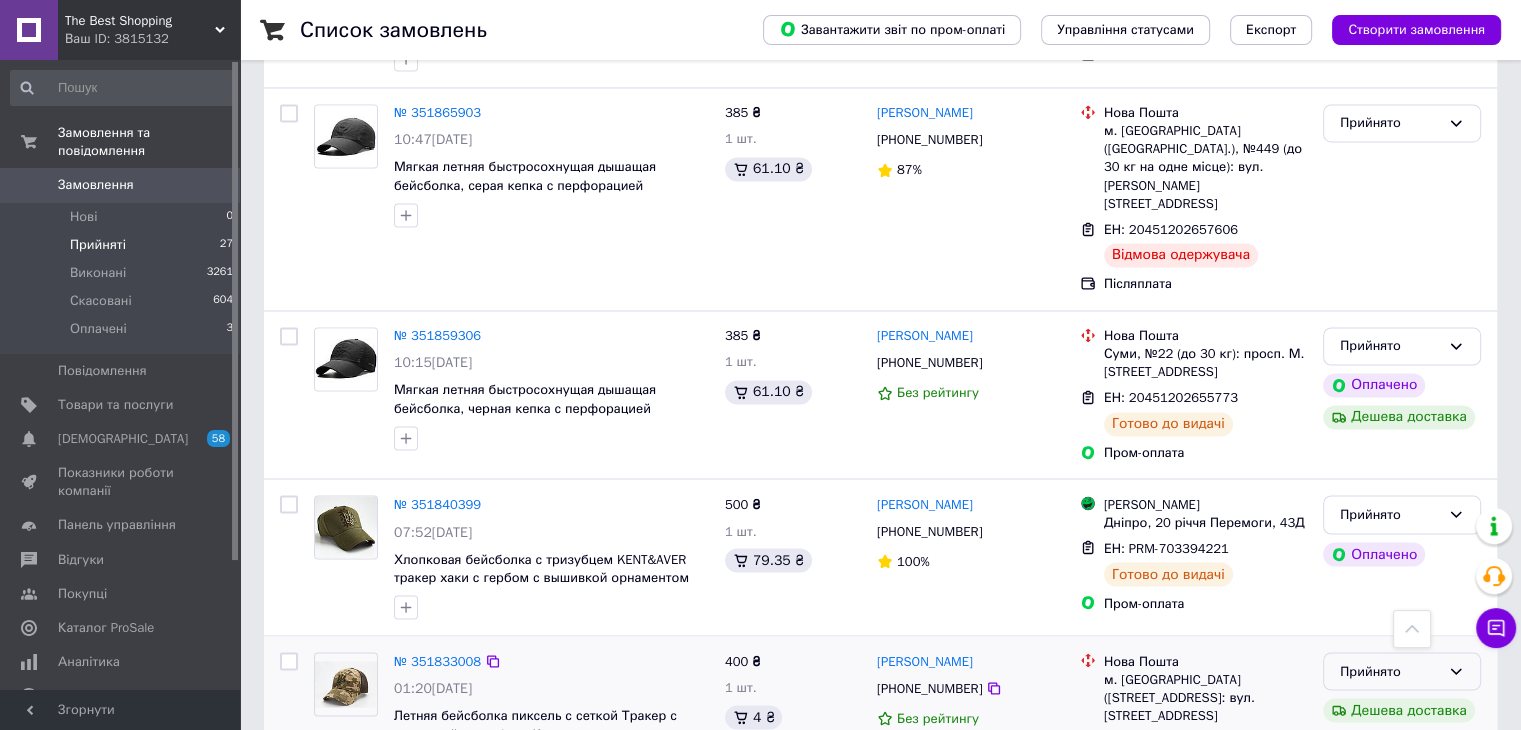 click on "Прийнято" at bounding box center (1402, 671) 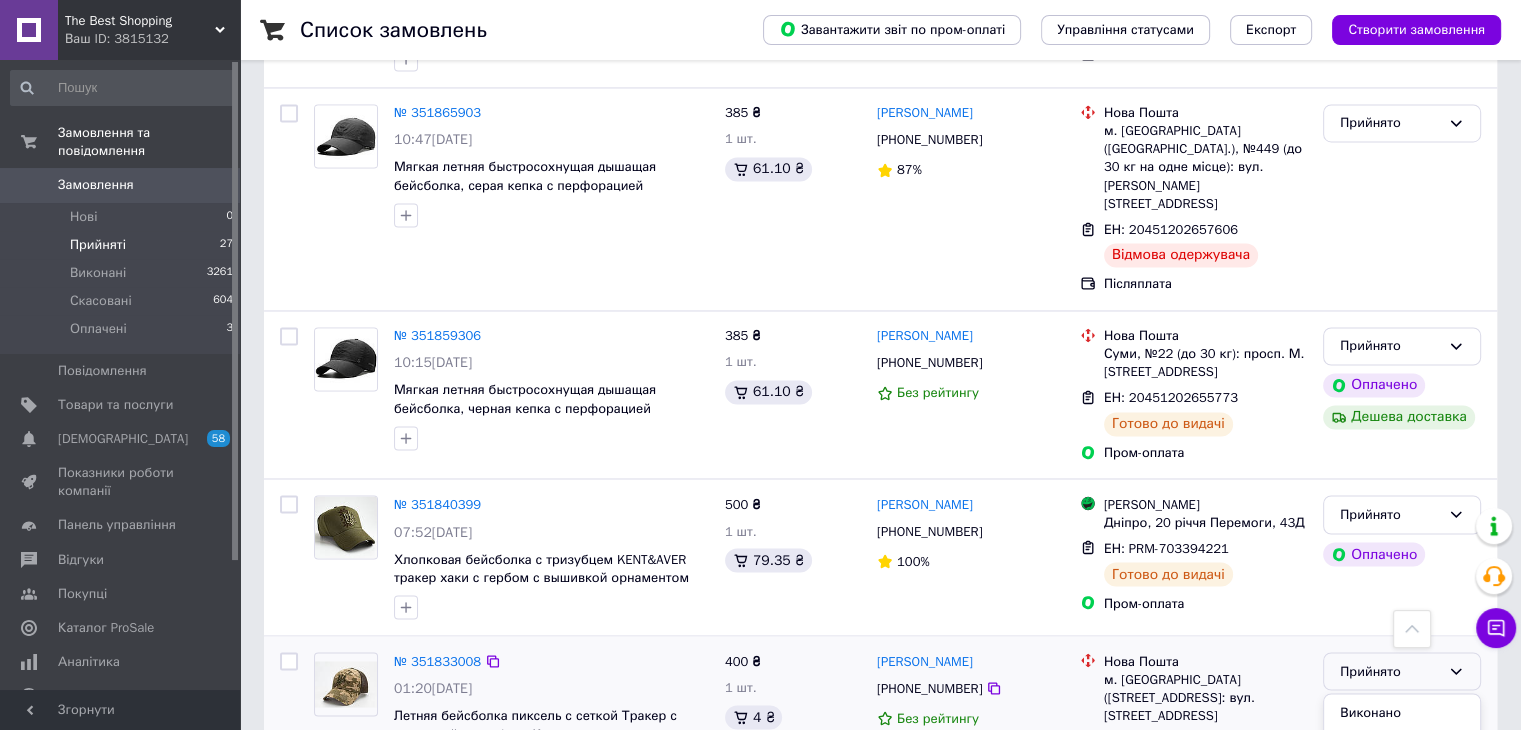 click on "Виконано" at bounding box center [1402, 712] 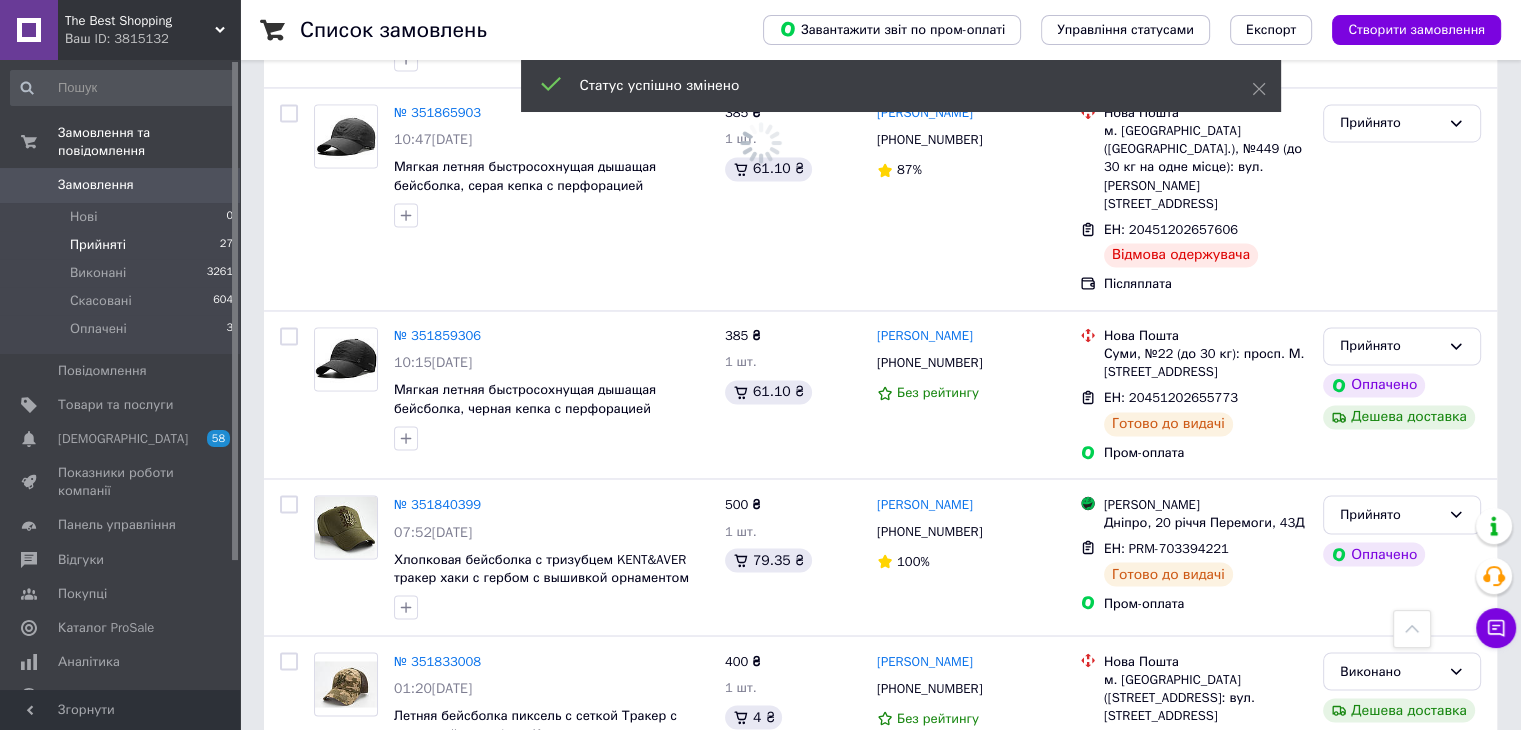 click on "2" at bounding box center [327, 866] 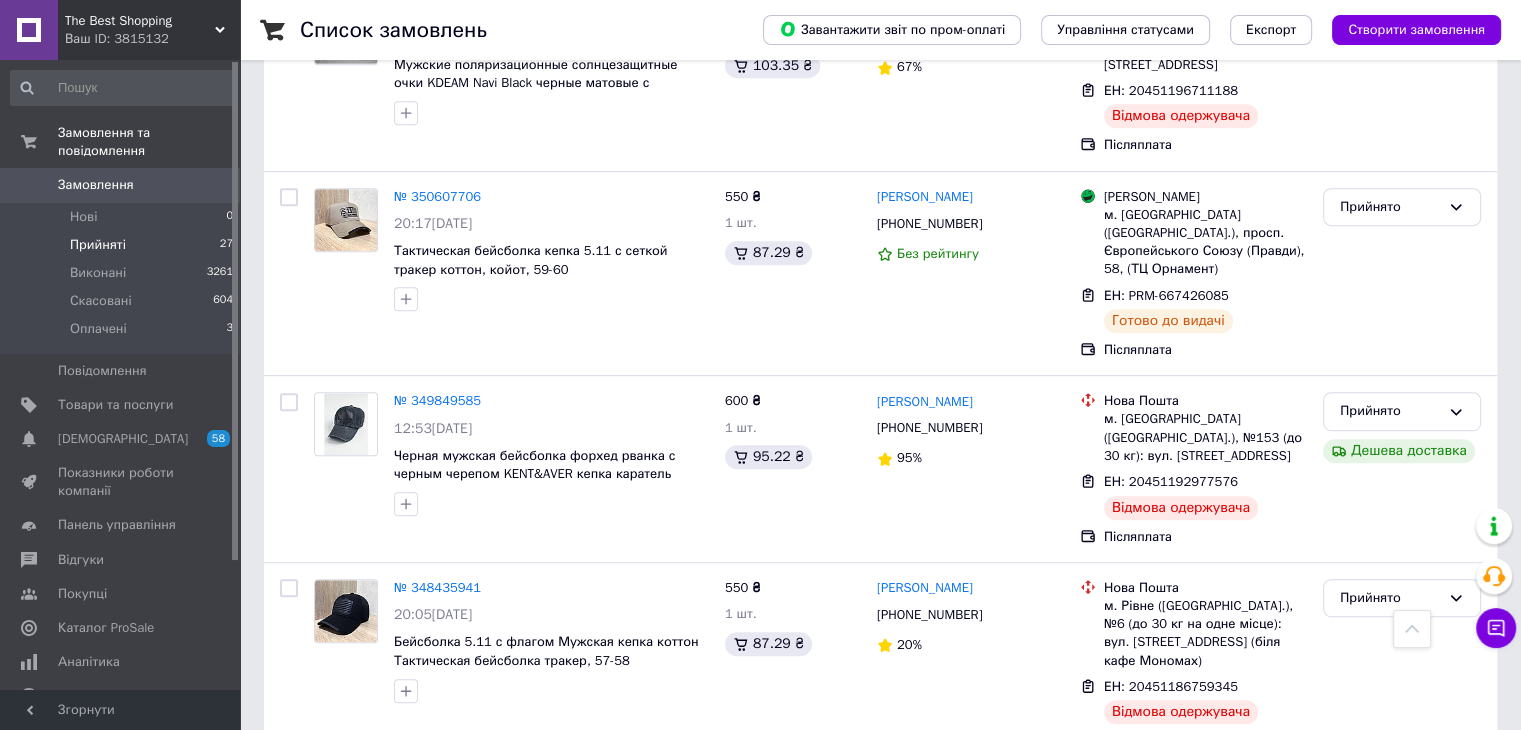 scroll, scrollTop: 983, scrollLeft: 0, axis: vertical 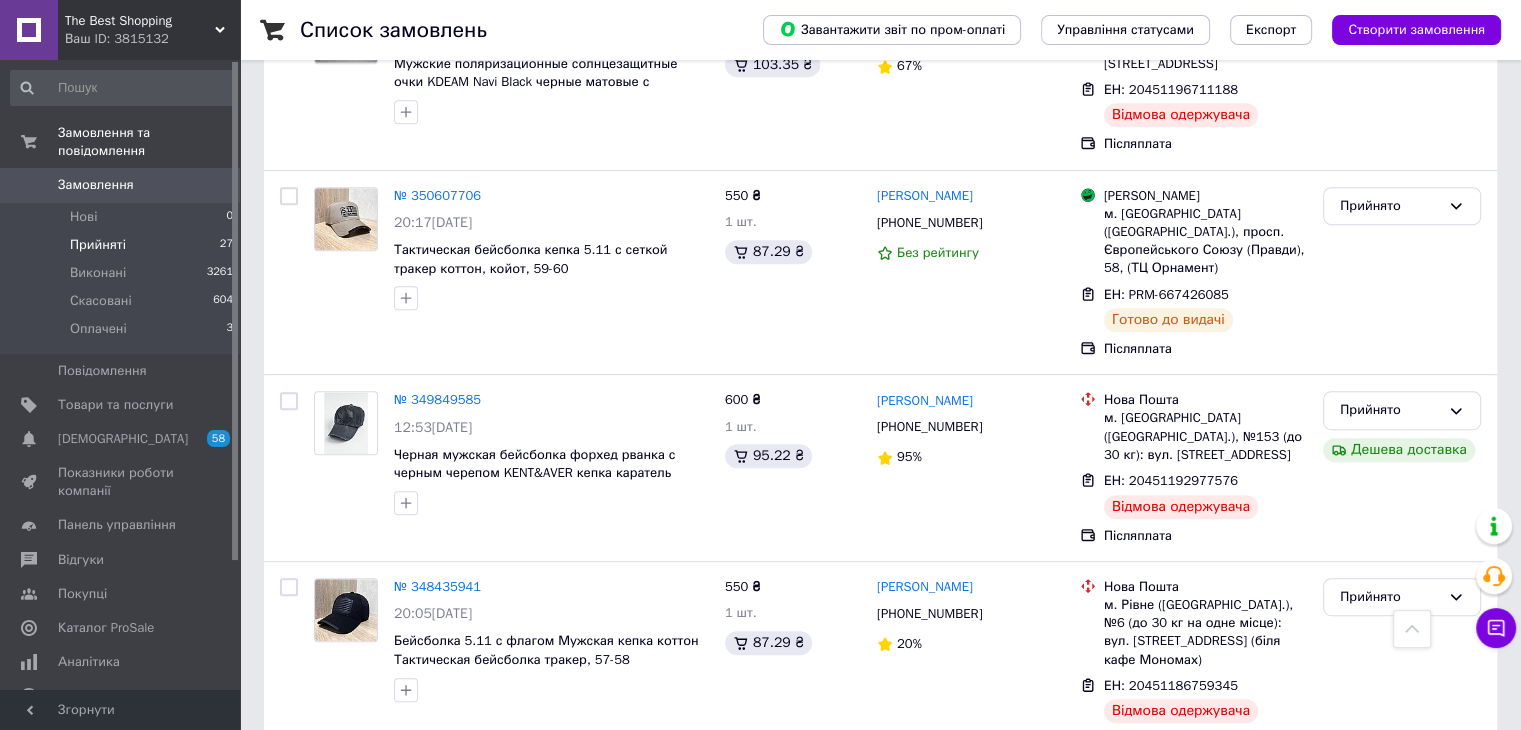 click on "1" at bounding box center [404, 811] 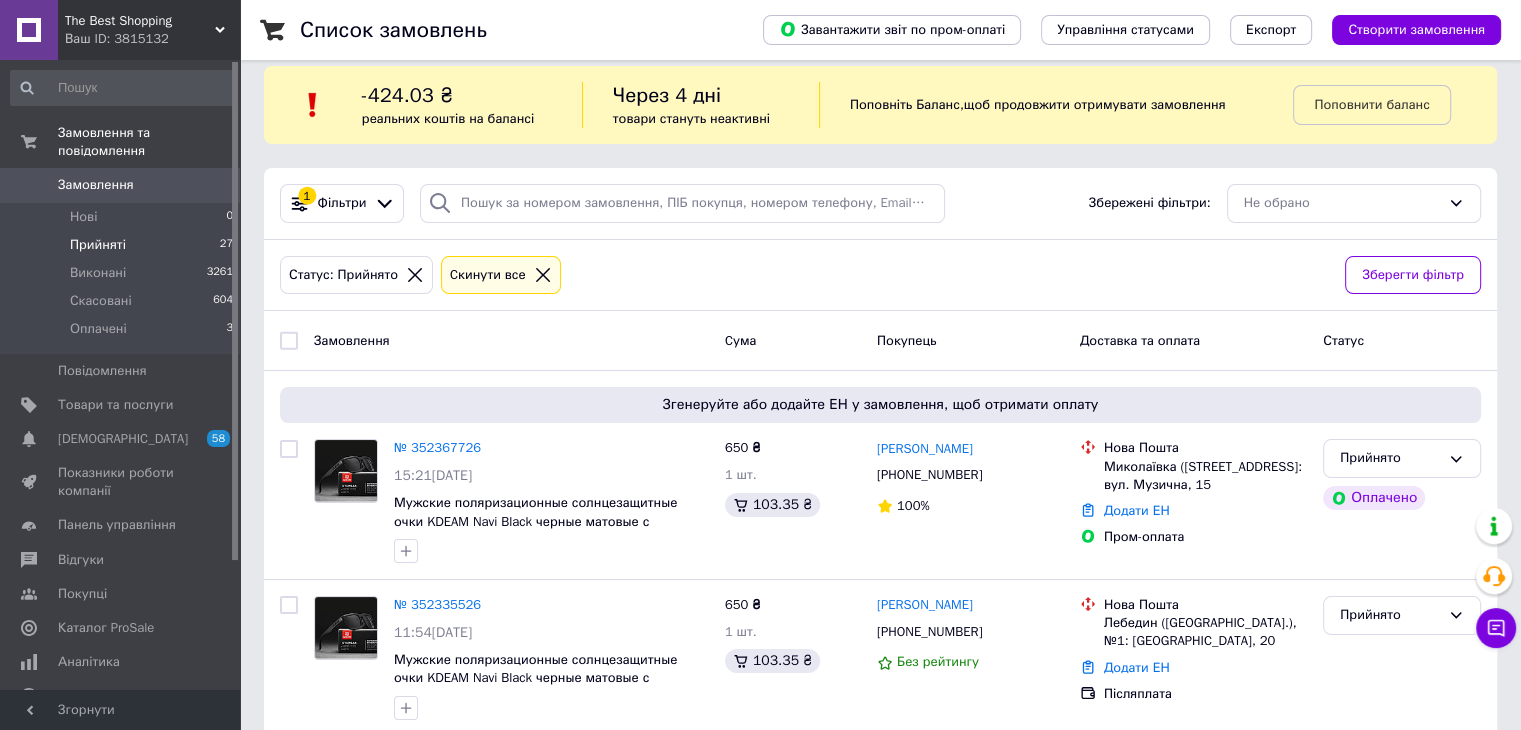 scroll, scrollTop: 0, scrollLeft: 0, axis: both 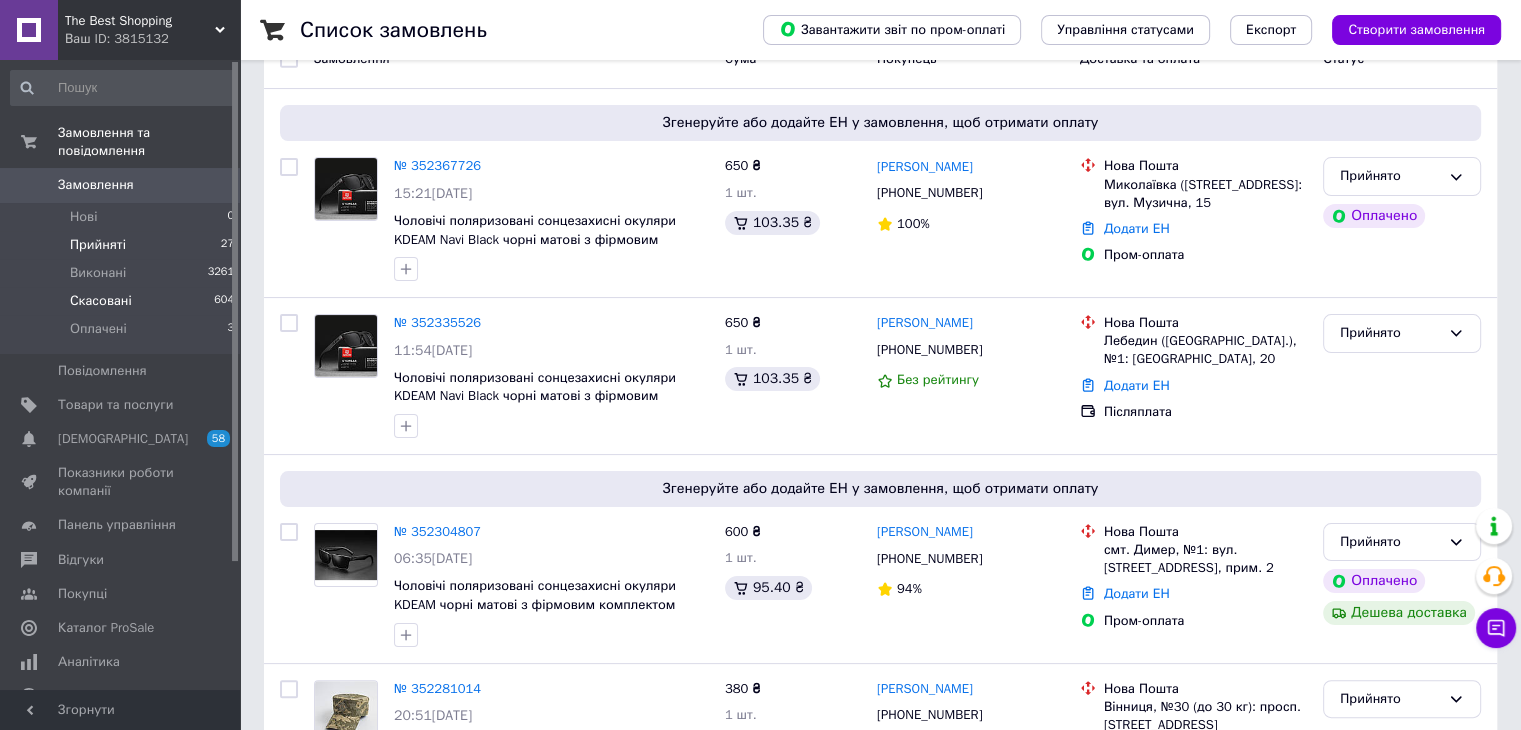 drag, startPoint x: 94, startPoint y: 306, endPoint x: 98, endPoint y: 293, distance: 13.601471 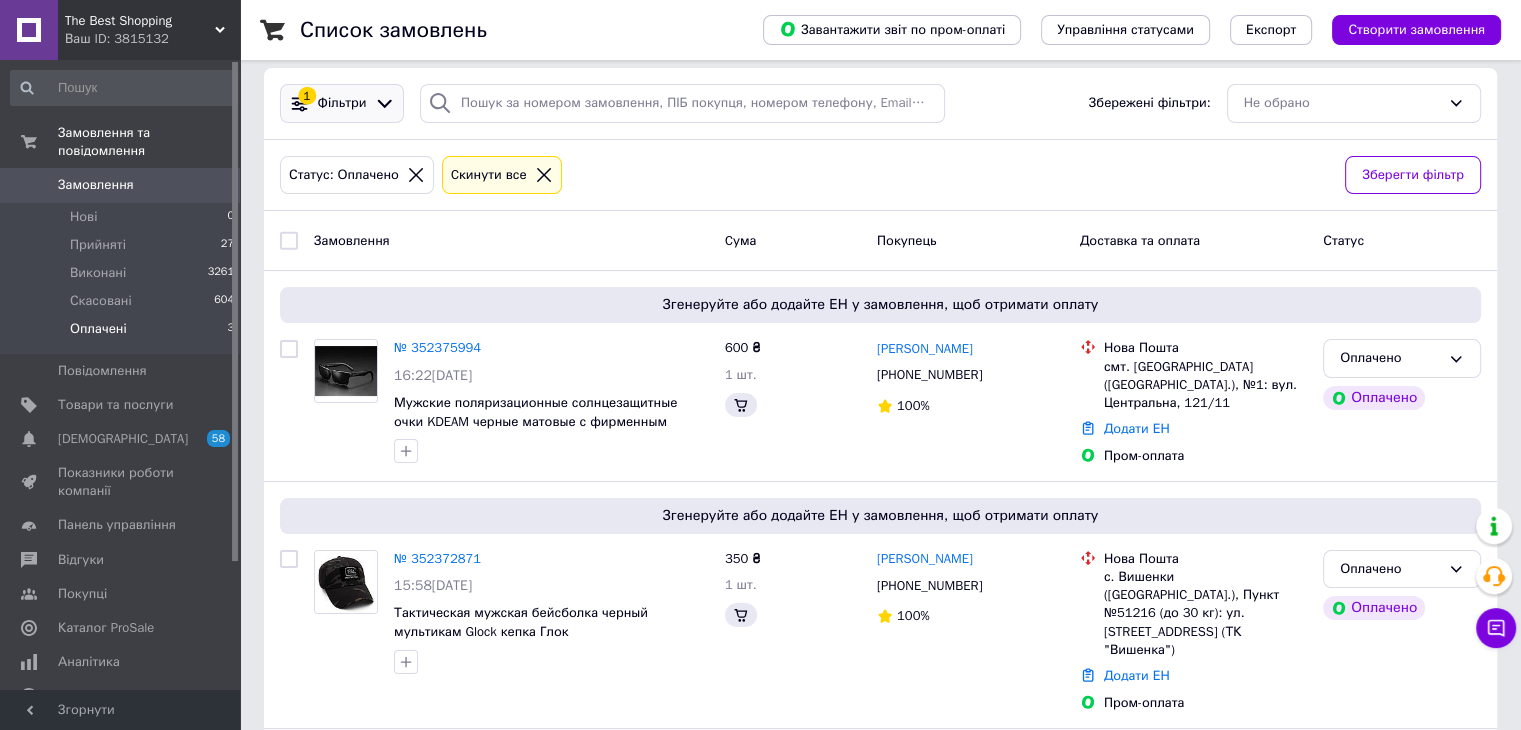 scroll, scrollTop: 277, scrollLeft: 0, axis: vertical 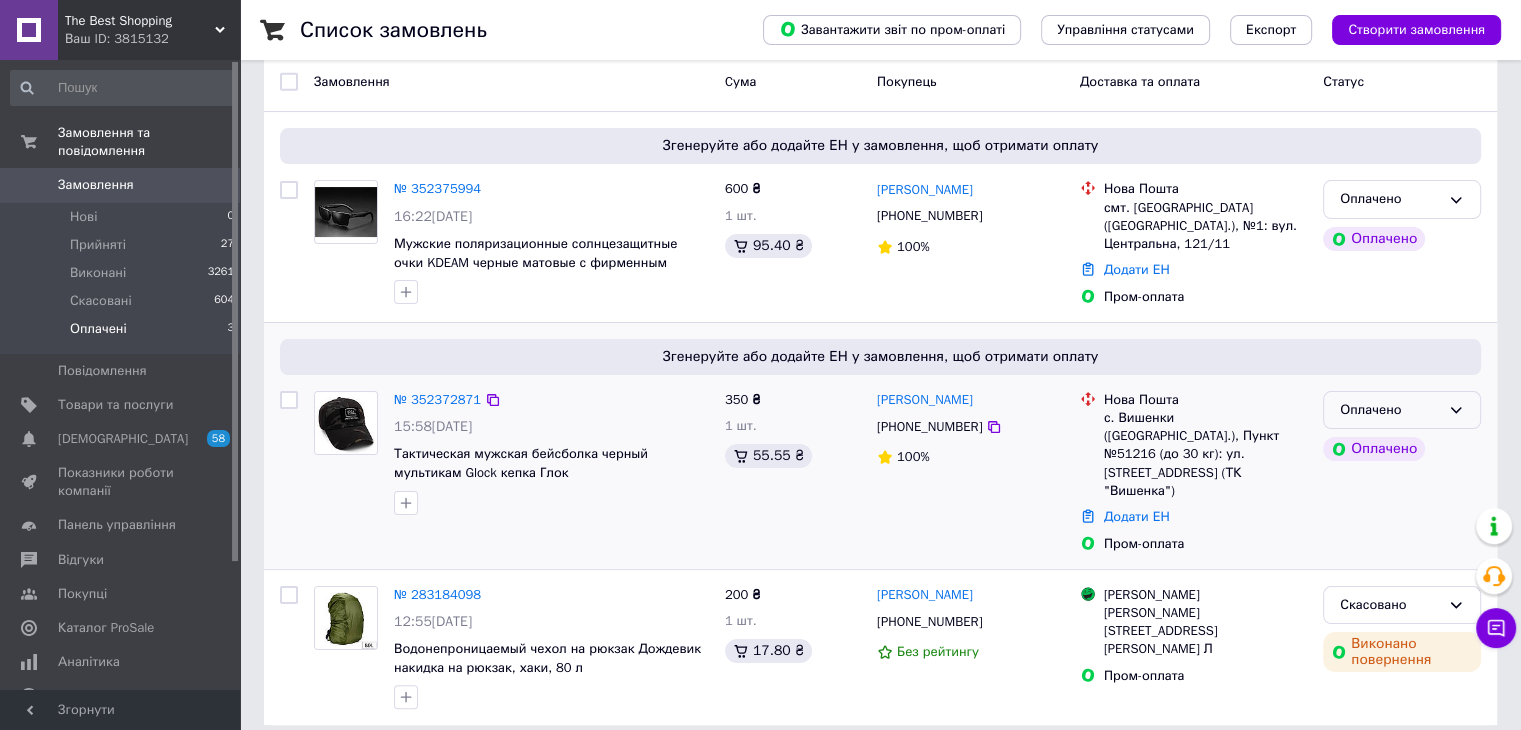 click on "Оплачено" at bounding box center (1390, 410) 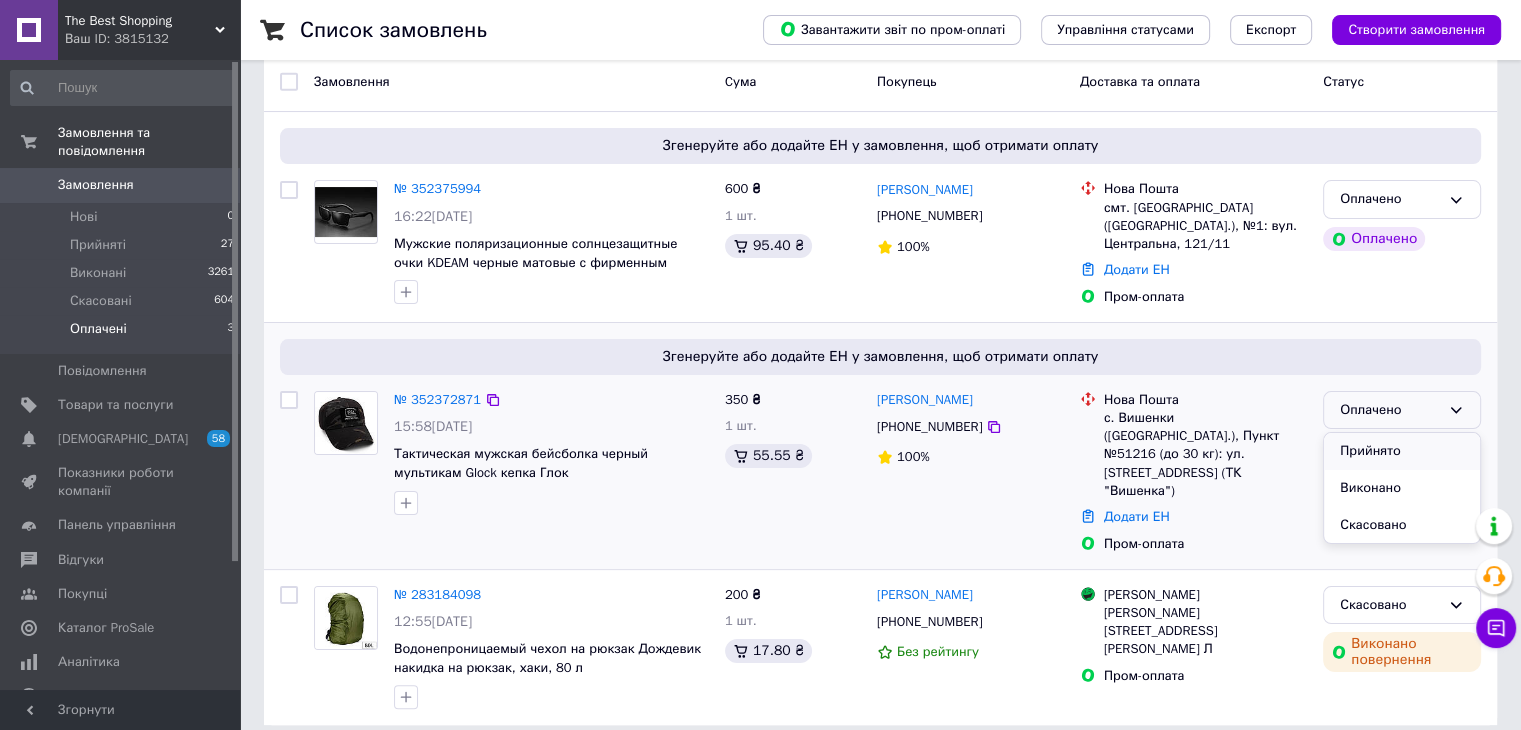 click on "Прийнято" at bounding box center (1402, 451) 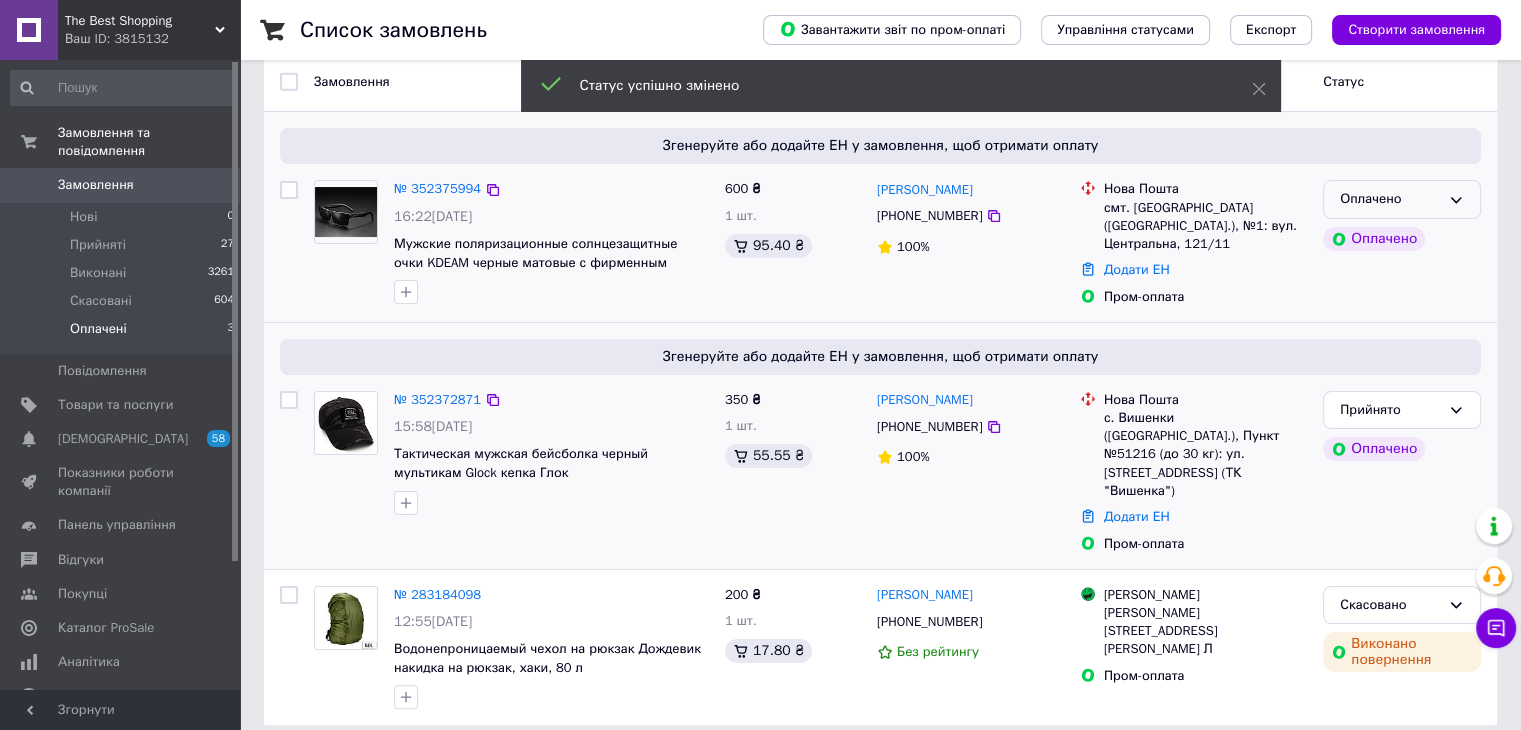 click 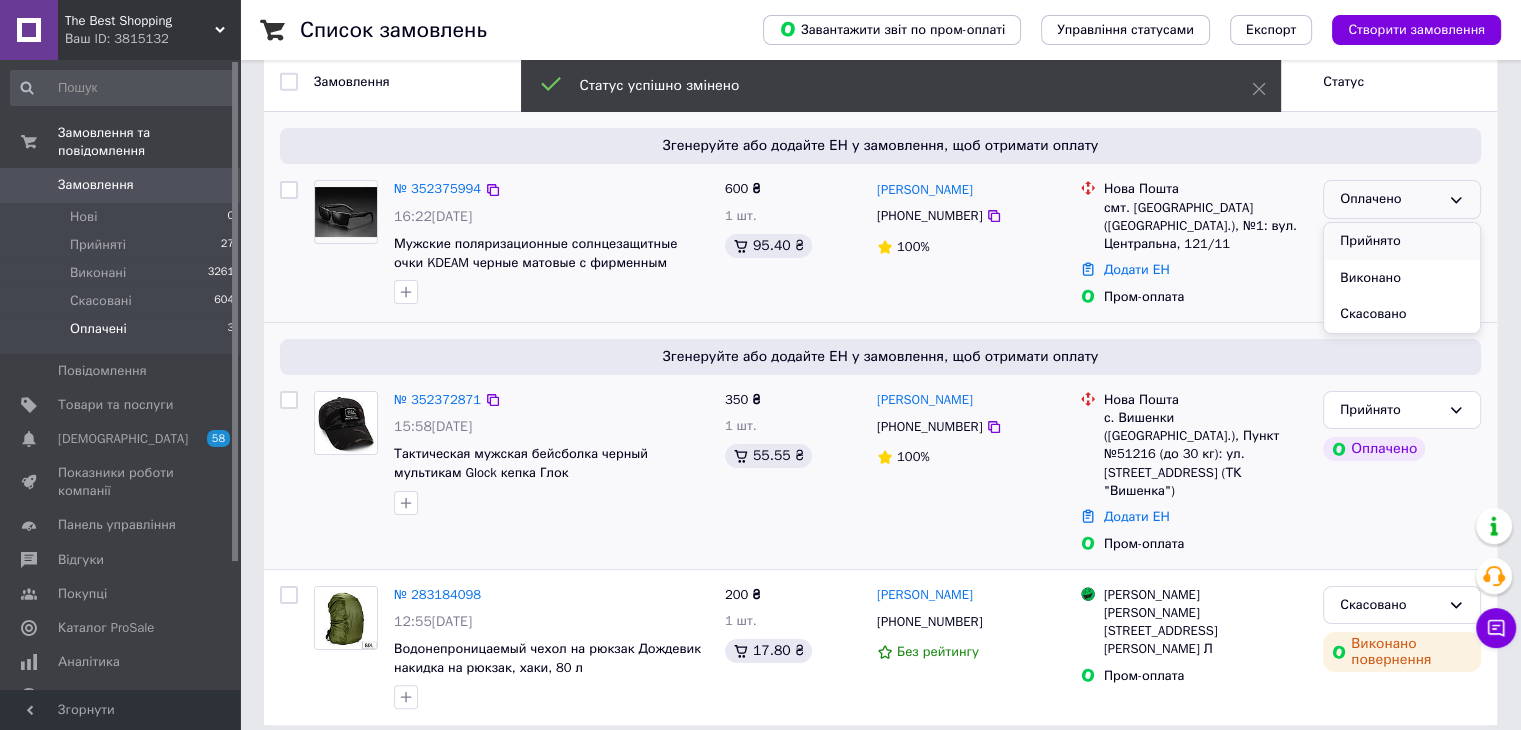 click on "Прийнято" at bounding box center (1402, 241) 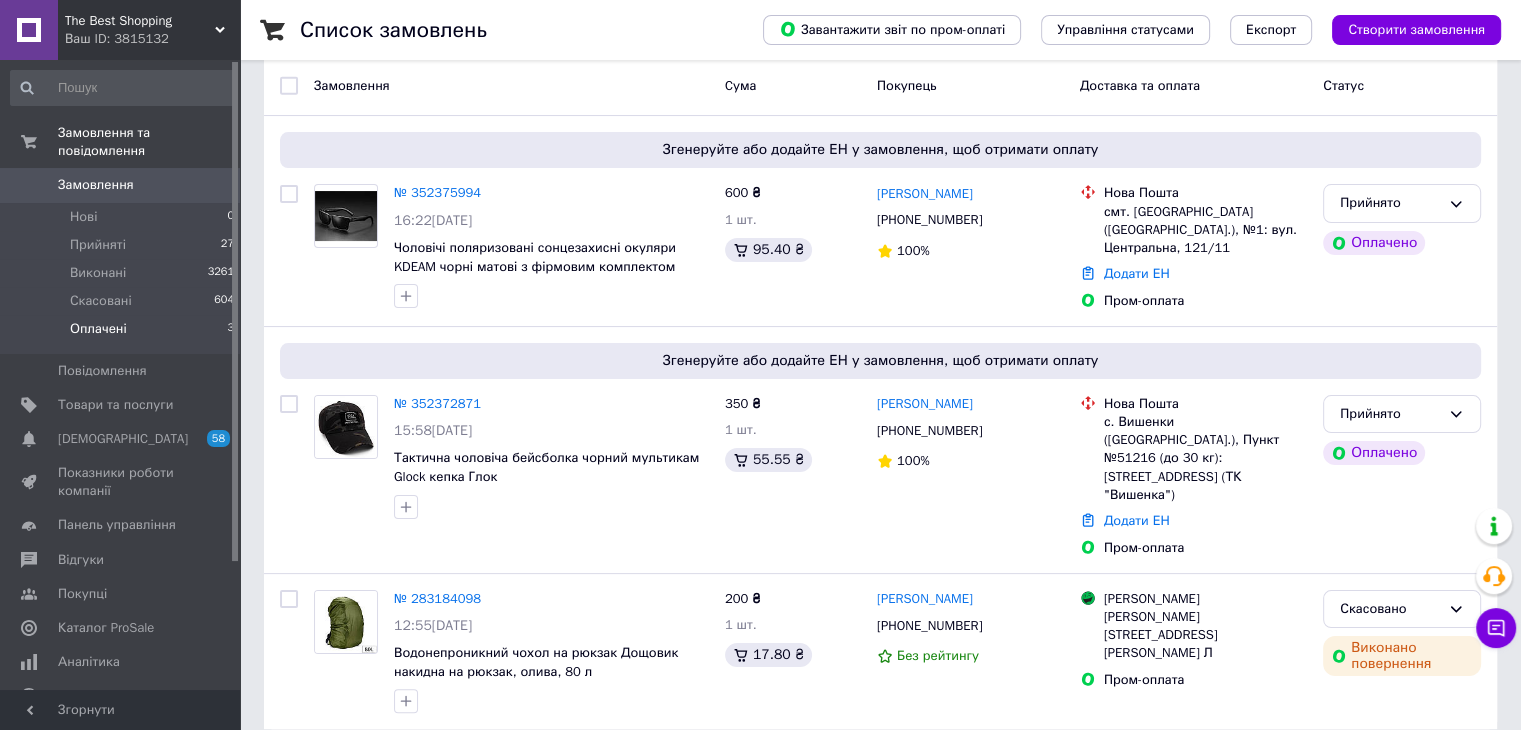 scroll, scrollTop: 277, scrollLeft: 0, axis: vertical 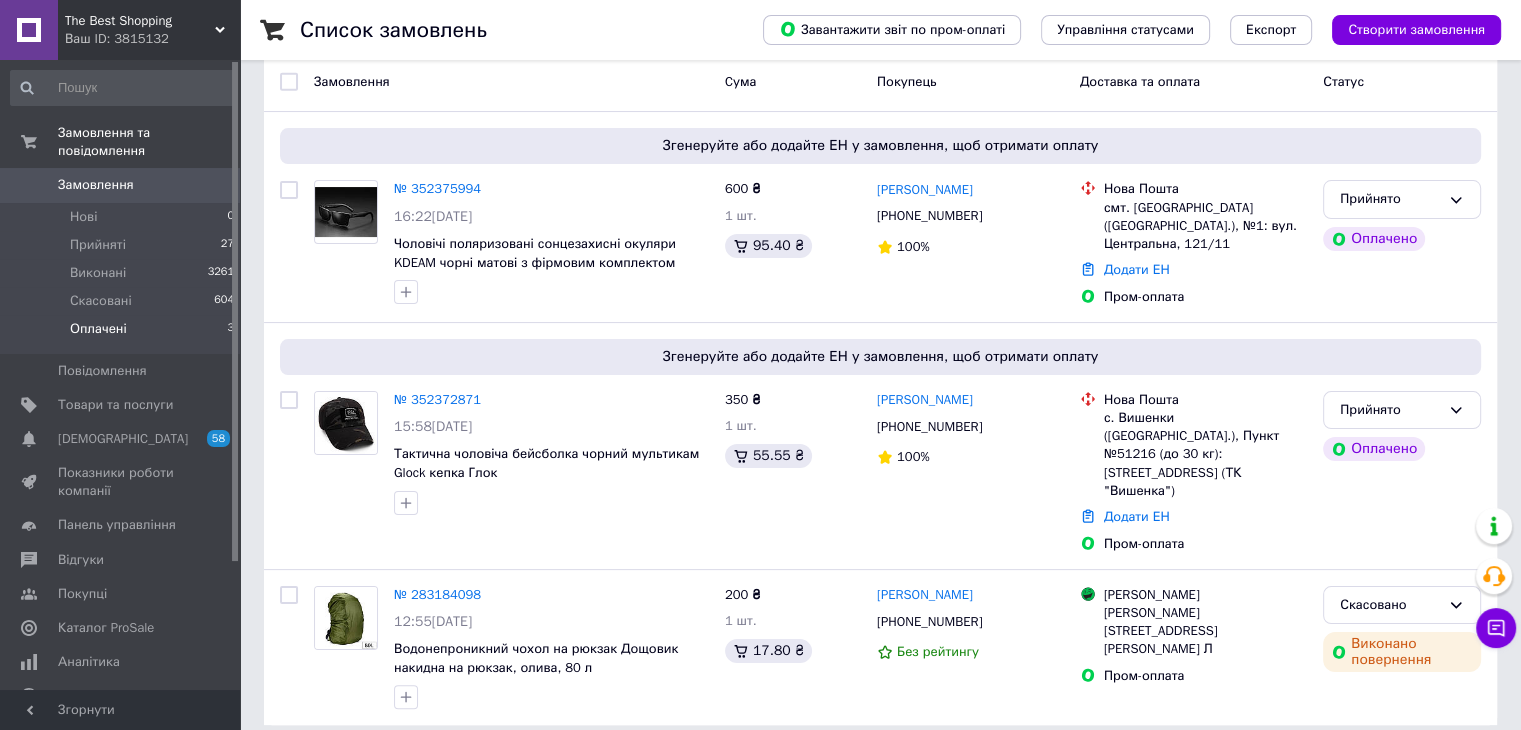 click on "№ 352372871" at bounding box center (437, 399) 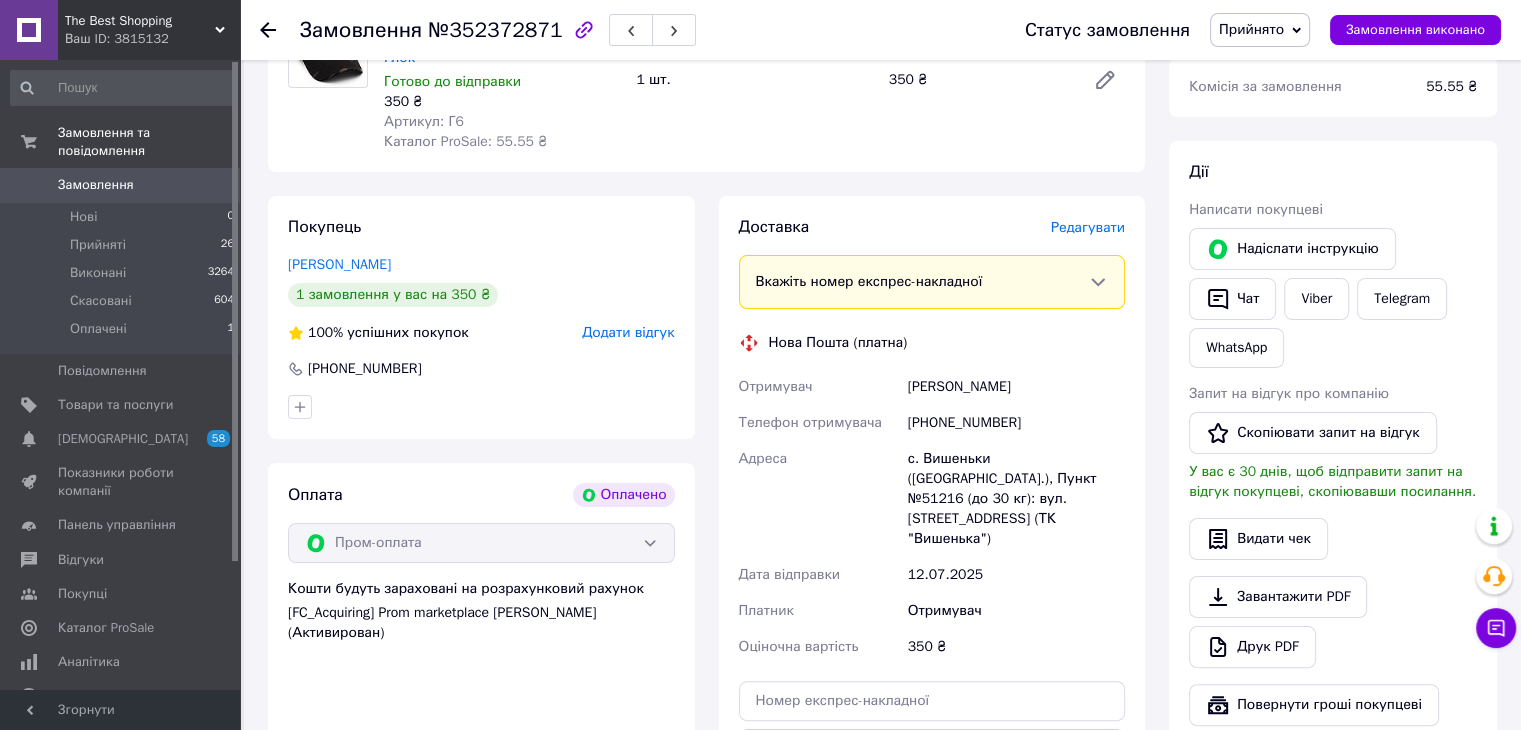 scroll, scrollTop: 300, scrollLeft: 0, axis: vertical 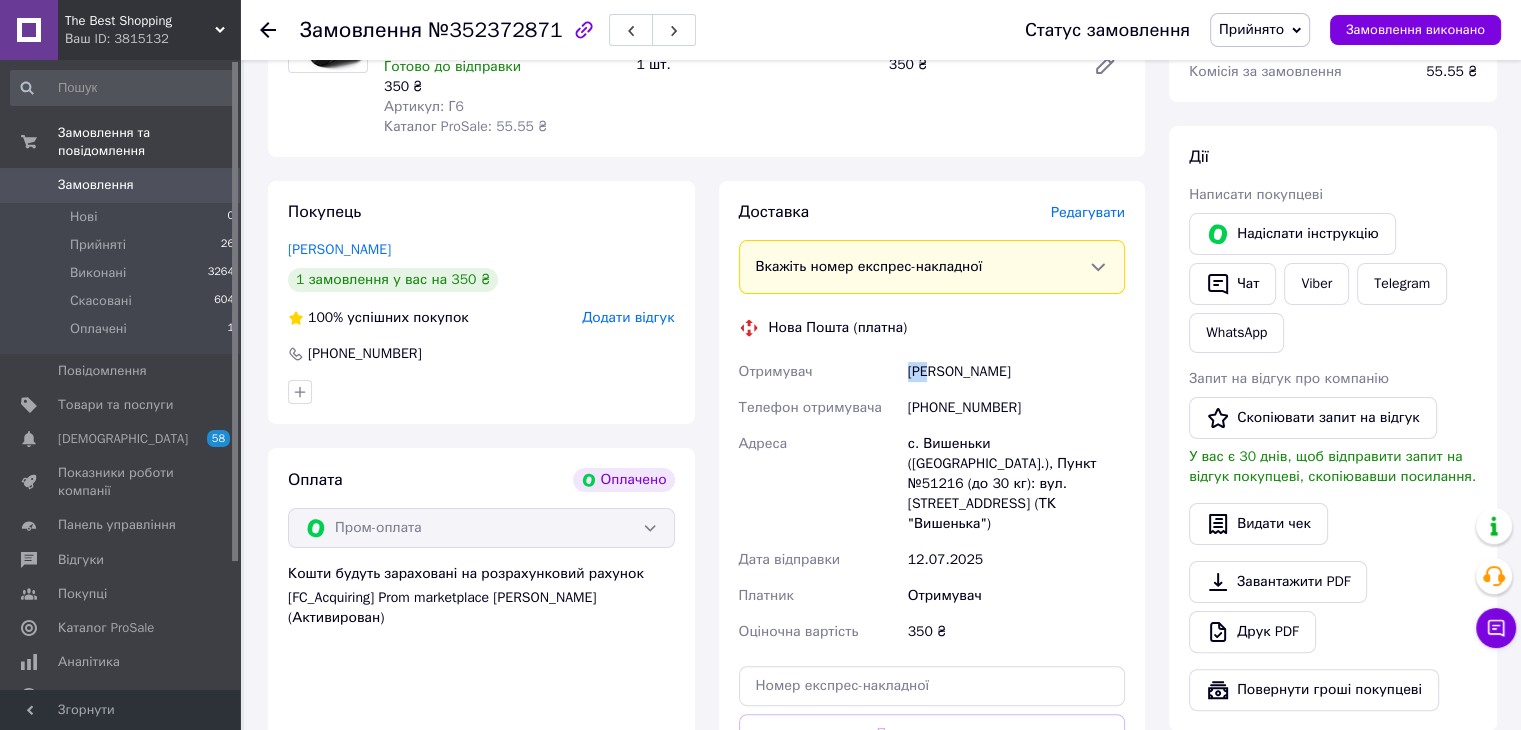 drag, startPoint x: 896, startPoint y: 348, endPoint x: 927, endPoint y: 351, distance: 31.144823 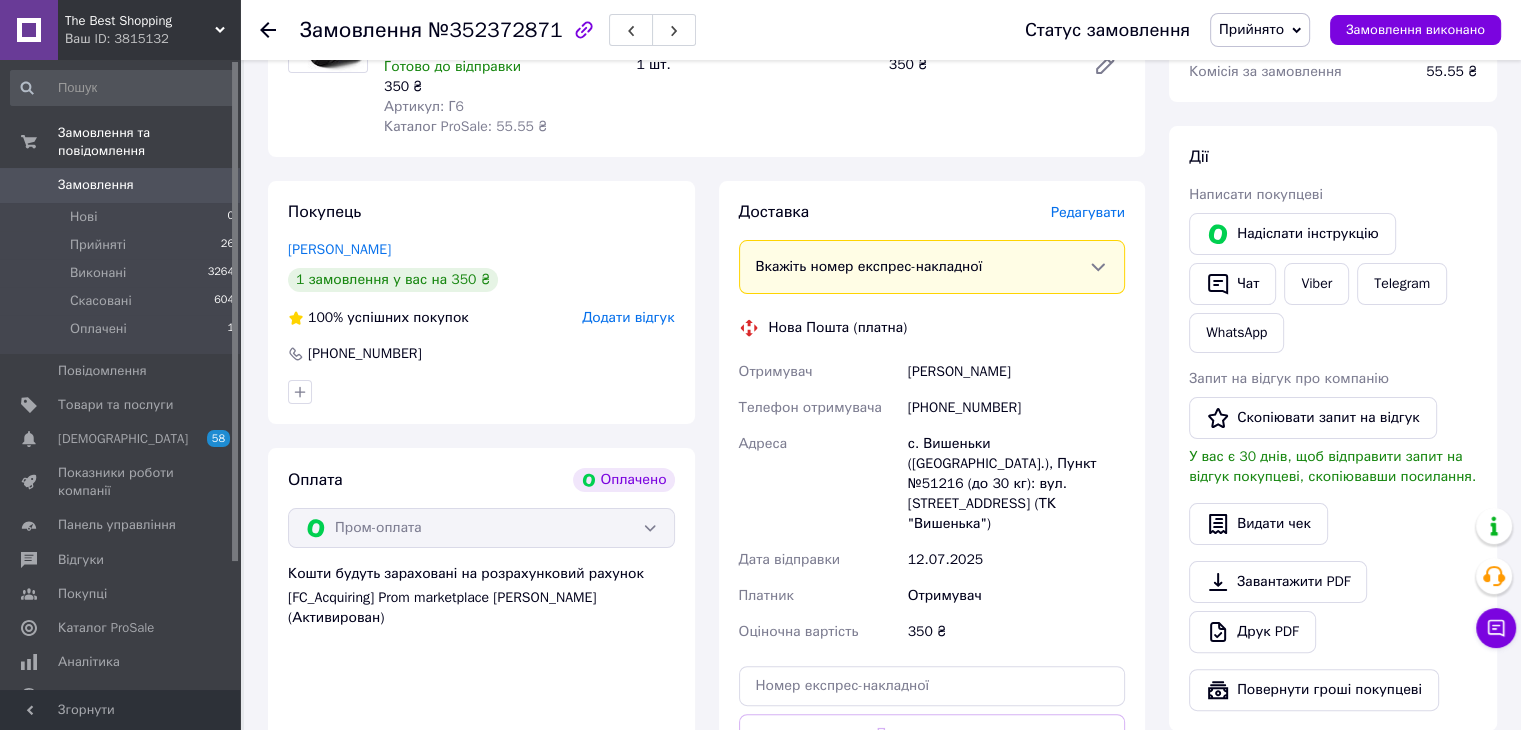 click on "[PHONE_NUMBER]" at bounding box center (1016, 408) 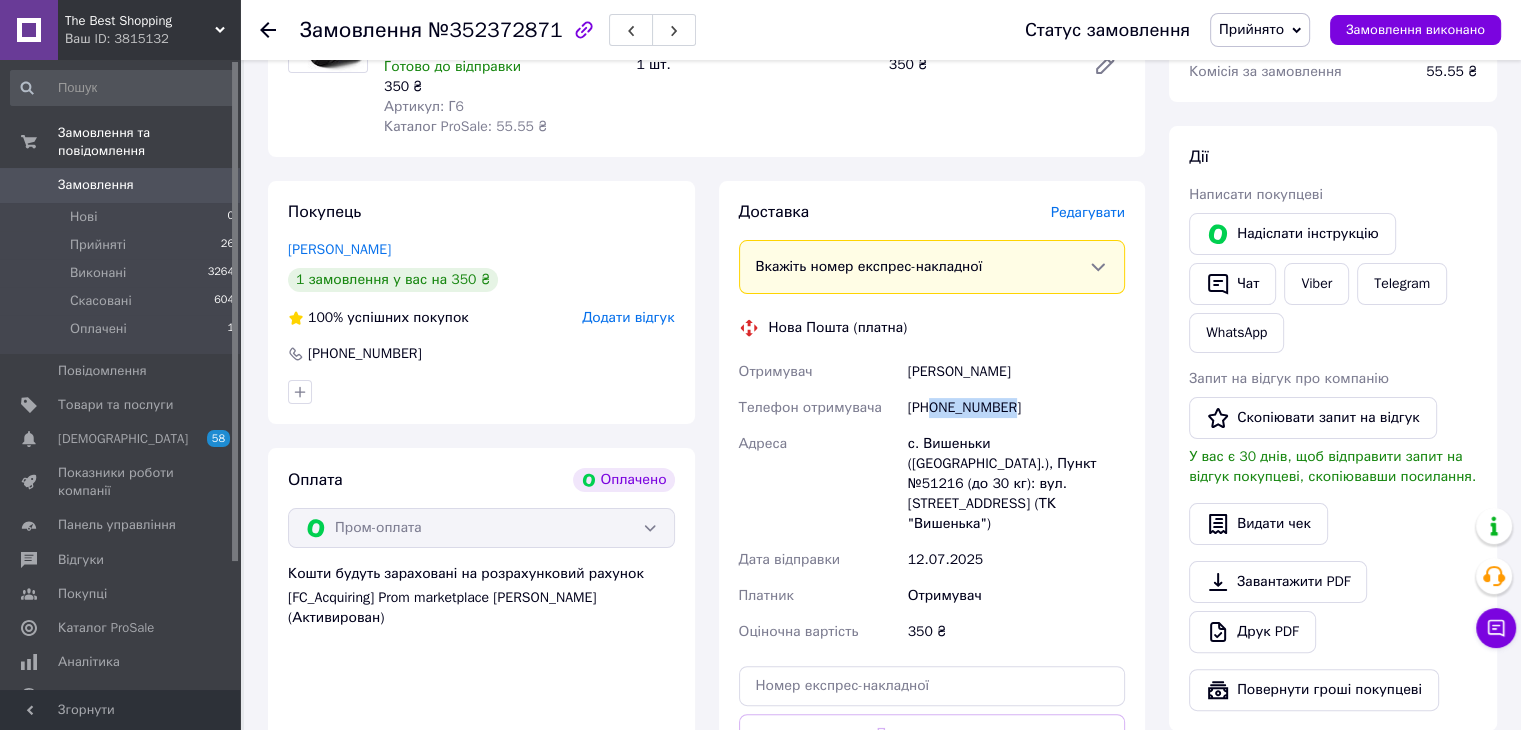 drag, startPoint x: 931, startPoint y: 385, endPoint x: 1052, endPoint y: 382, distance: 121.037186 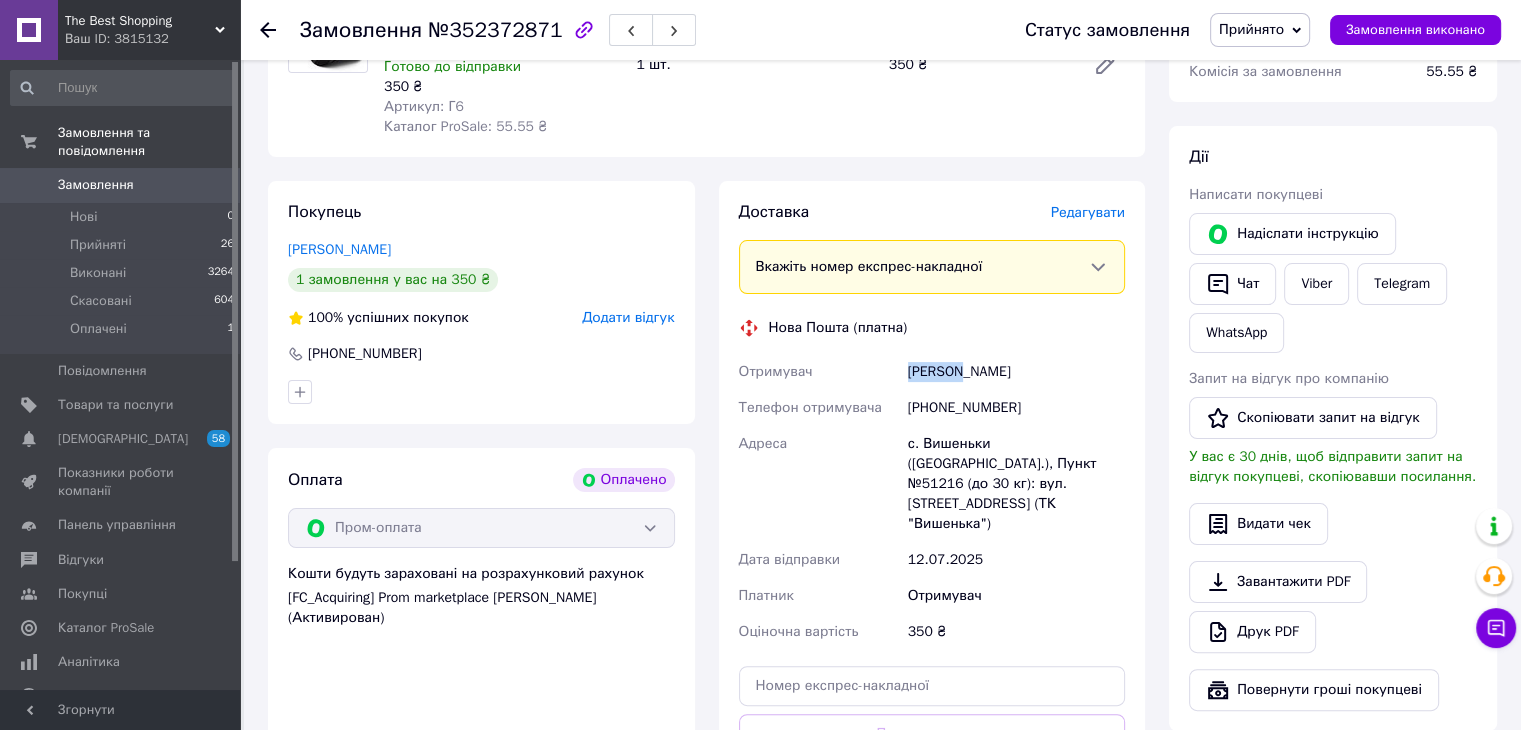drag, startPoint x: 888, startPoint y: 346, endPoint x: 959, endPoint y: 352, distance: 71.25307 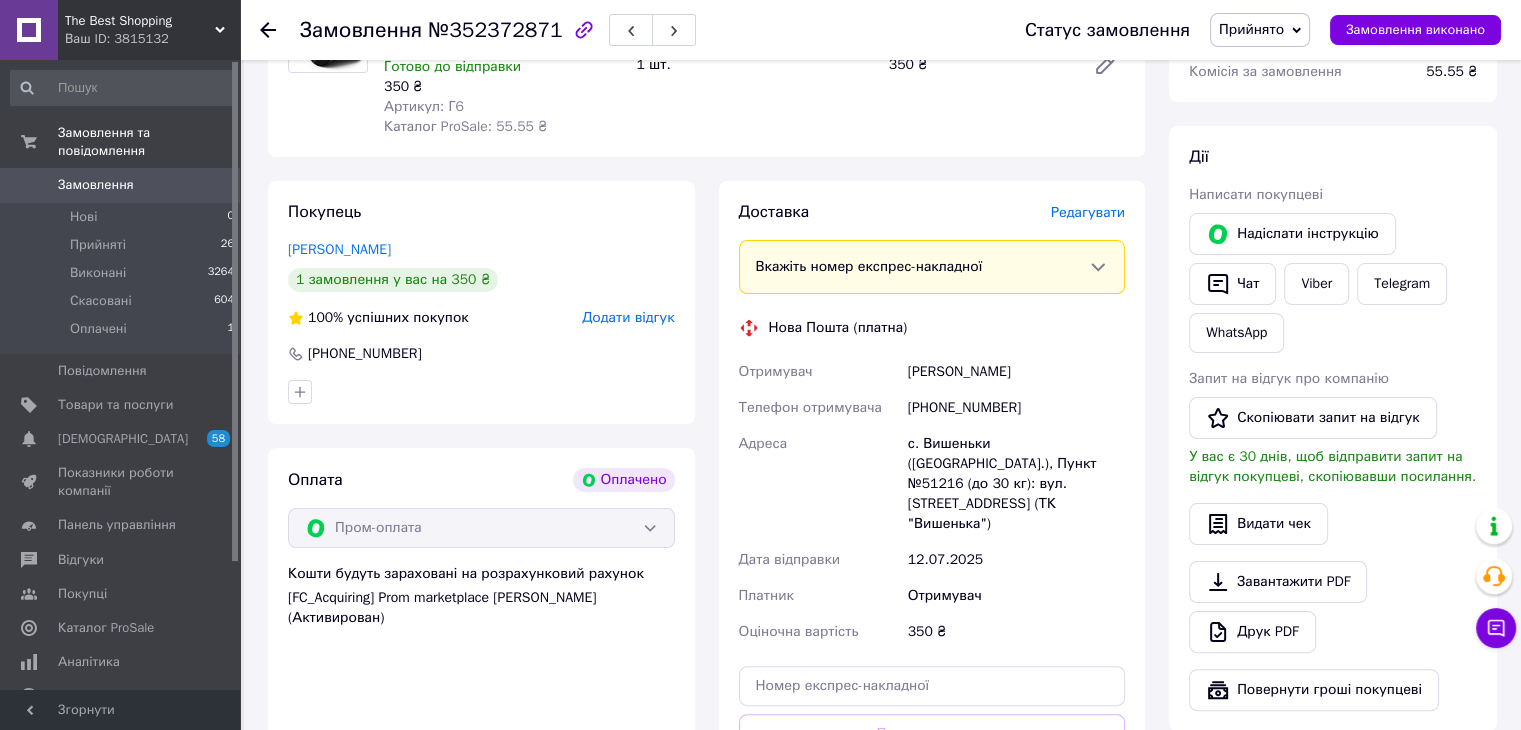 drag, startPoint x: 966, startPoint y: 351, endPoint x: 1048, endPoint y: 350, distance: 82.006096 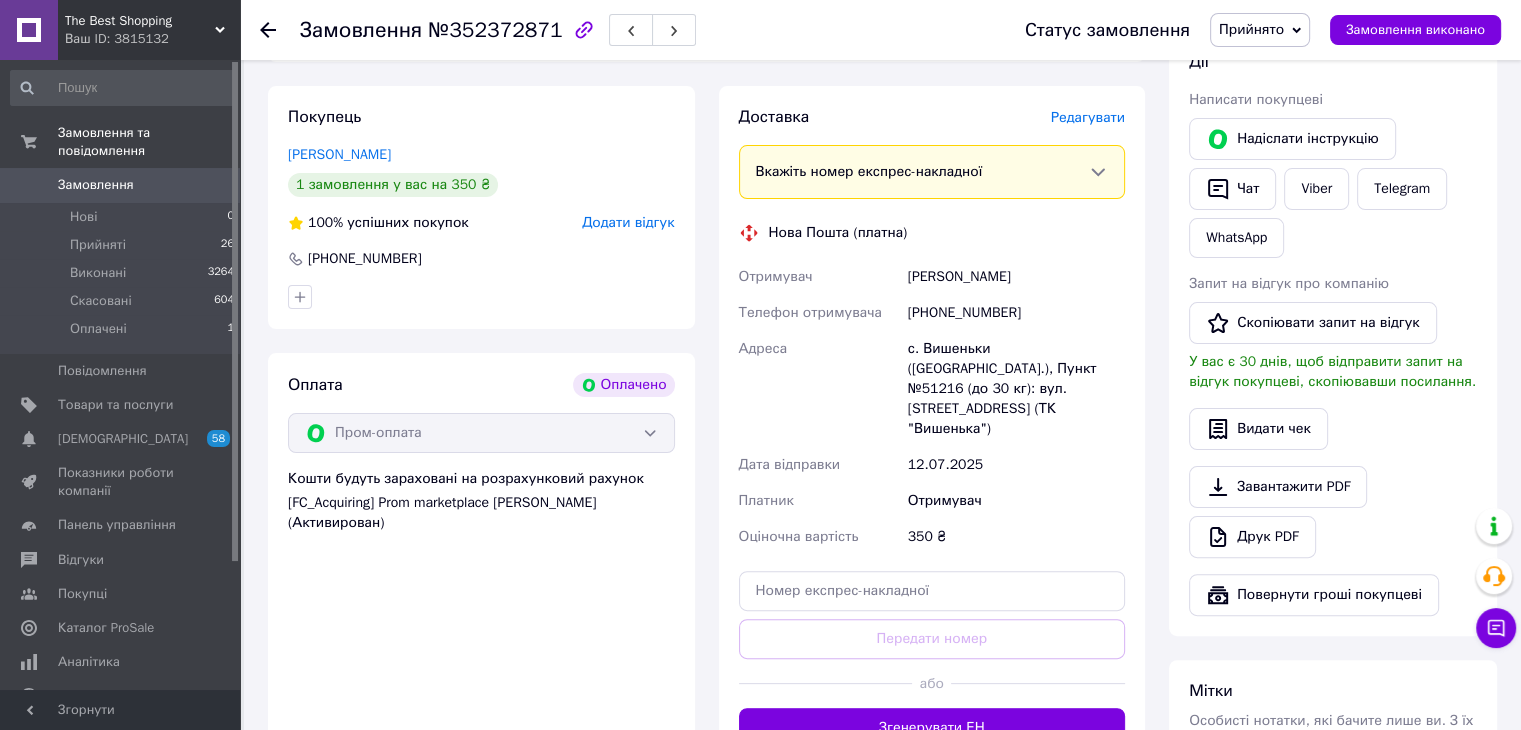 scroll, scrollTop: 400, scrollLeft: 0, axis: vertical 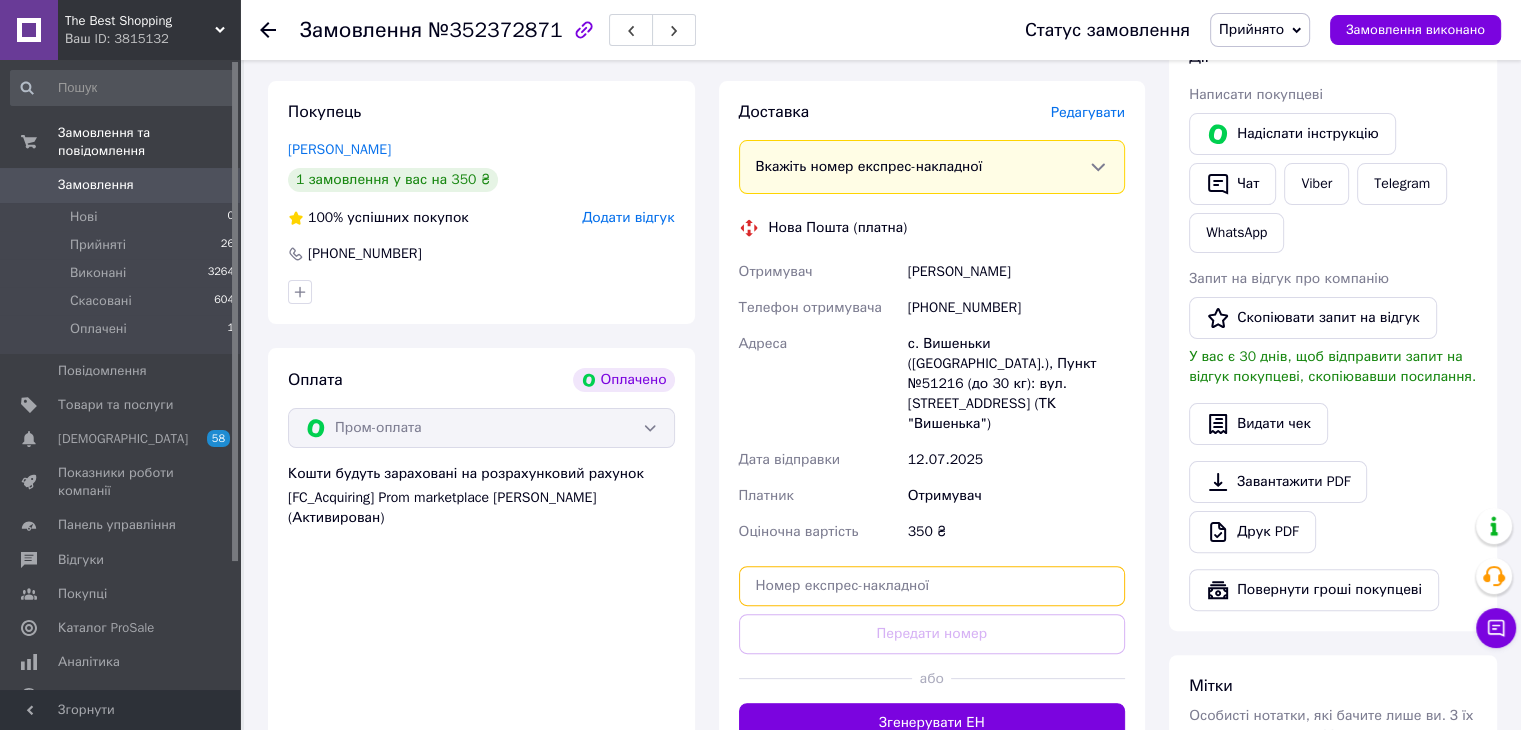click at bounding box center (932, 586) 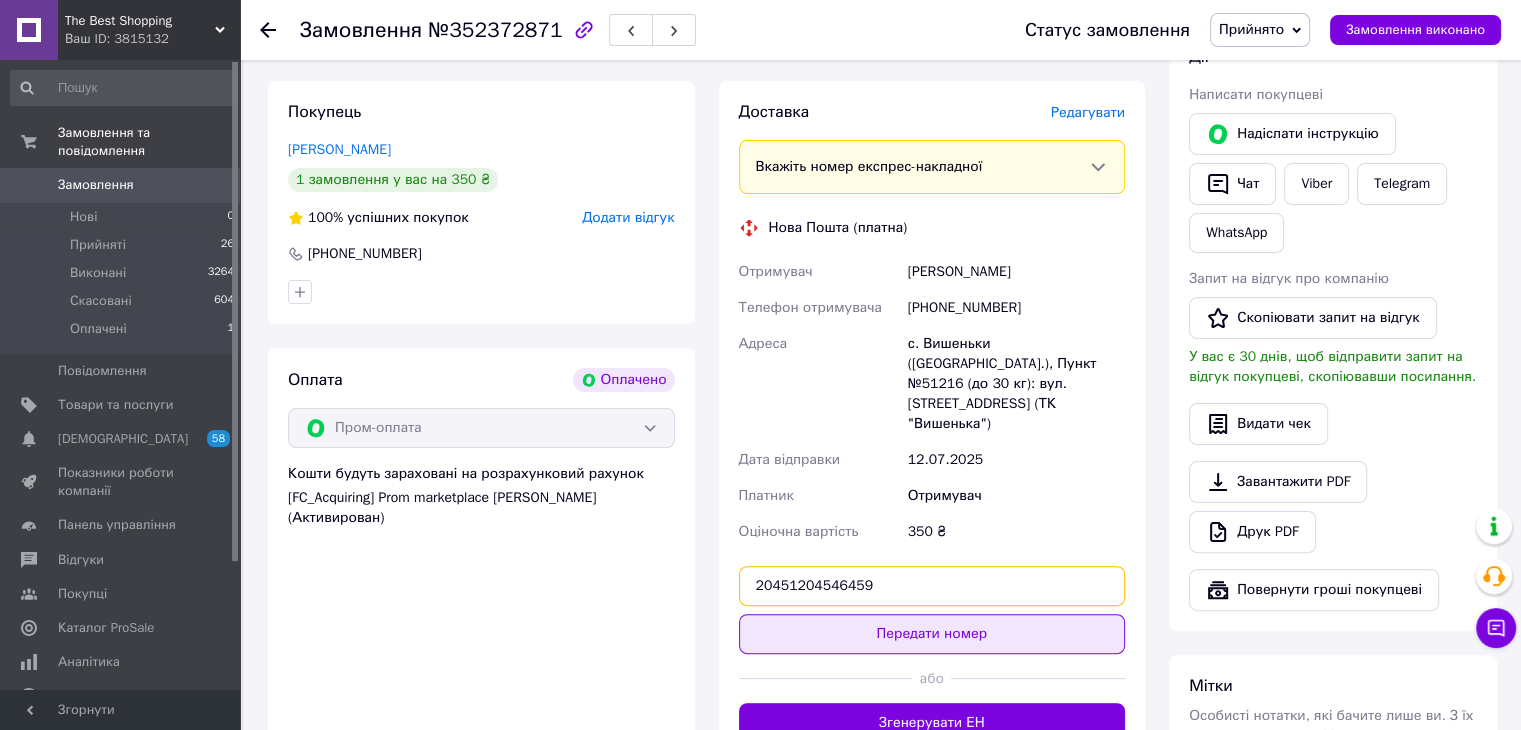 type on "20451204546459" 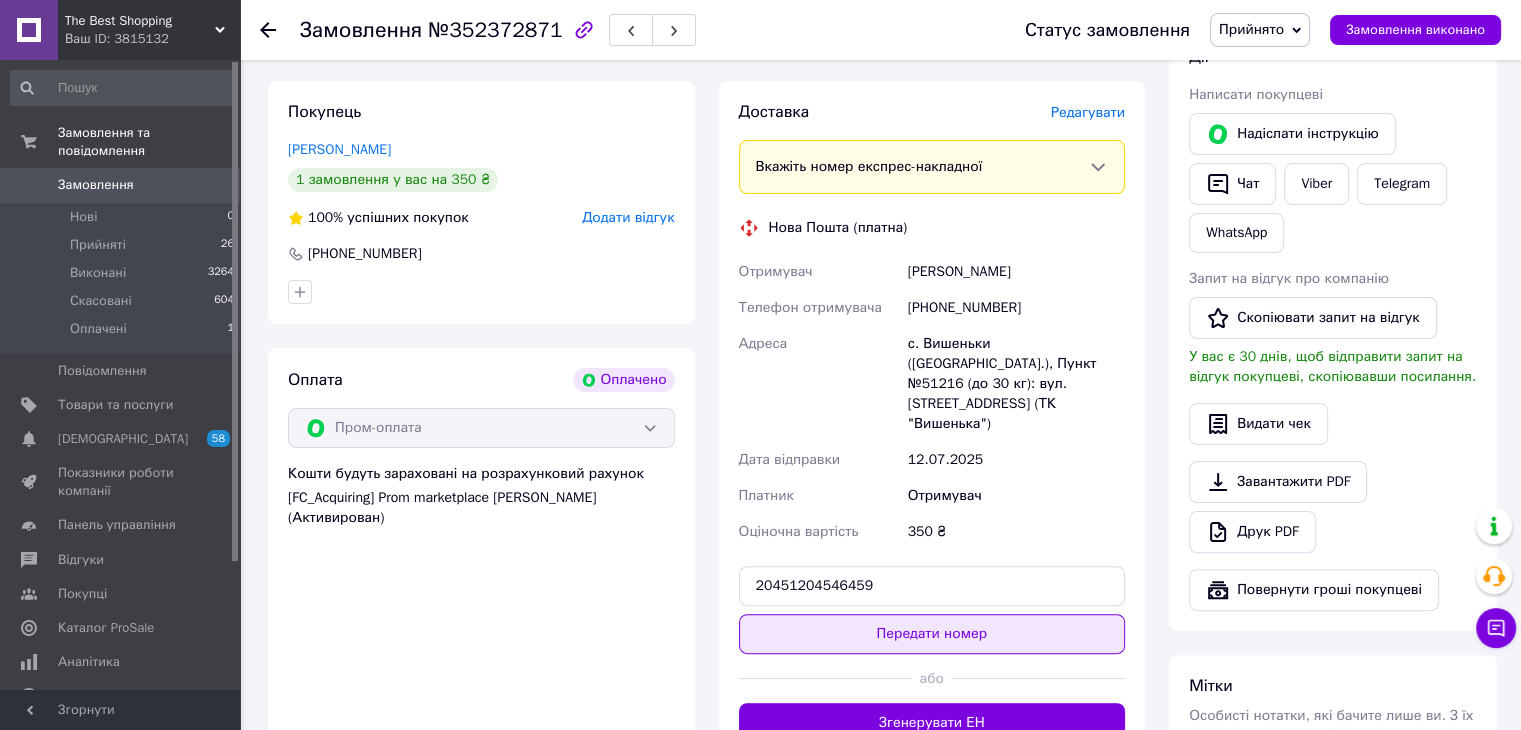click on "Передати номер" at bounding box center (932, 634) 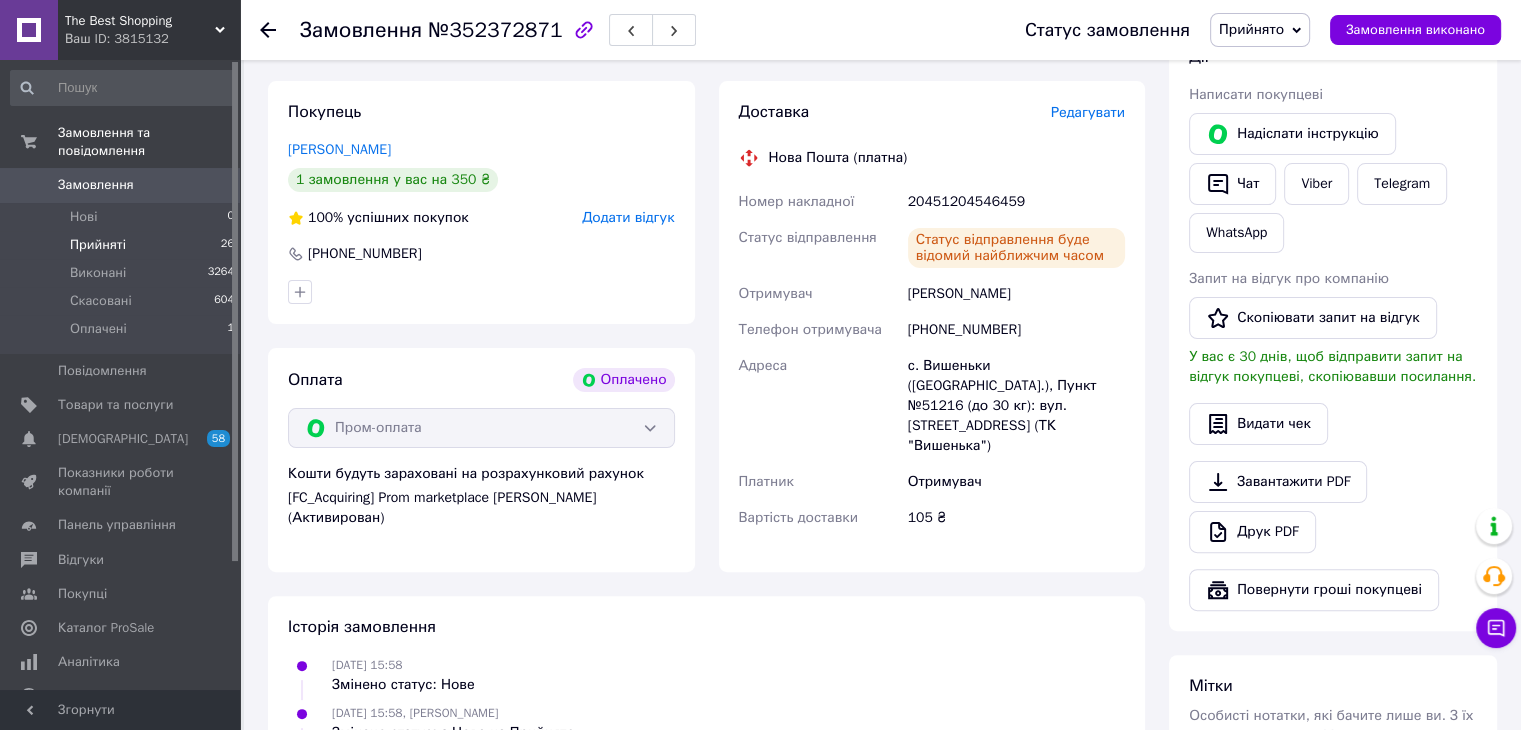 click on "Прийняті" at bounding box center (98, 245) 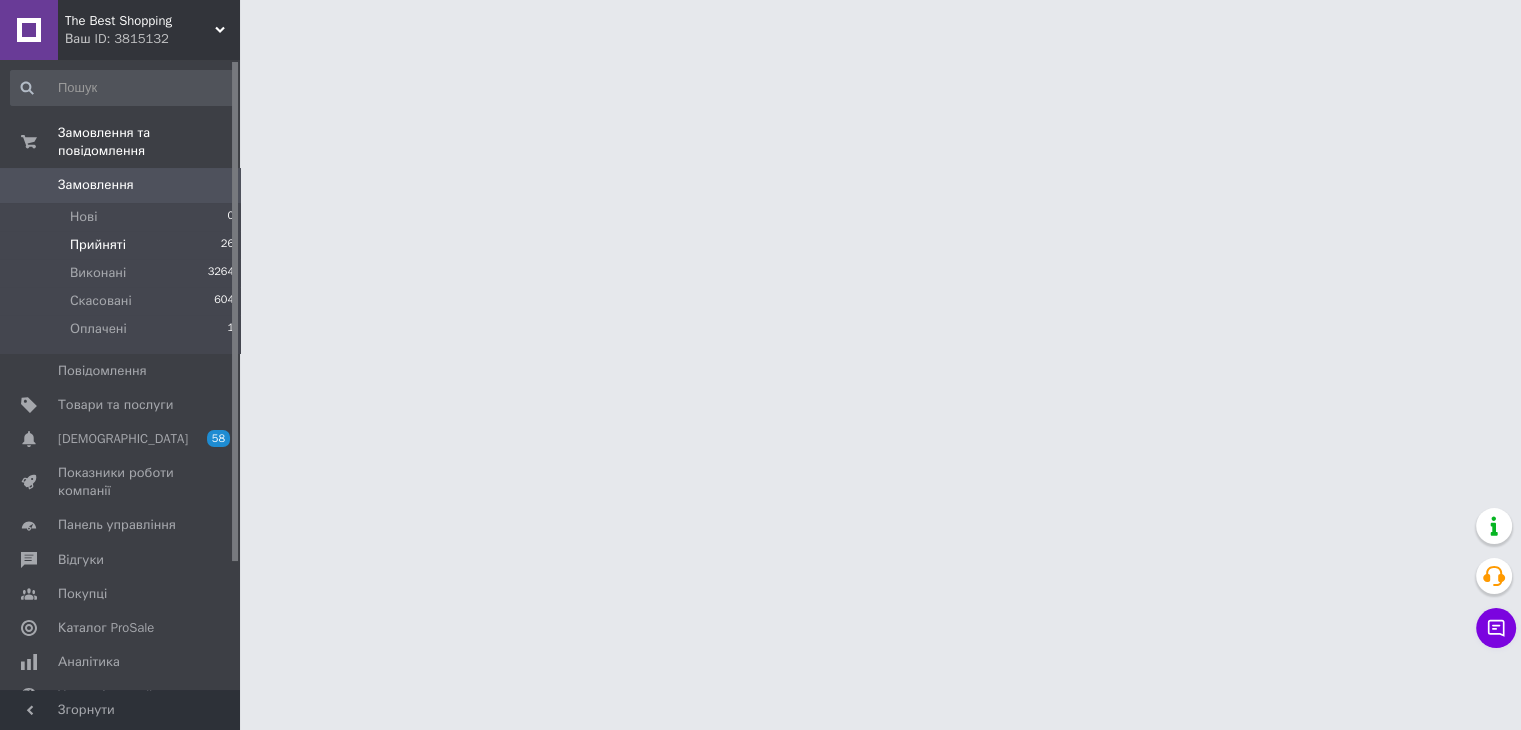 scroll, scrollTop: 0, scrollLeft: 0, axis: both 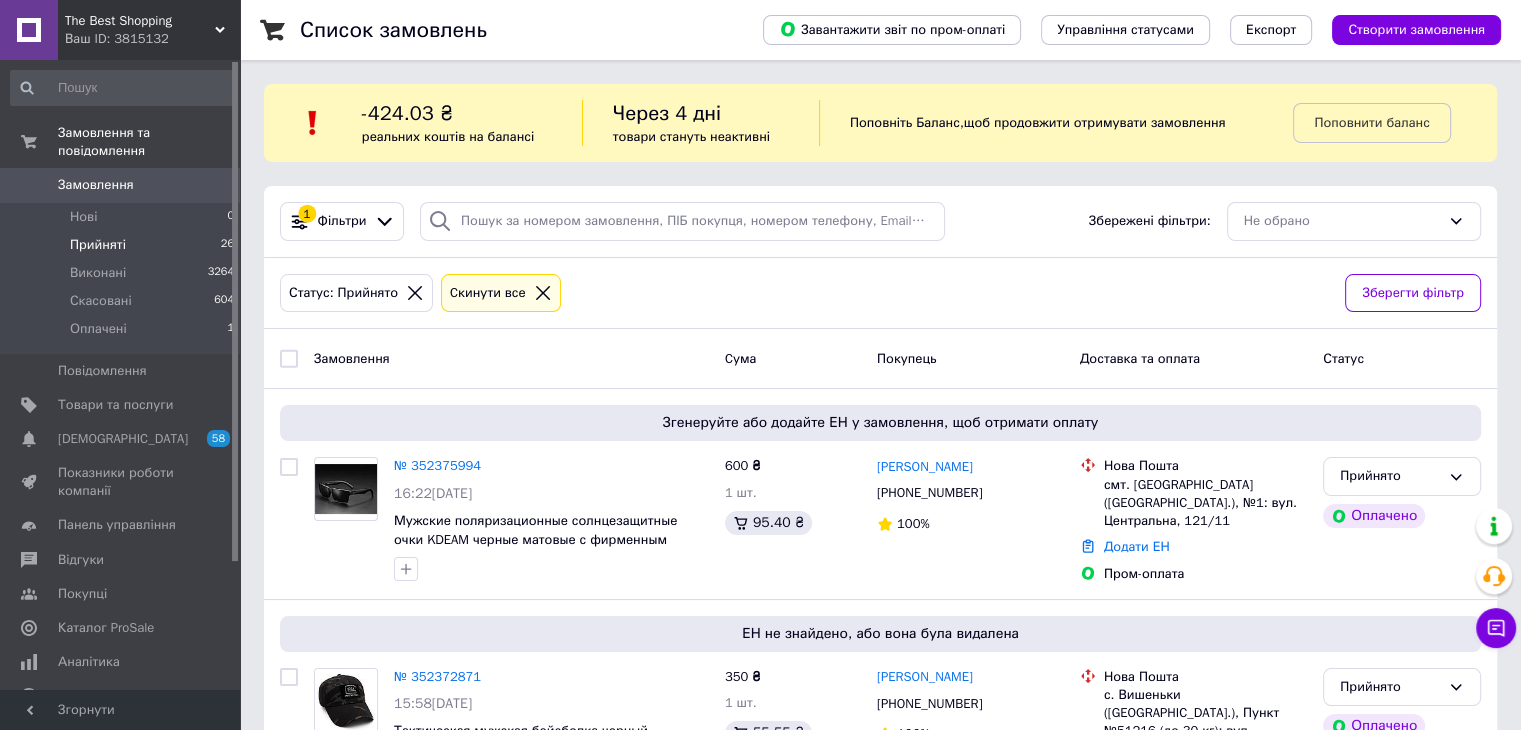 click on "Прийняті" at bounding box center (98, 245) 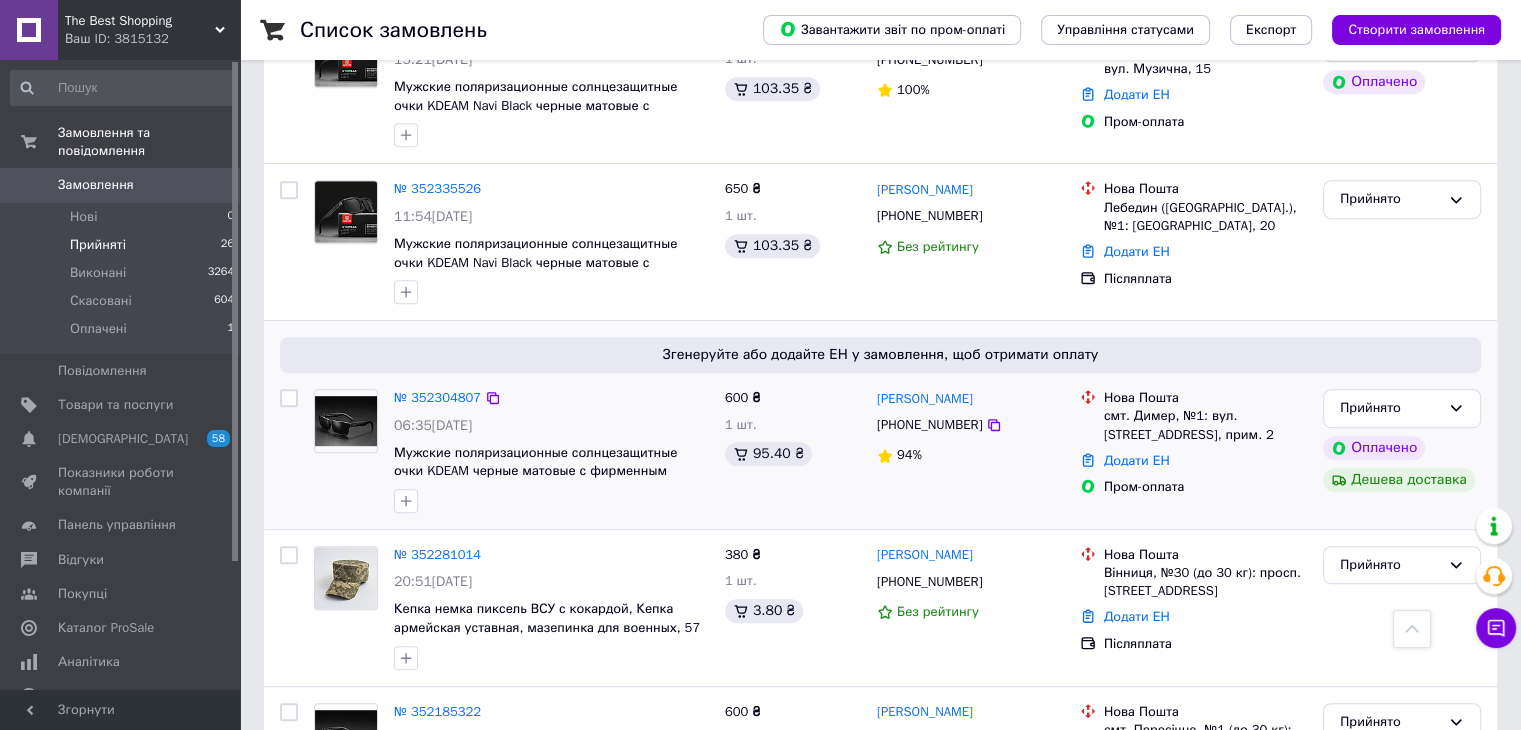 scroll, scrollTop: 1000, scrollLeft: 0, axis: vertical 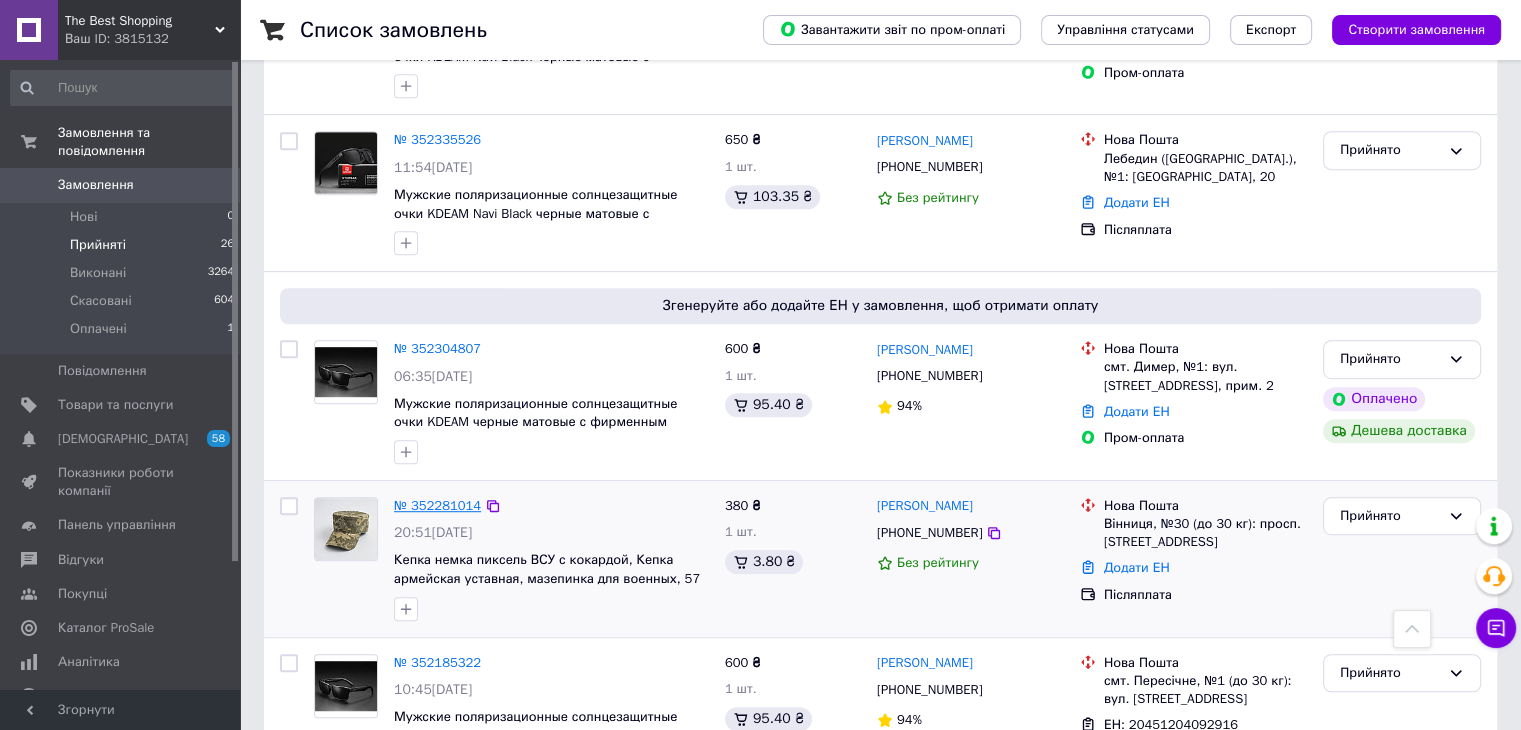 click on "№ 352281014" at bounding box center [437, 505] 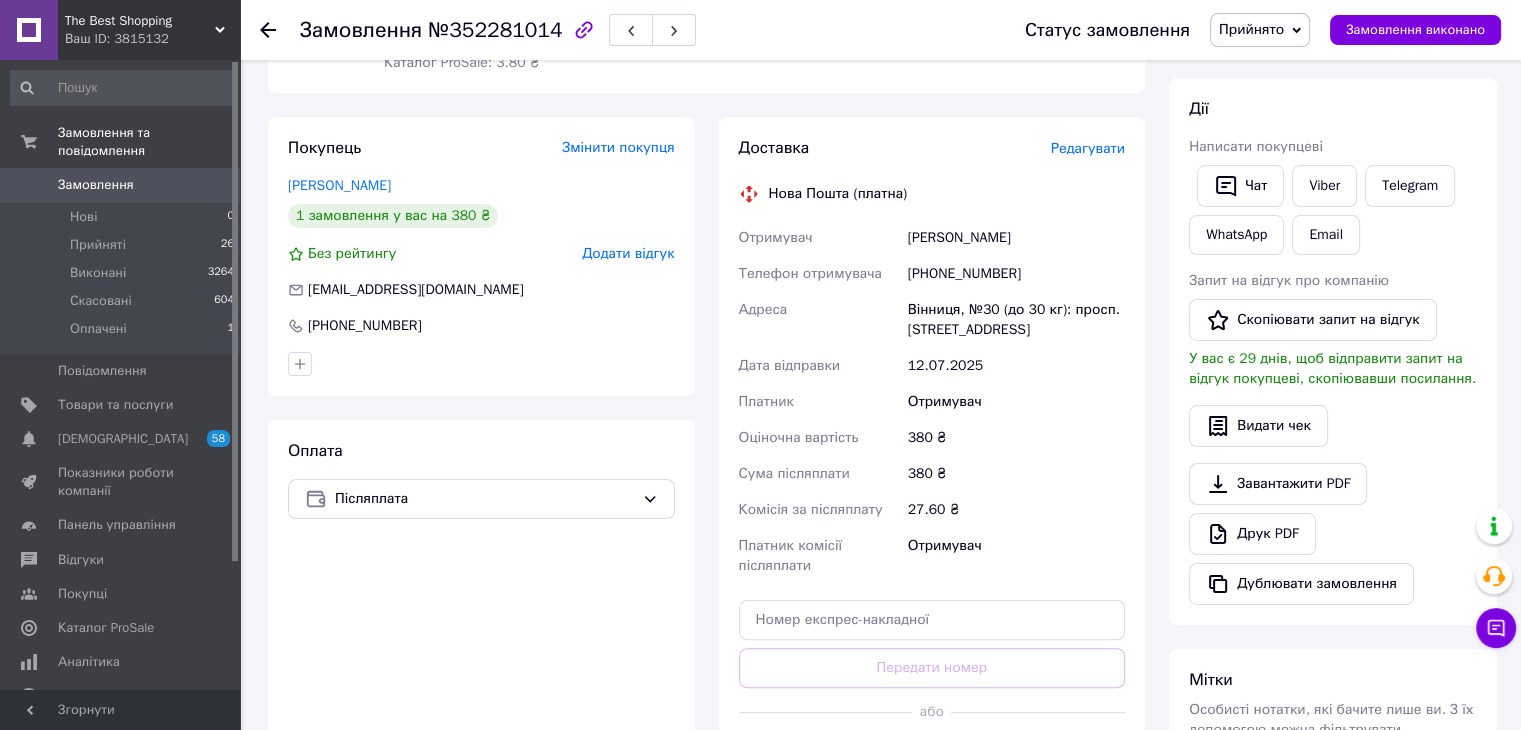 scroll, scrollTop: 302, scrollLeft: 0, axis: vertical 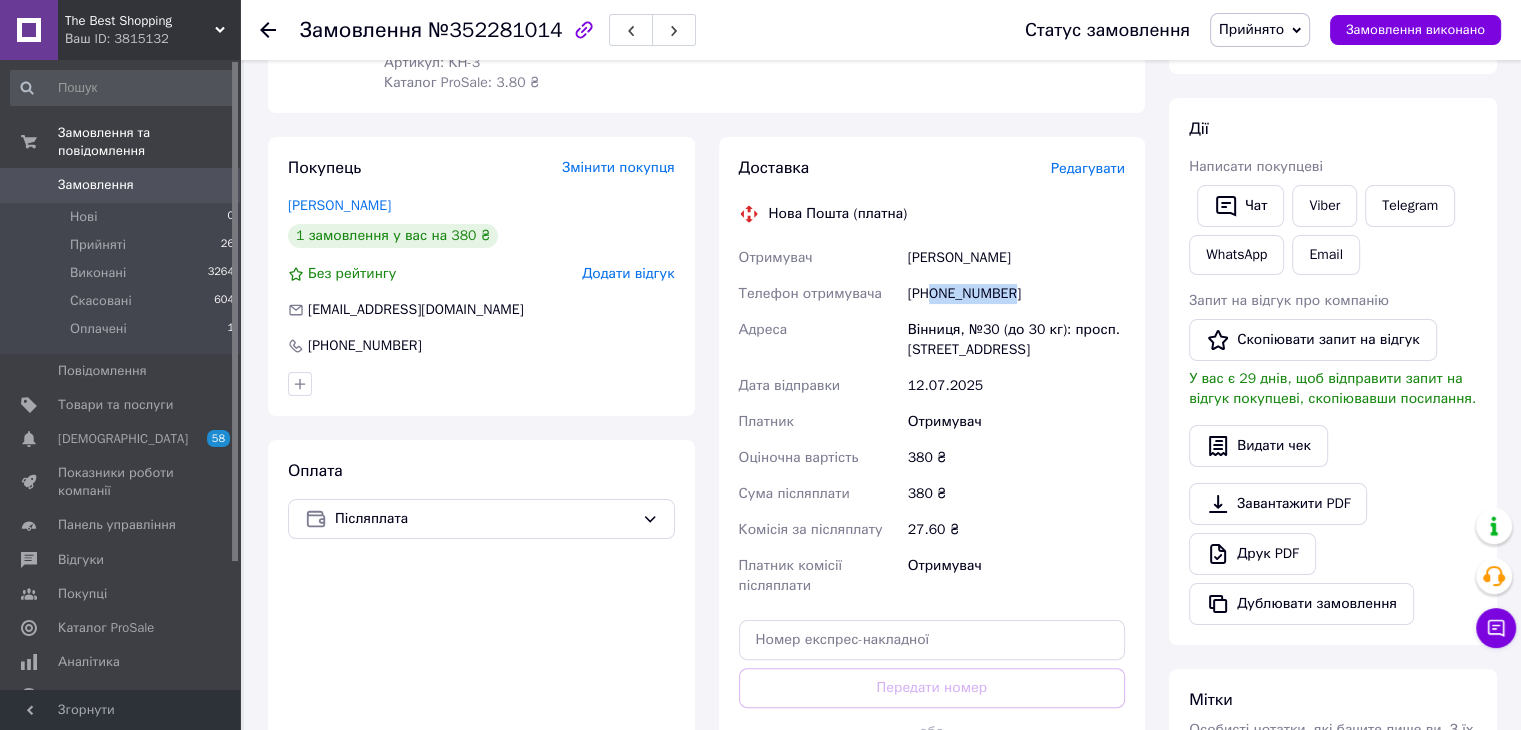 drag, startPoint x: 932, startPoint y: 291, endPoint x: 1096, endPoint y: 306, distance: 164.68454 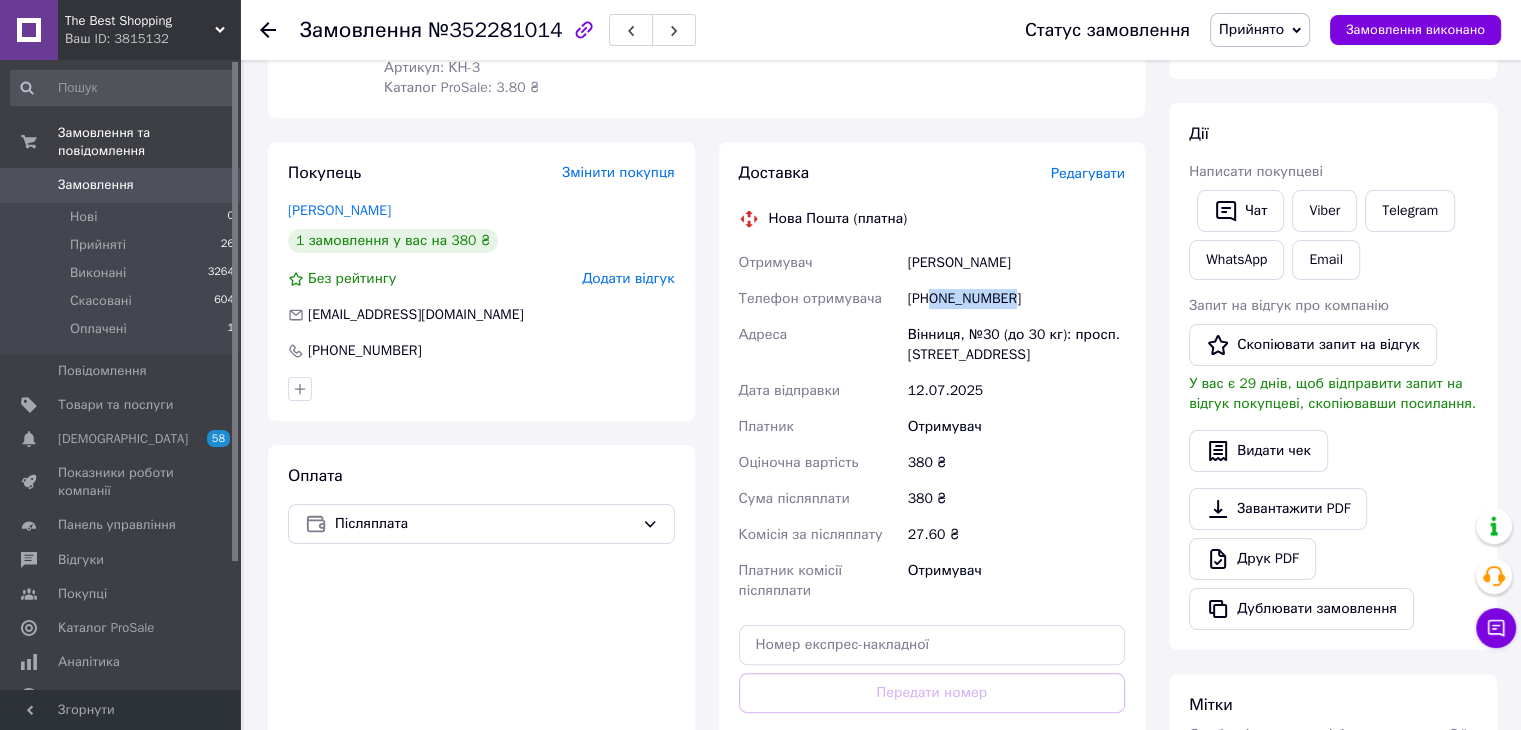 scroll, scrollTop: 300, scrollLeft: 0, axis: vertical 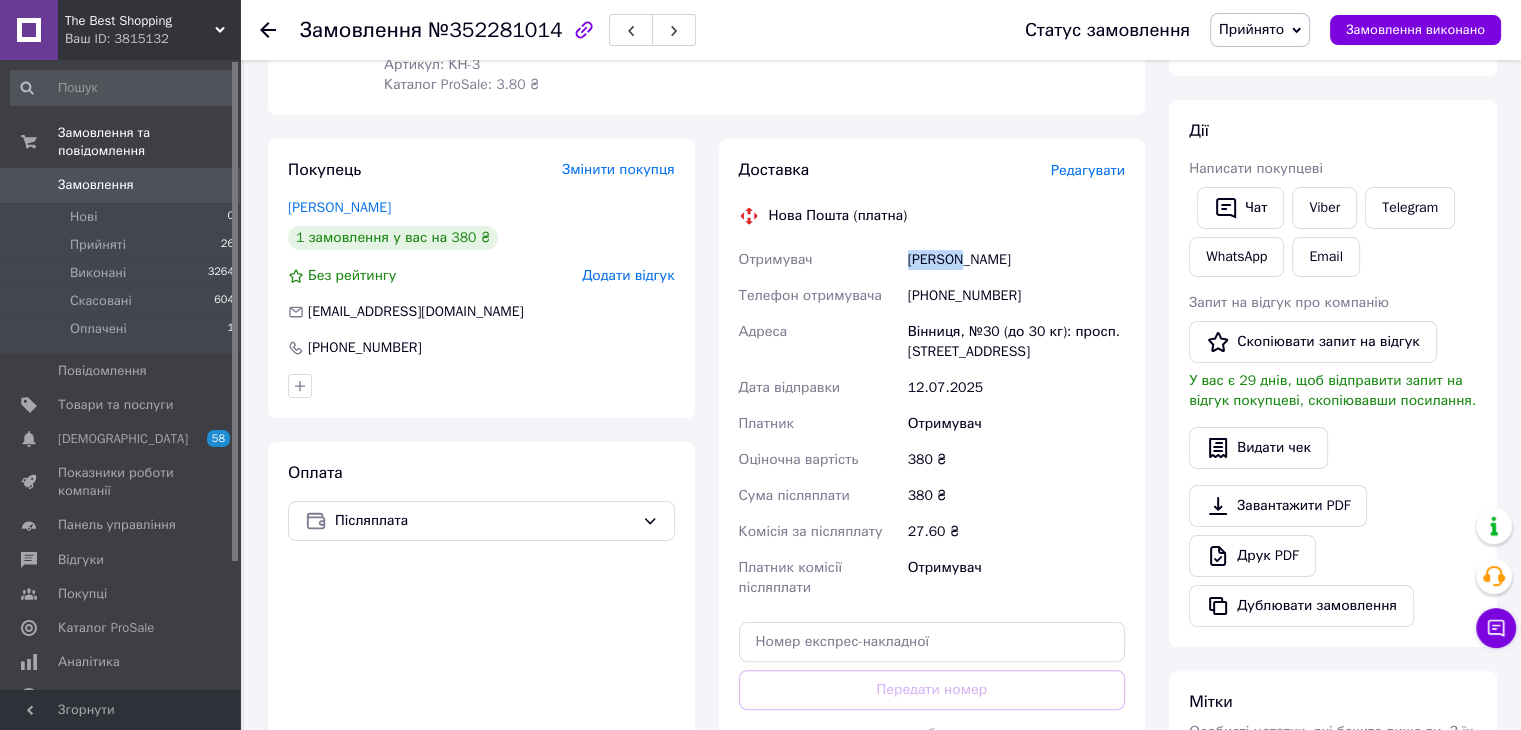 drag, startPoint x: 892, startPoint y: 244, endPoint x: 956, endPoint y: 261, distance: 66.21933 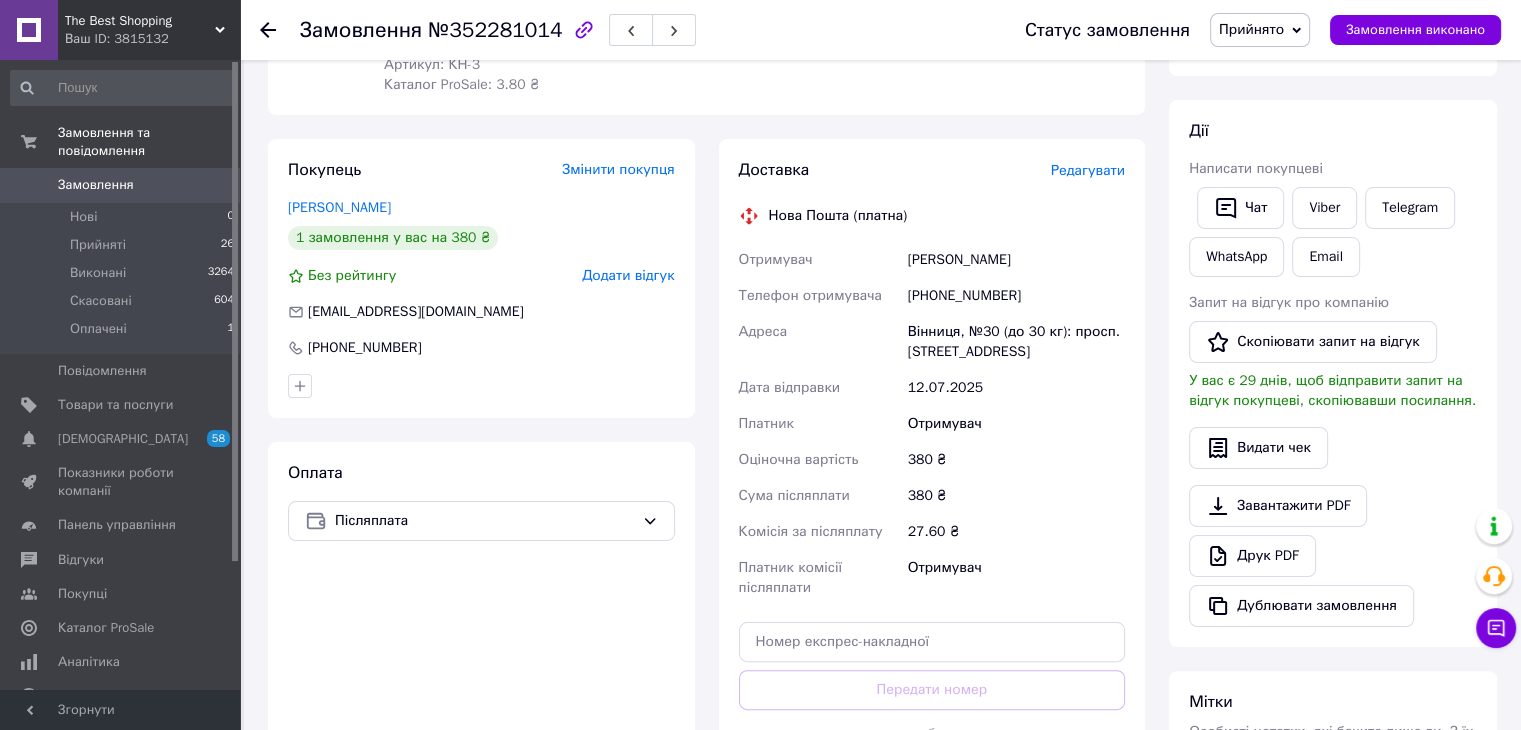 drag, startPoint x: 955, startPoint y: 255, endPoint x: 1018, endPoint y: 255, distance: 63 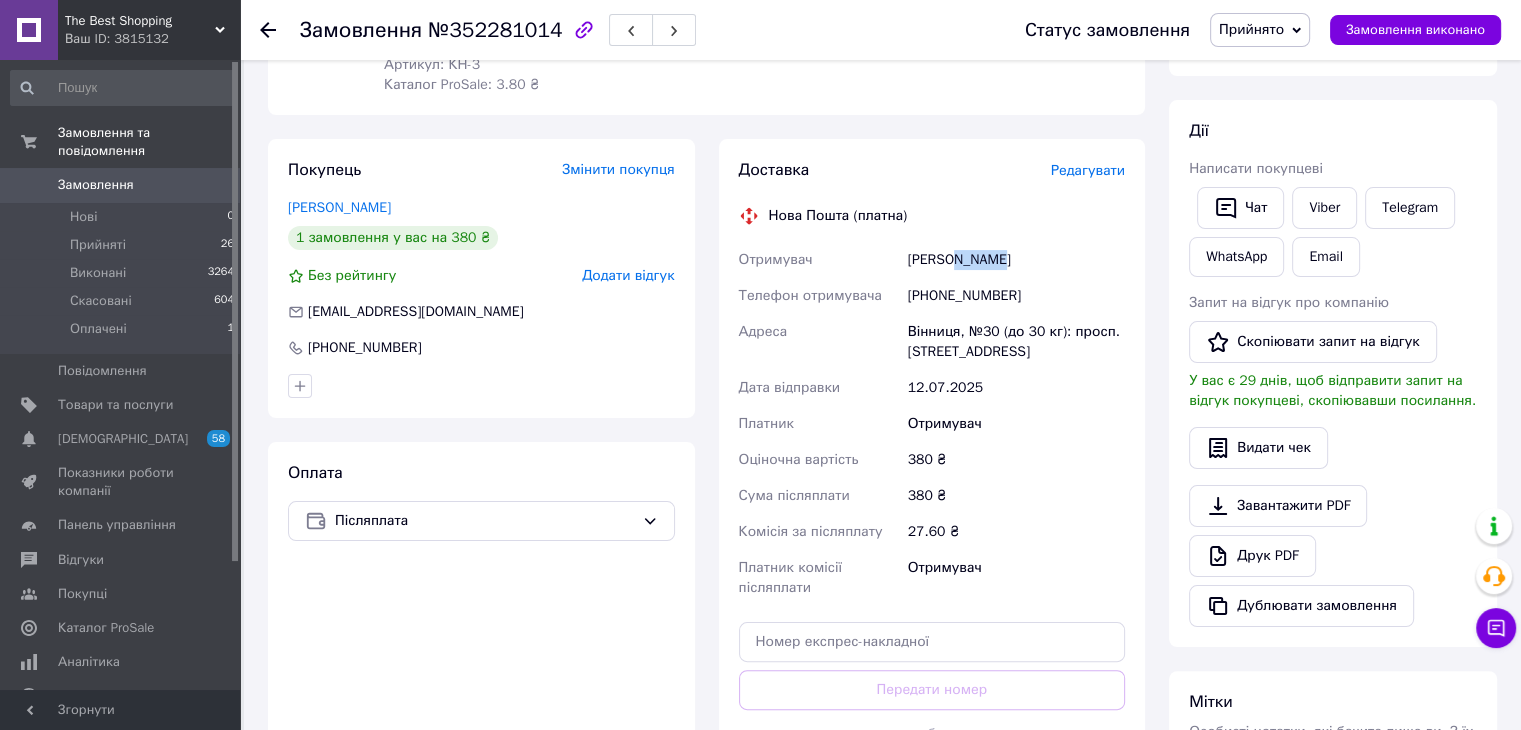 copy on "[PERSON_NAME]" 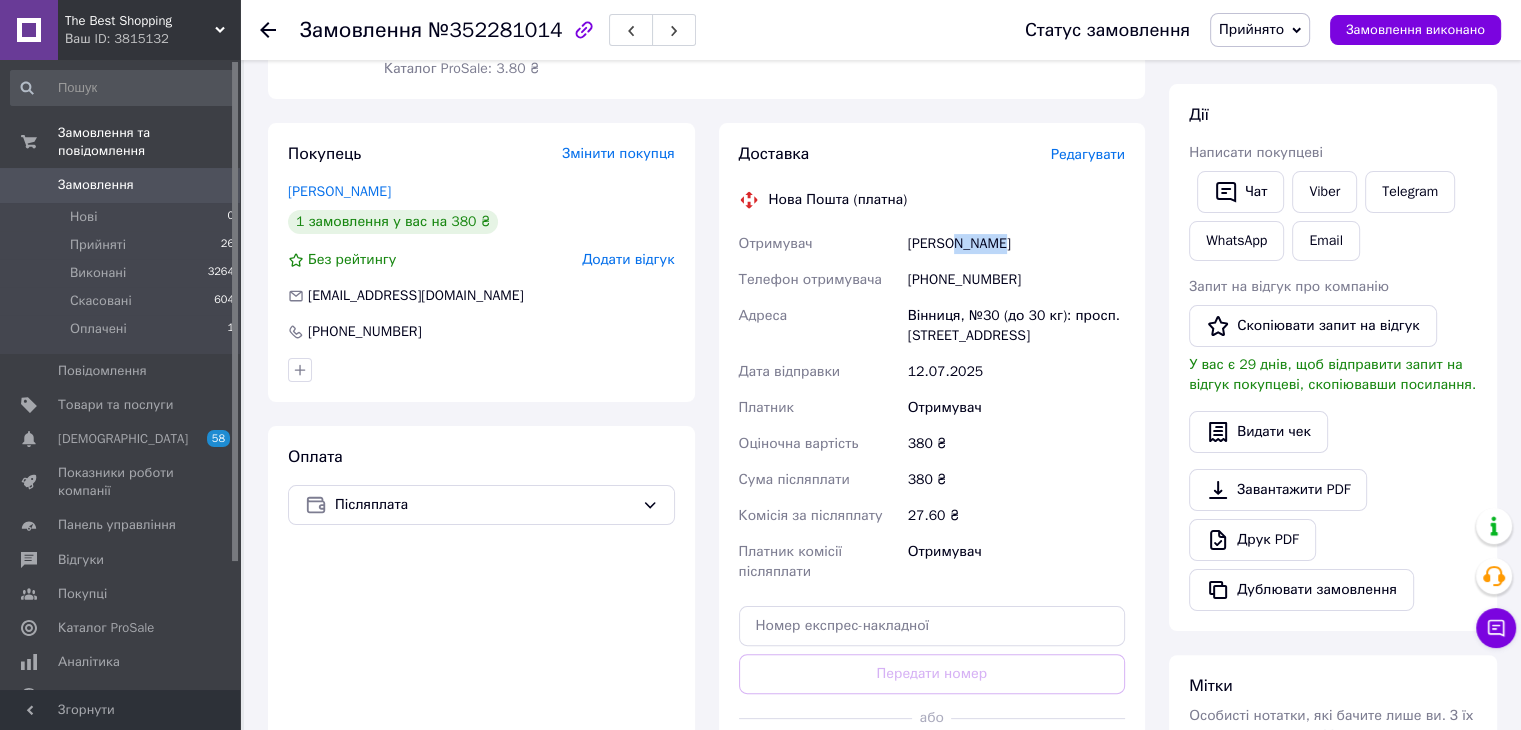 scroll, scrollTop: 600, scrollLeft: 0, axis: vertical 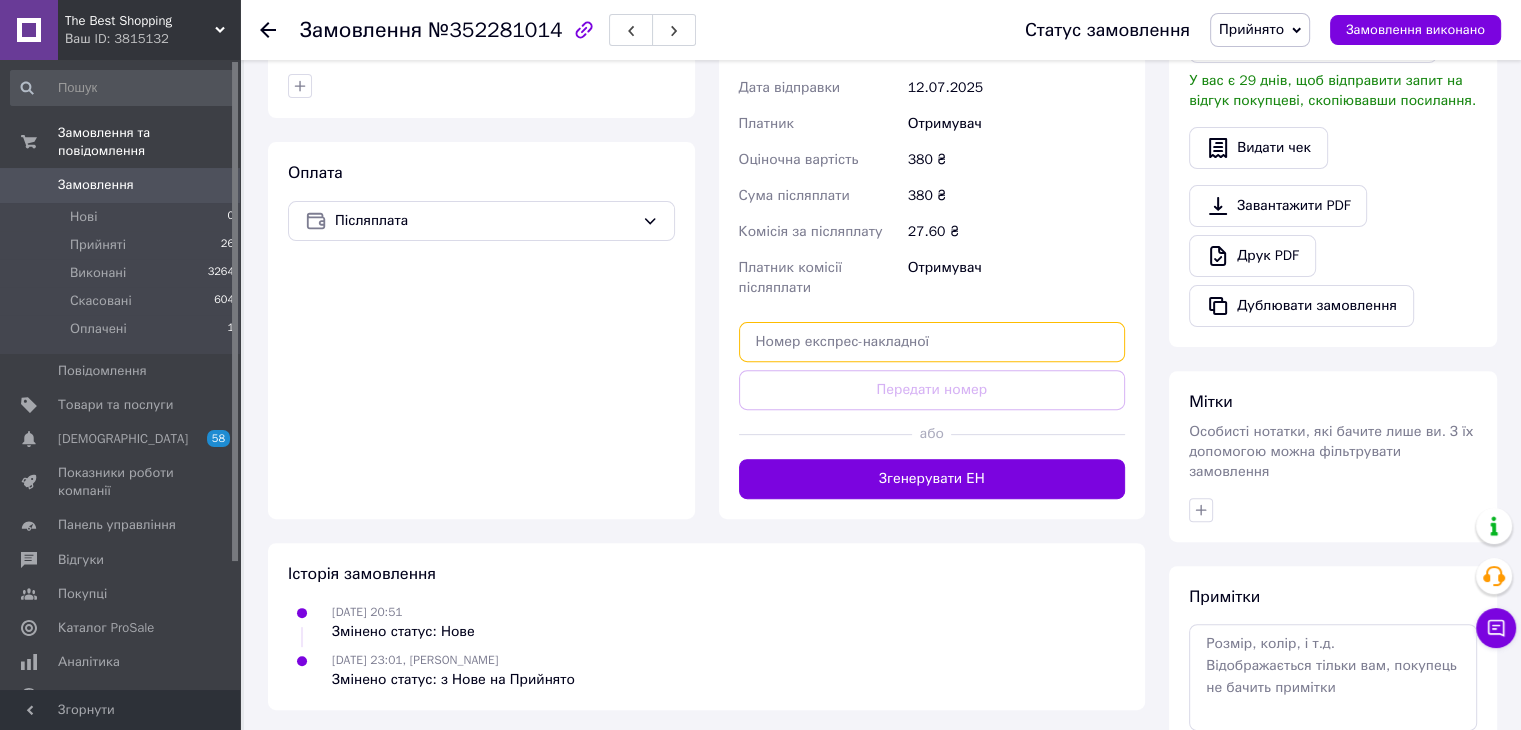 click at bounding box center (932, 342) 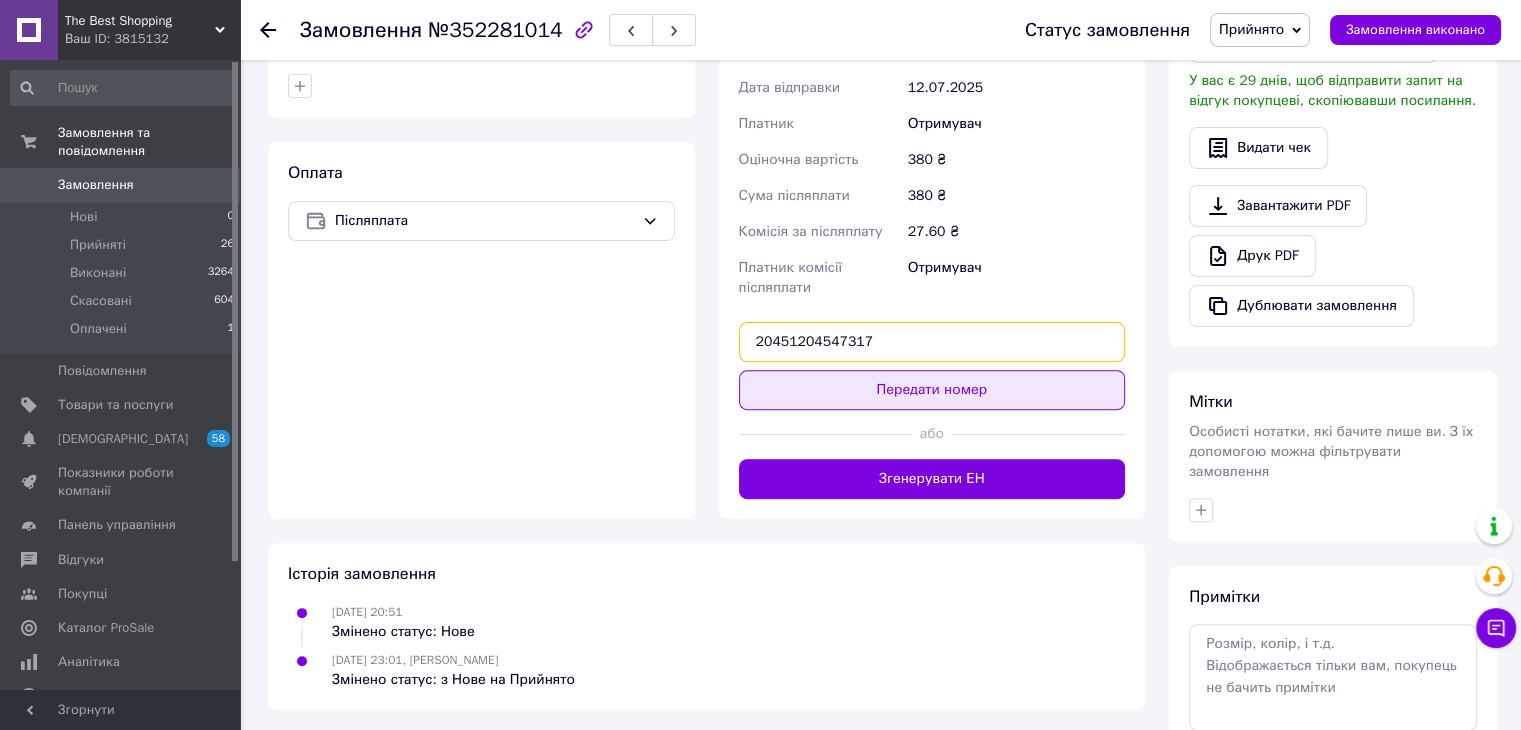 type on "20451204547317" 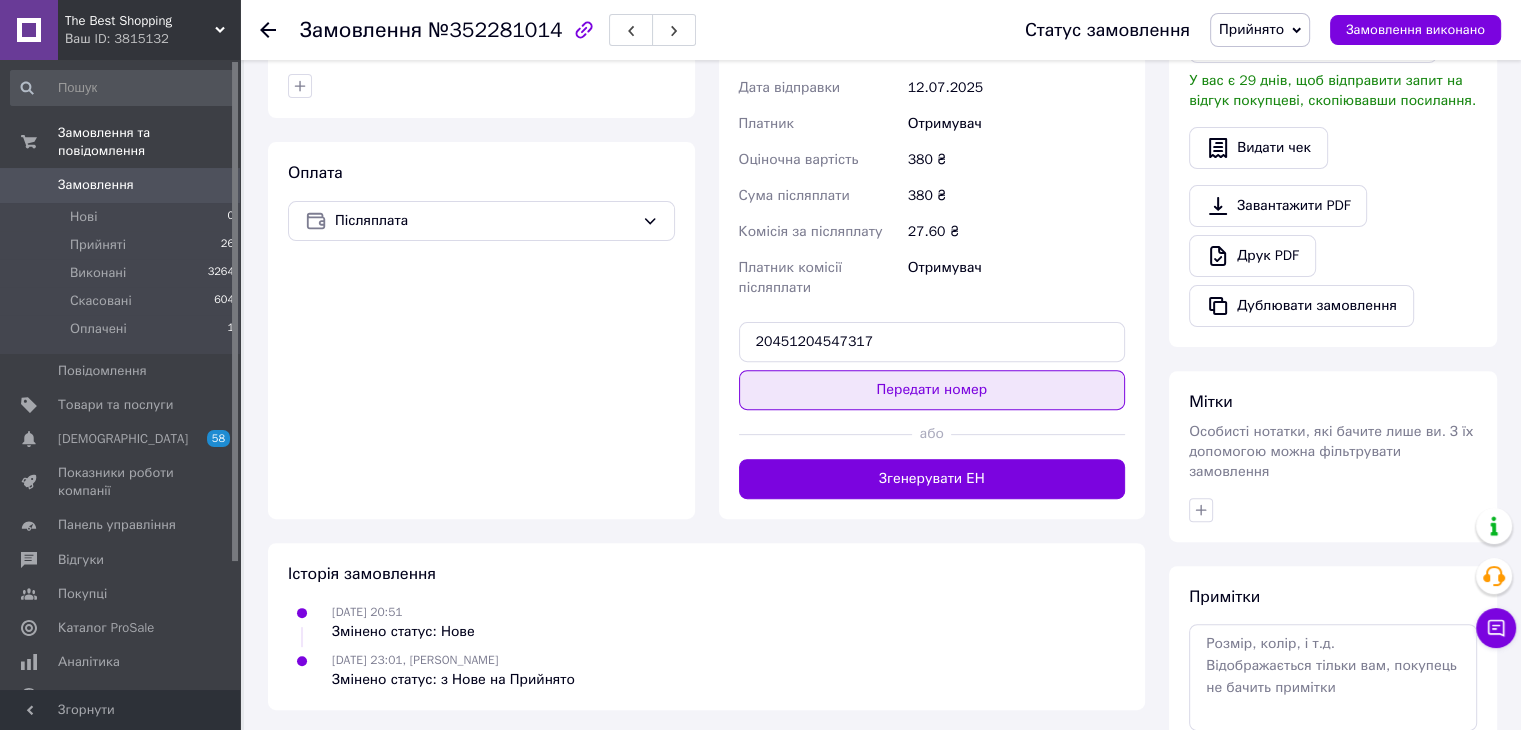 click on "Передати номер" at bounding box center [932, 390] 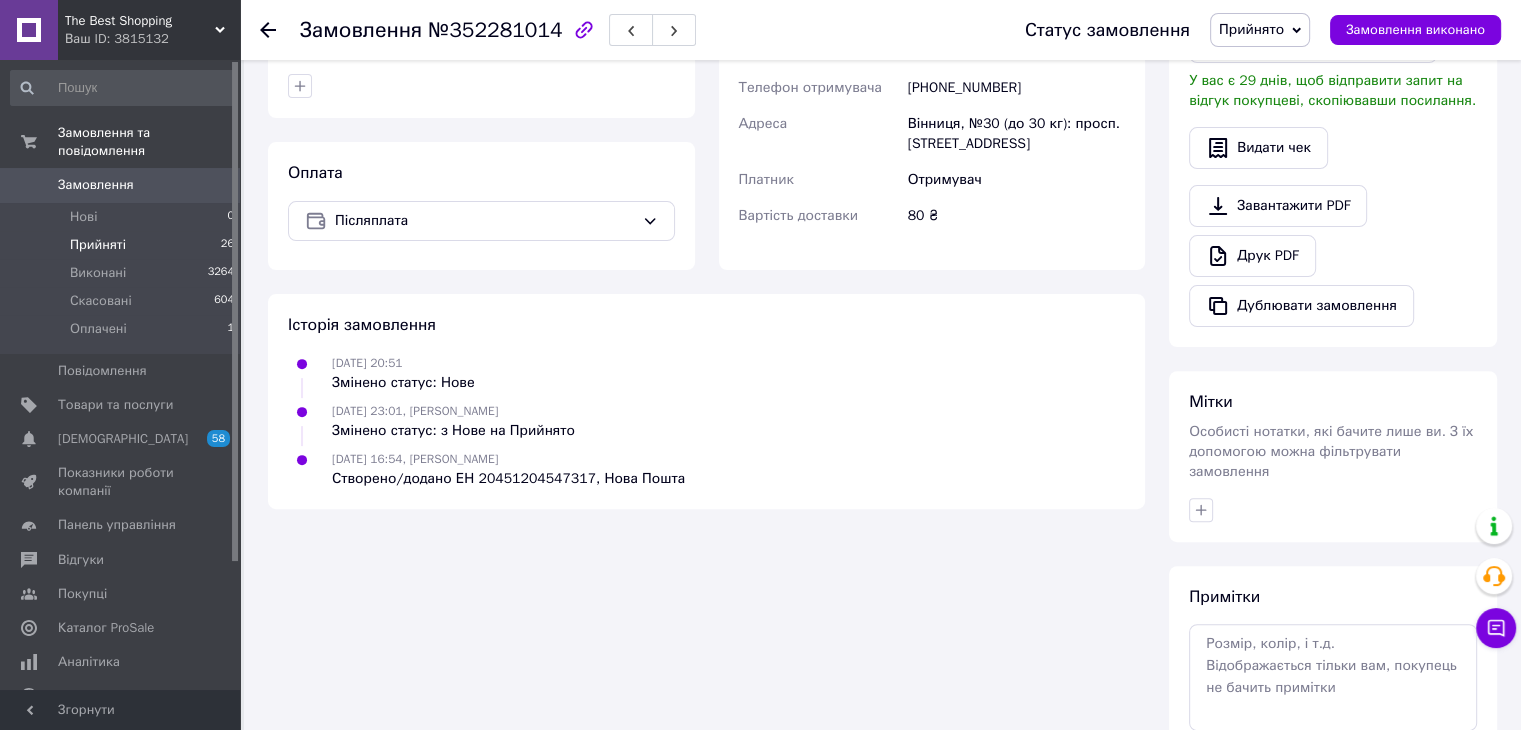 click on "Прийняті" at bounding box center (98, 245) 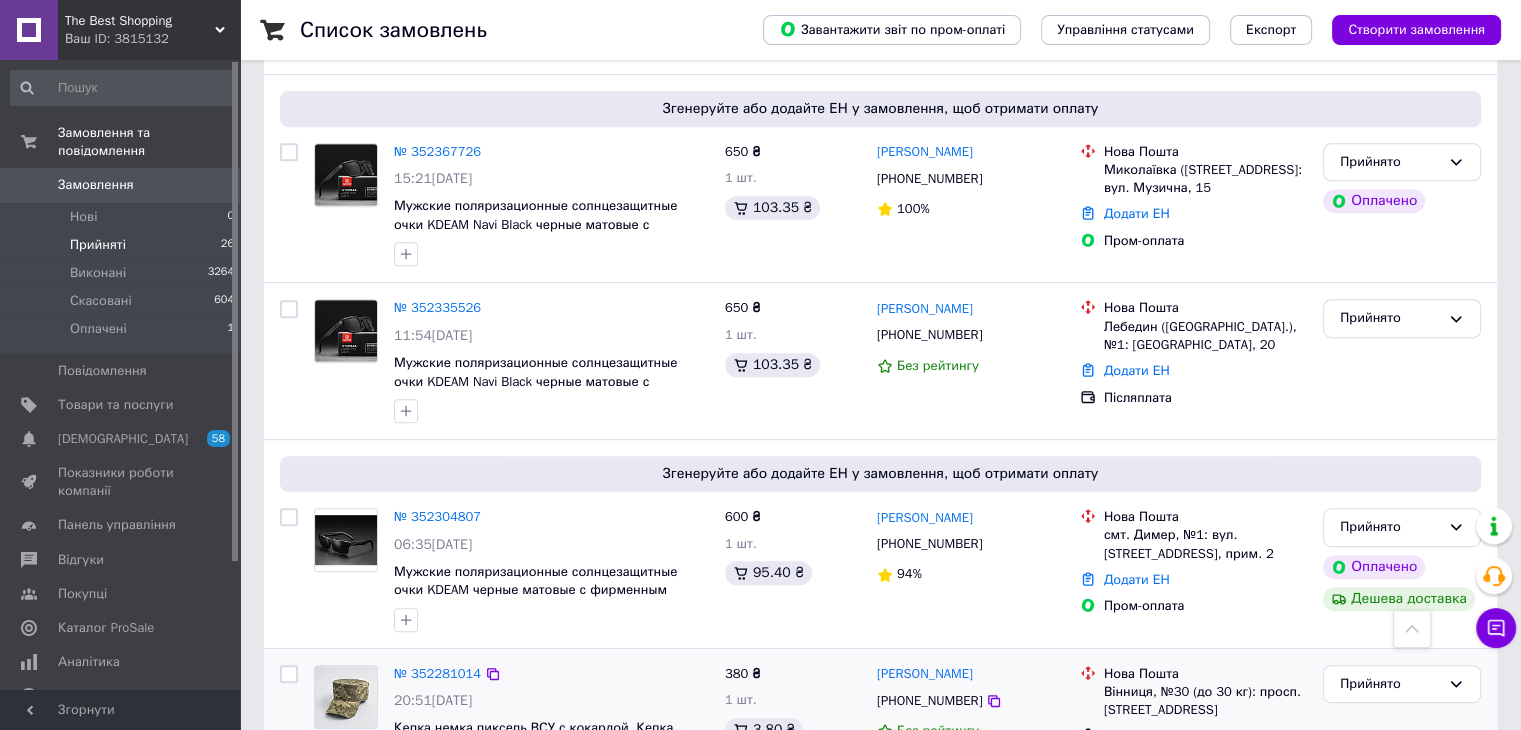 scroll, scrollTop: 900, scrollLeft: 0, axis: vertical 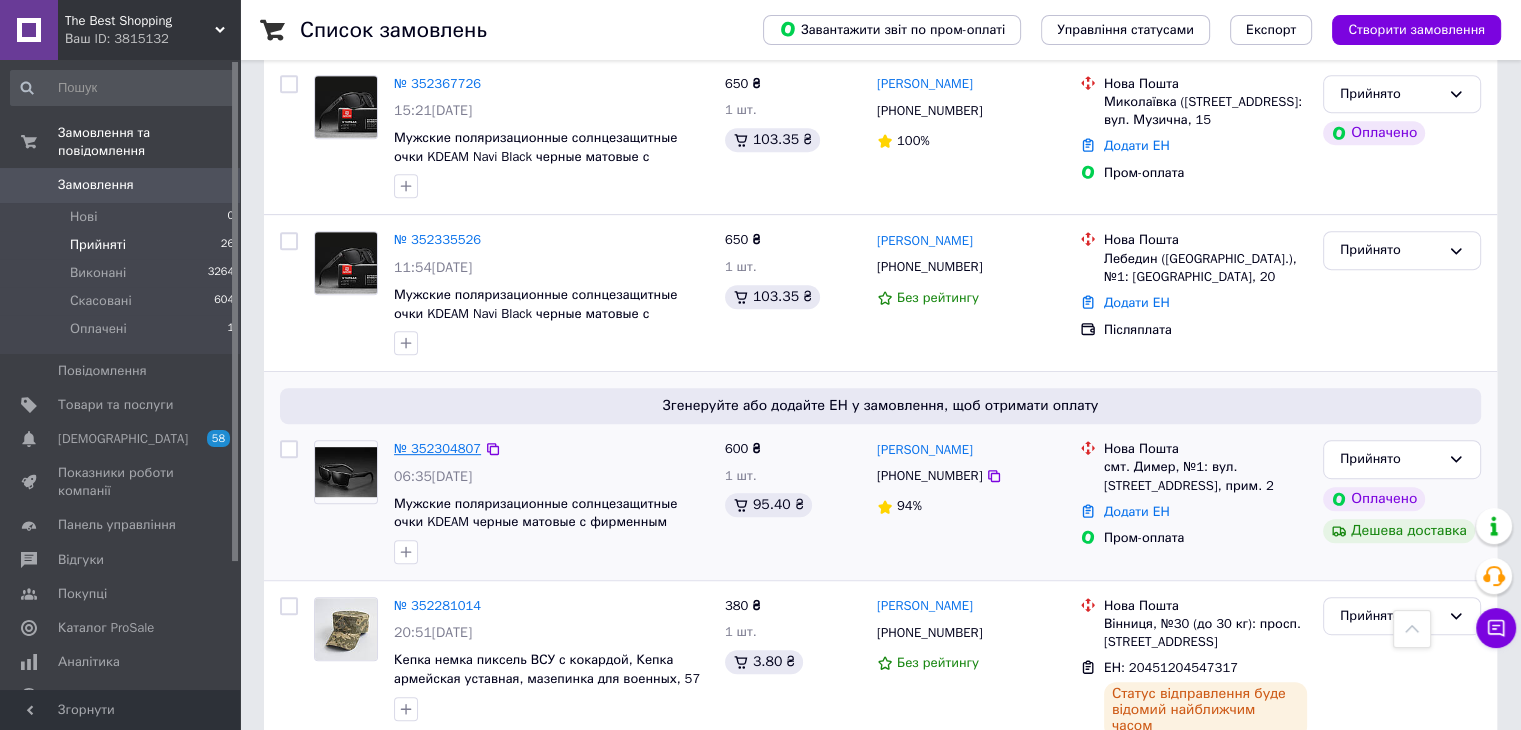 click on "№ 352304807" at bounding box center [437, 448] 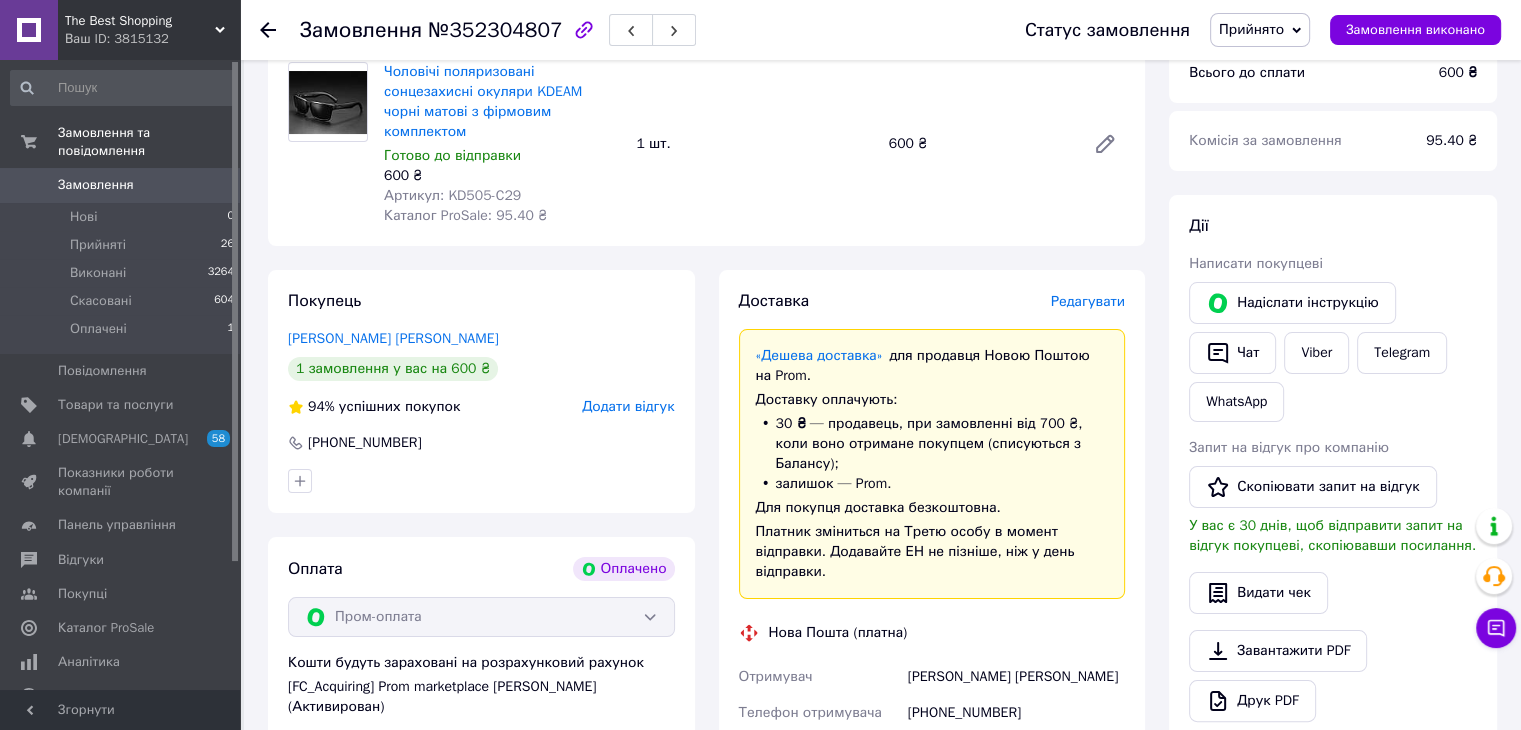 scroll, scrollTop: 500, scrollLeft: 0, axis: vertical 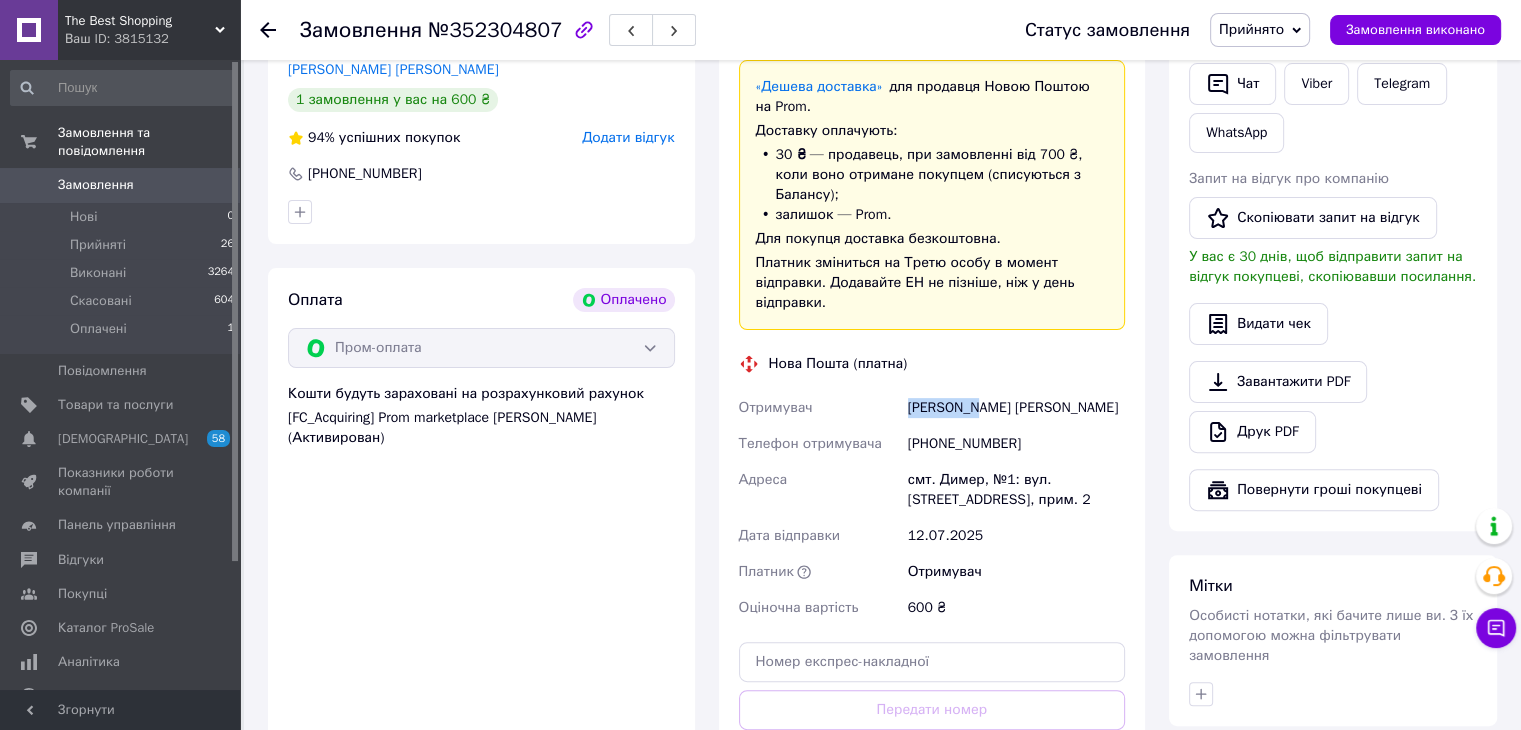 drag, startPoint x: 904, startPoint y: 367, endPoint x: 974, endPoint y: 370, distance: 70.064255 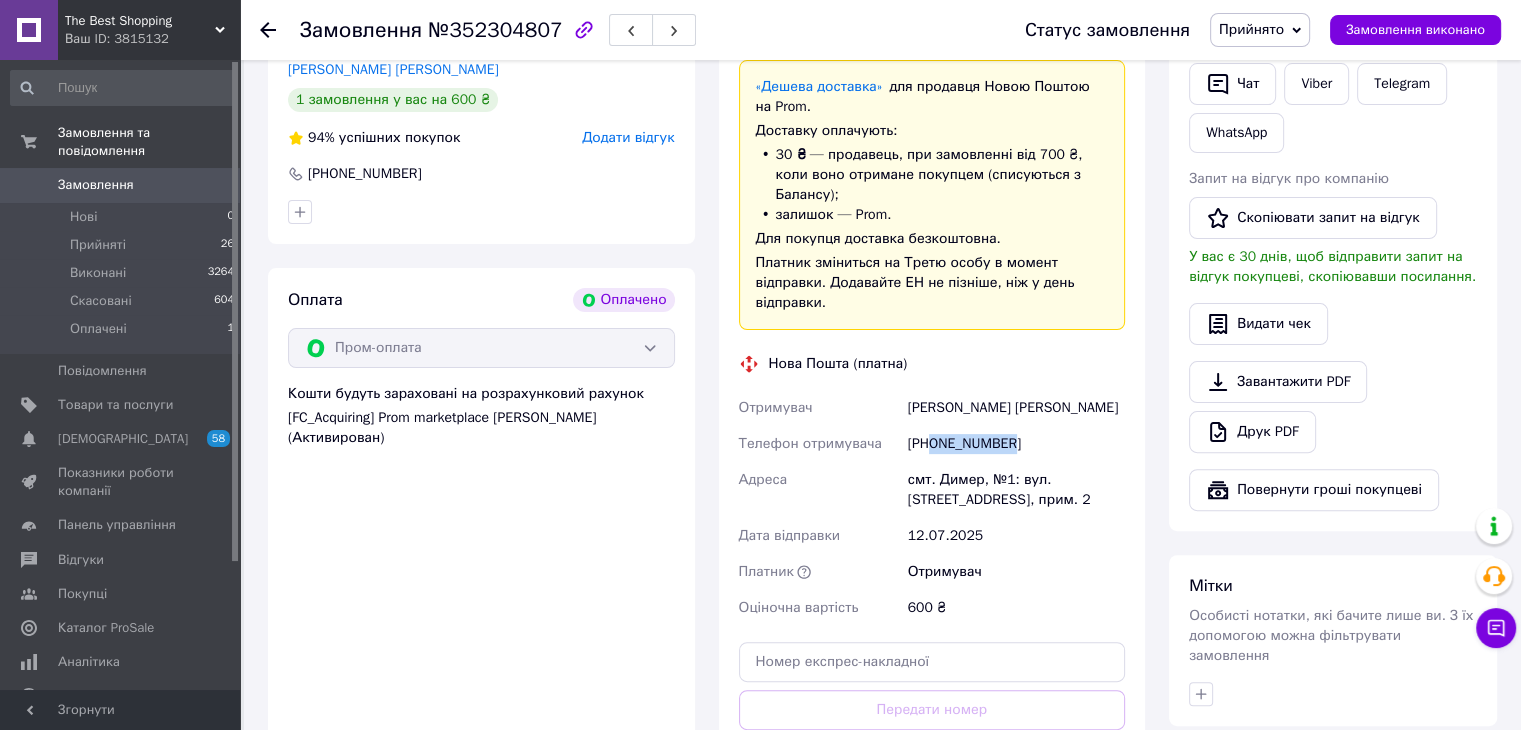 drag, startPoint x: 932, startPoint y: 404, endPoint x: 1022, endPoint y: 405, distance: 90.005554 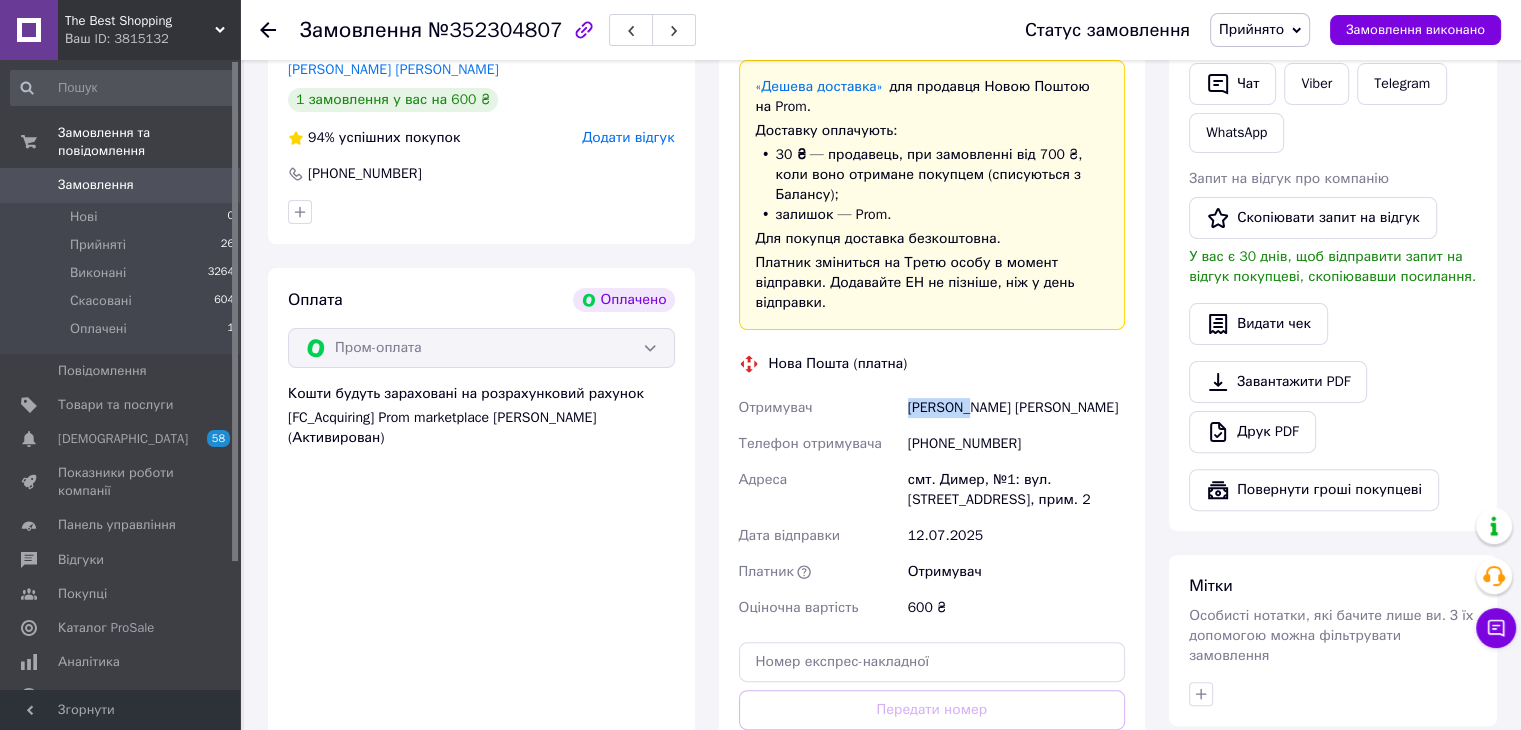 drag, startPoint x: 896, startPoint y: 359, endPoint x: 966, endPoint y: 369, distance: 70.71068 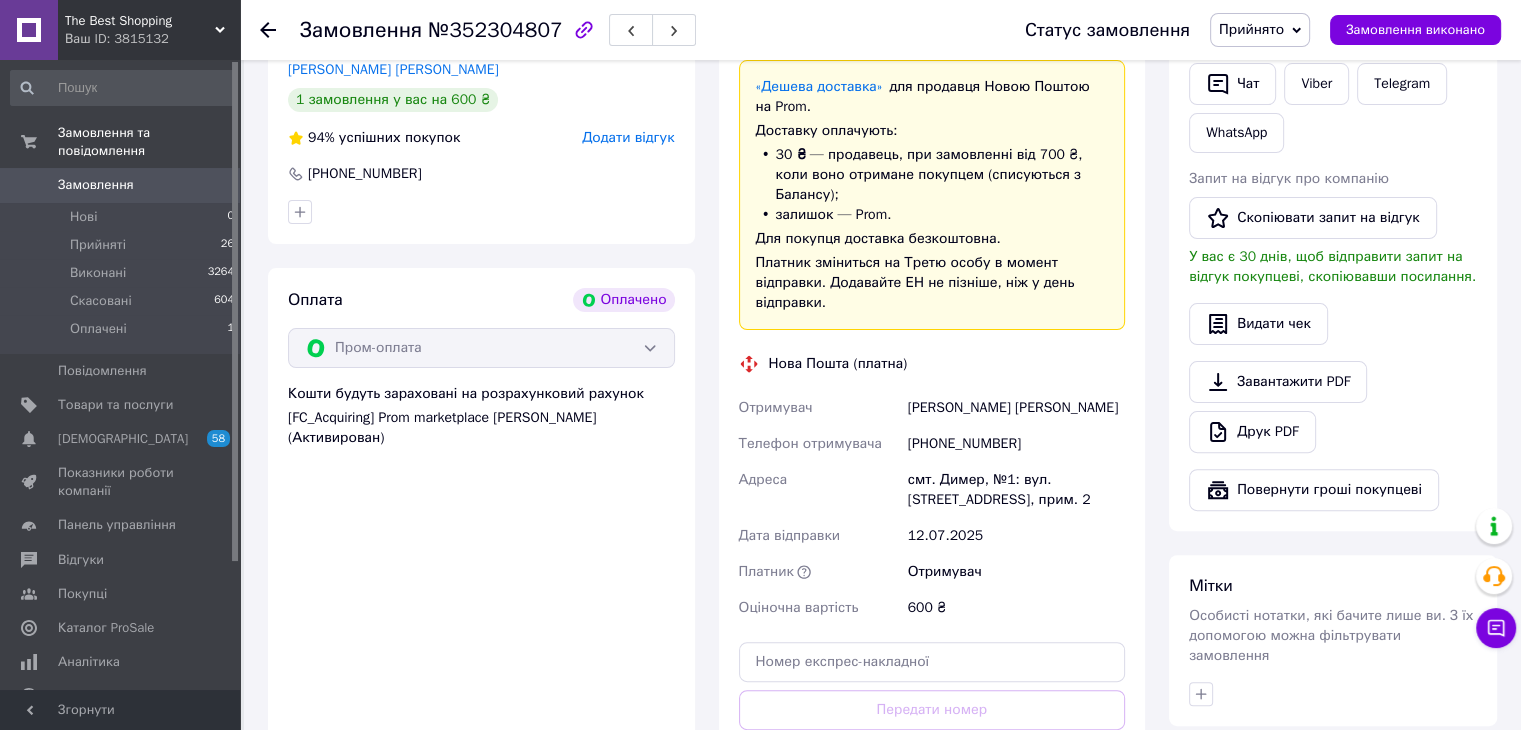 click on "Дектярюк Василий" at bounding box center (1016, 408) 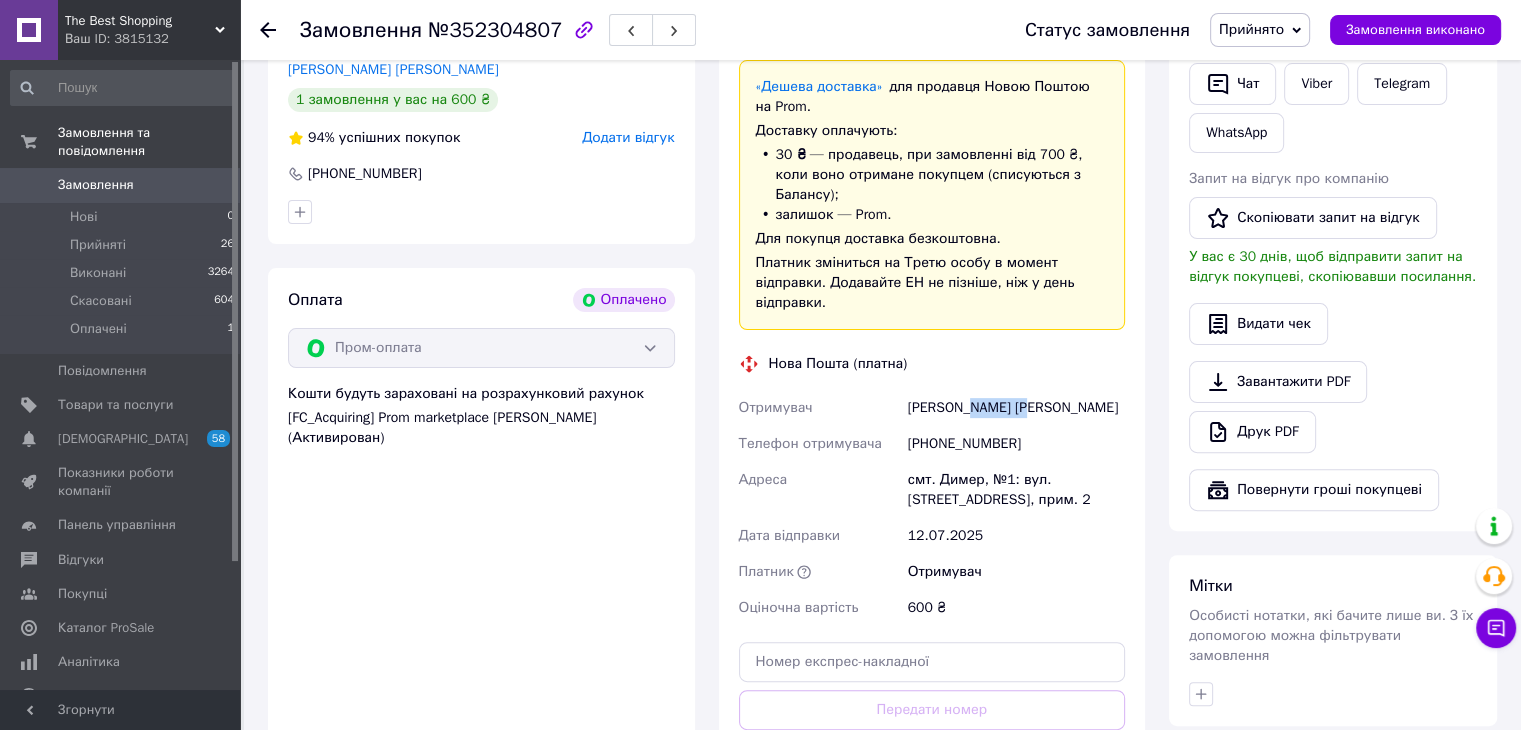 drag, startPoint x: 972, startPoint y: 365, endPoint x: 1052, endPoint y: 361, distance: 80.09994 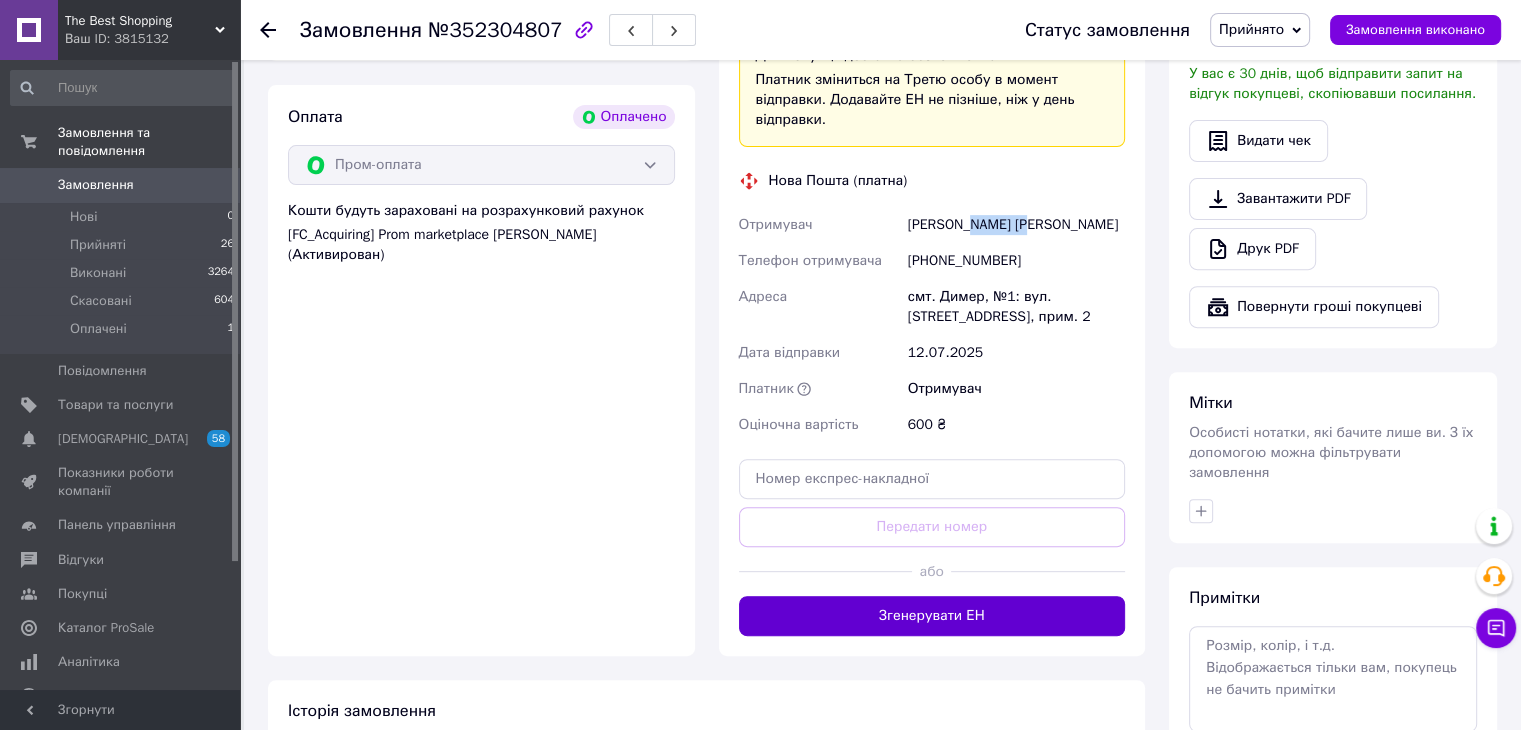 scroll, scrollTop: 700, scrollLeft: 0, axis: vertical 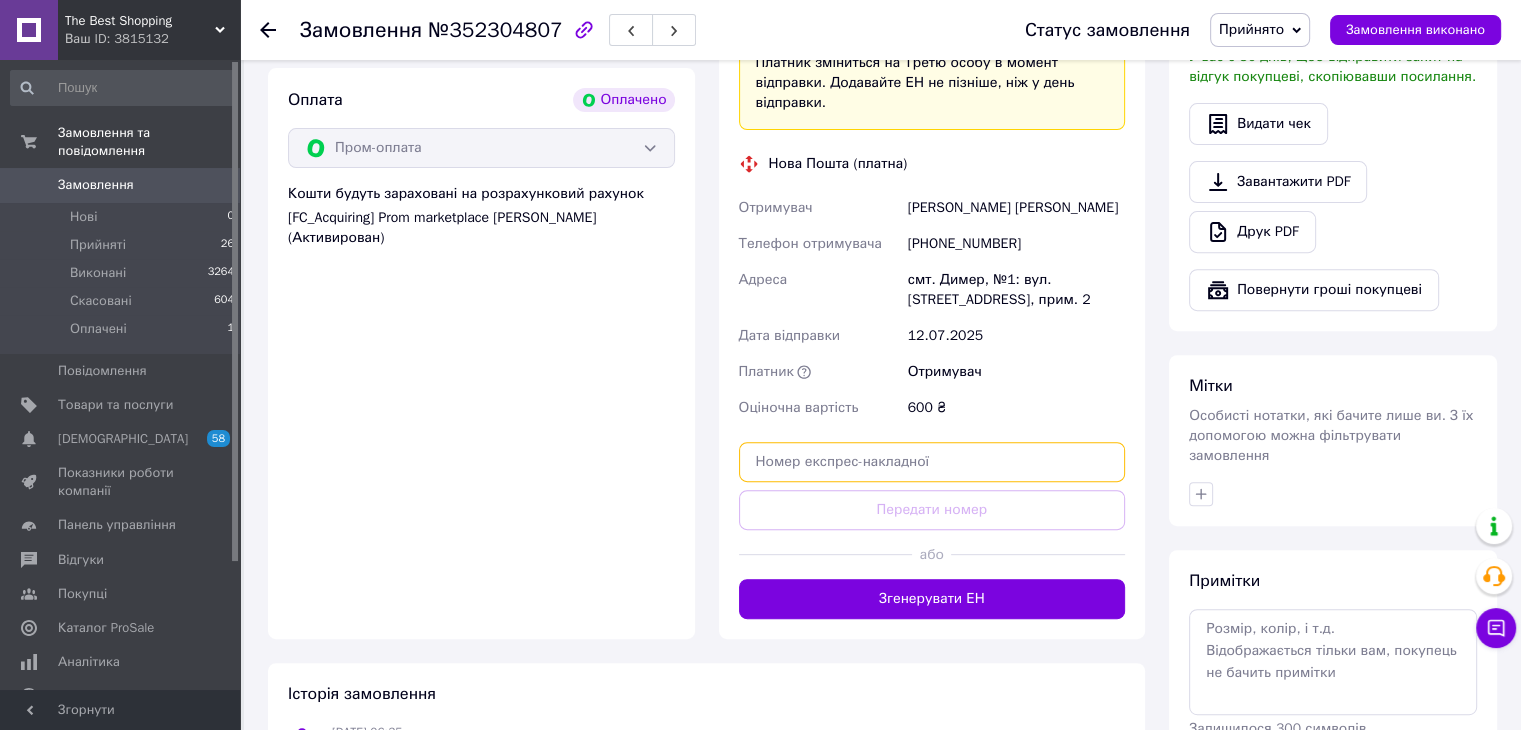 click at bounding box center (932, 462) 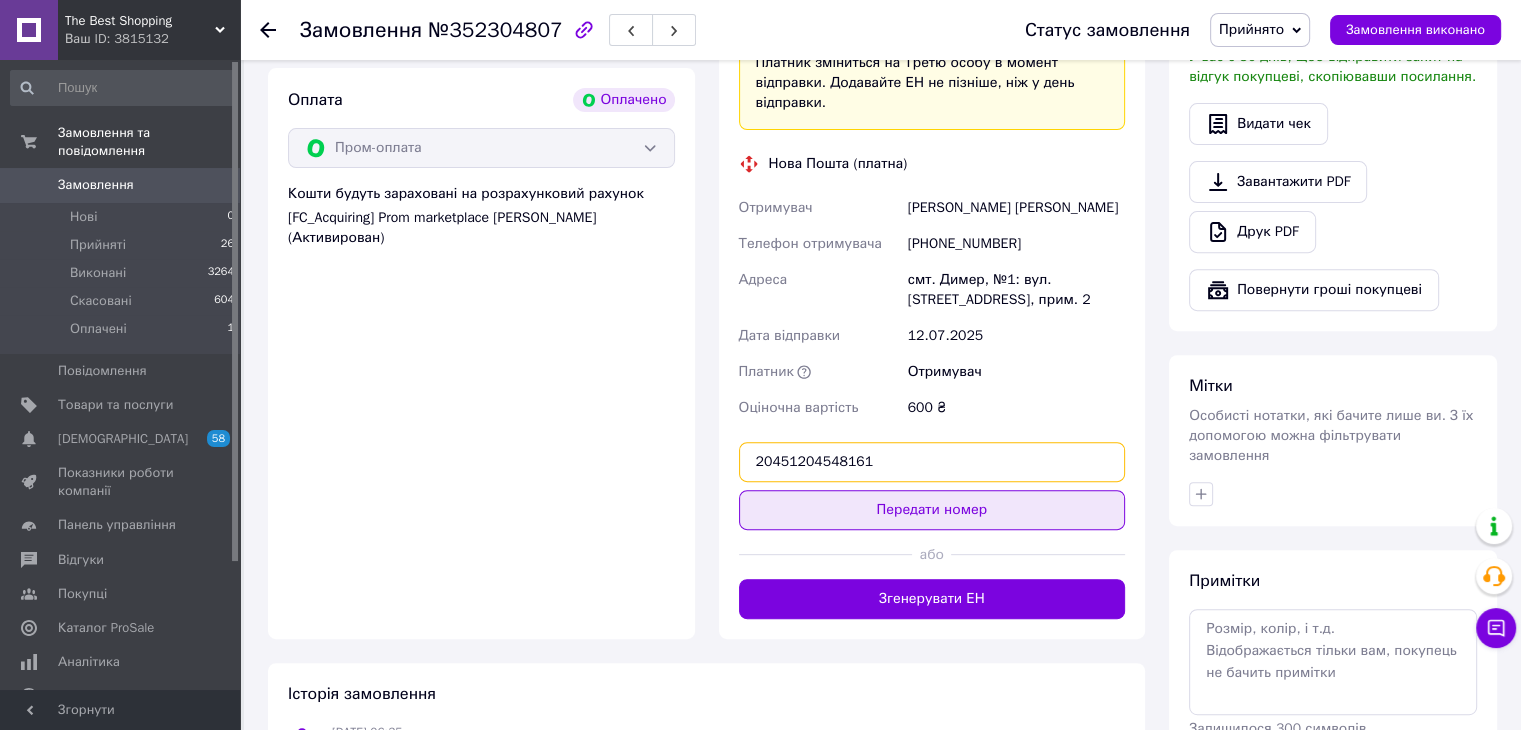 type on "20451204548161" 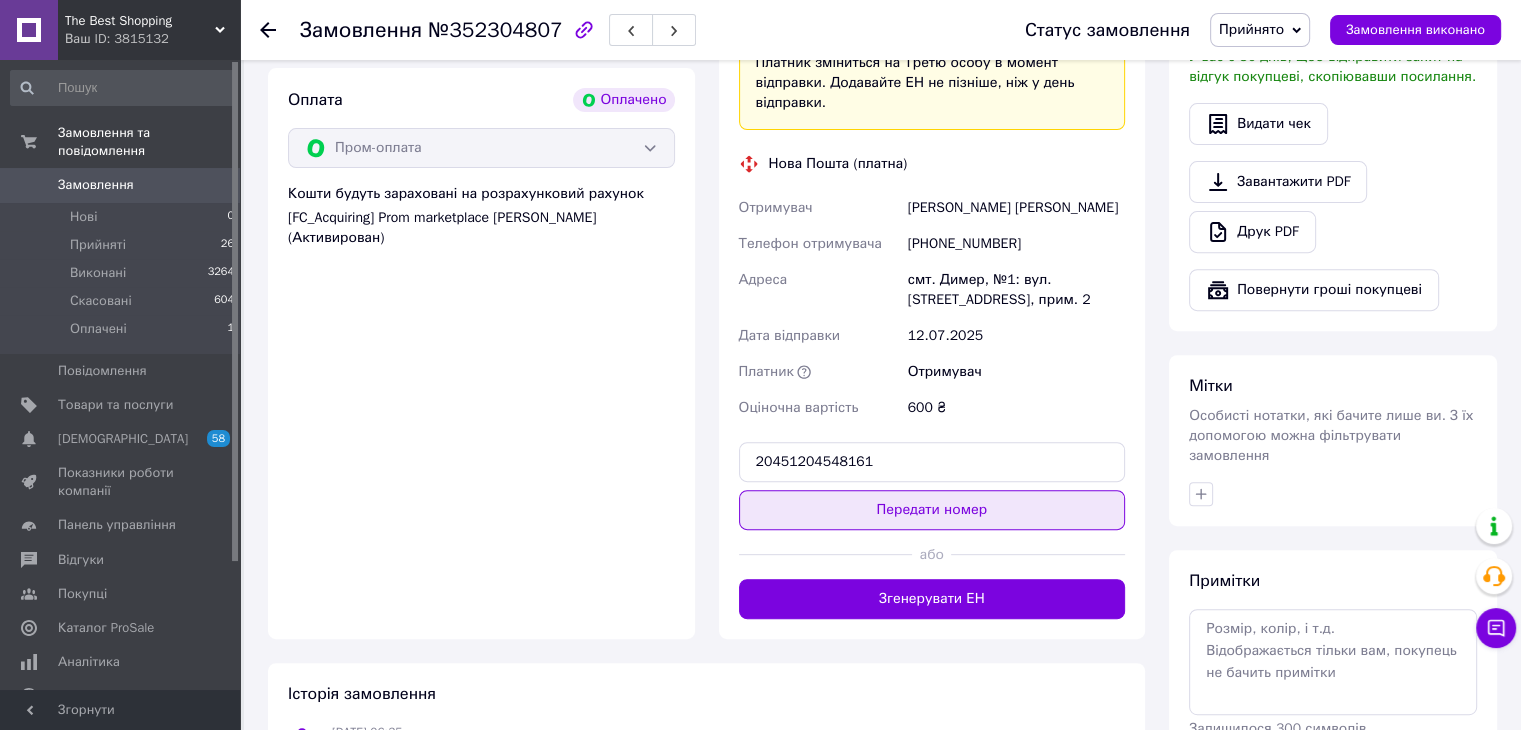 drag, startPoint x: 980, startPoint y: 471, endPoint x: 963, endPoint y: 458, distance: 21.400934 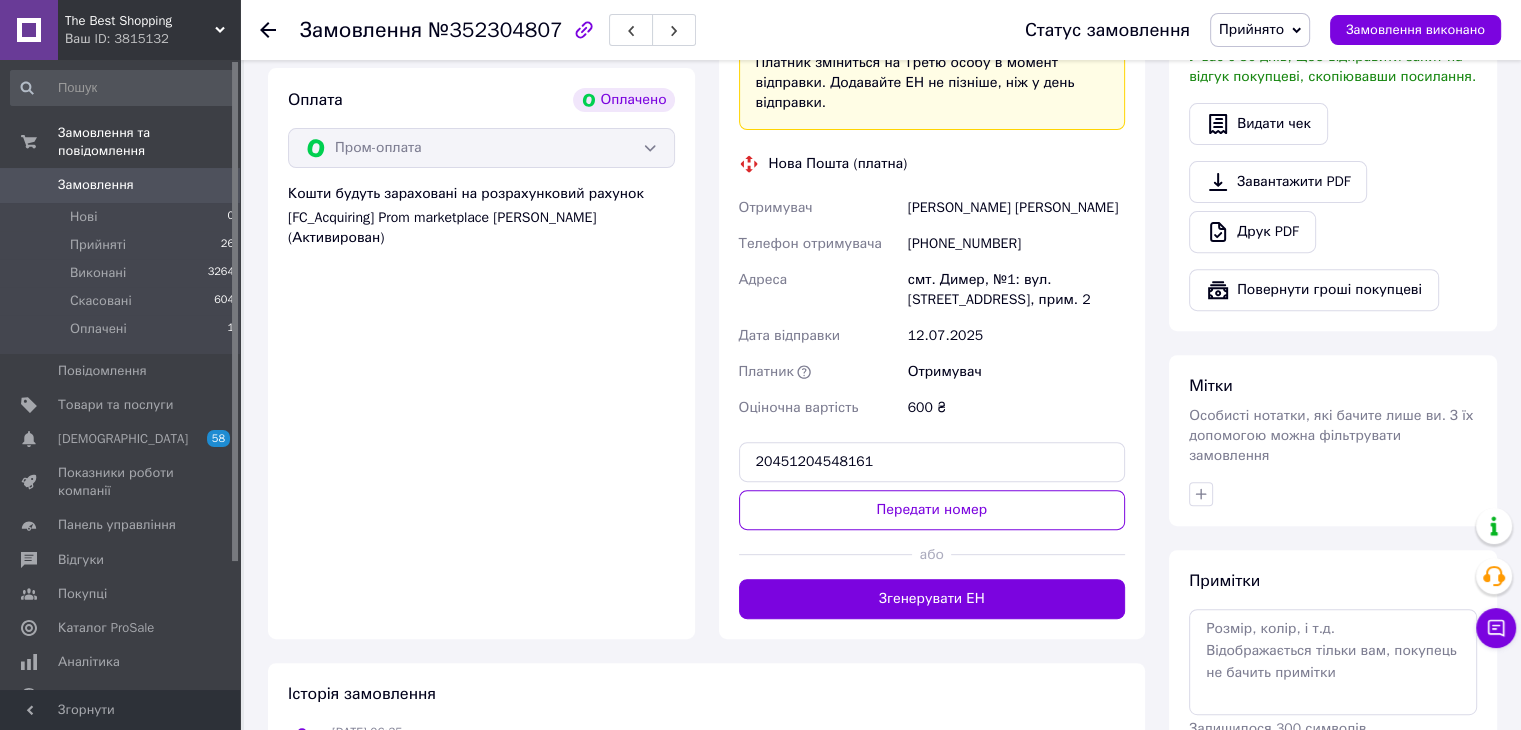 click on "Передати номер" at bounding box center (932, 510) 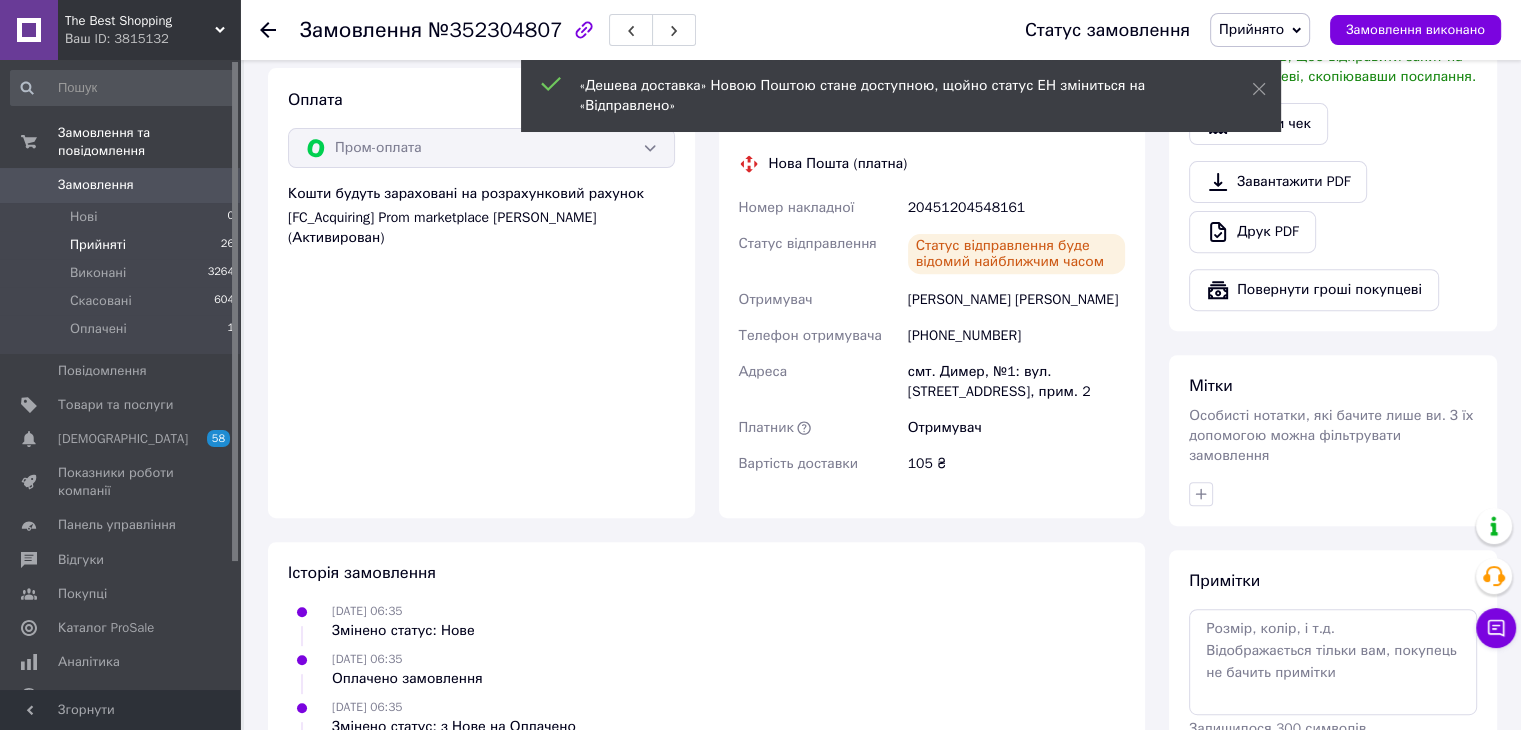 click on "Прийняті" at bounding box center [98, 245] 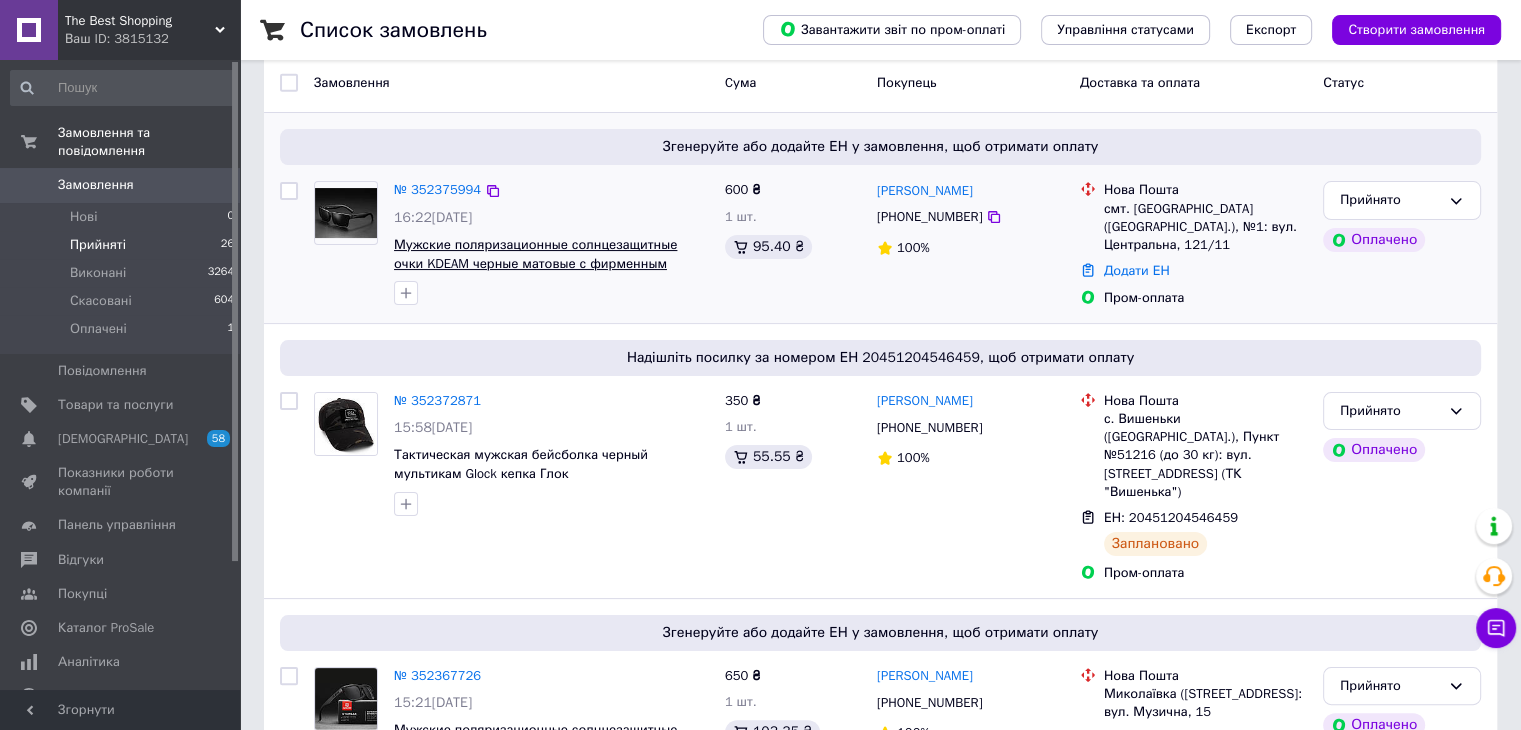 scroll, scrollTop: 300, scrollLeft: 0, axis: vertical 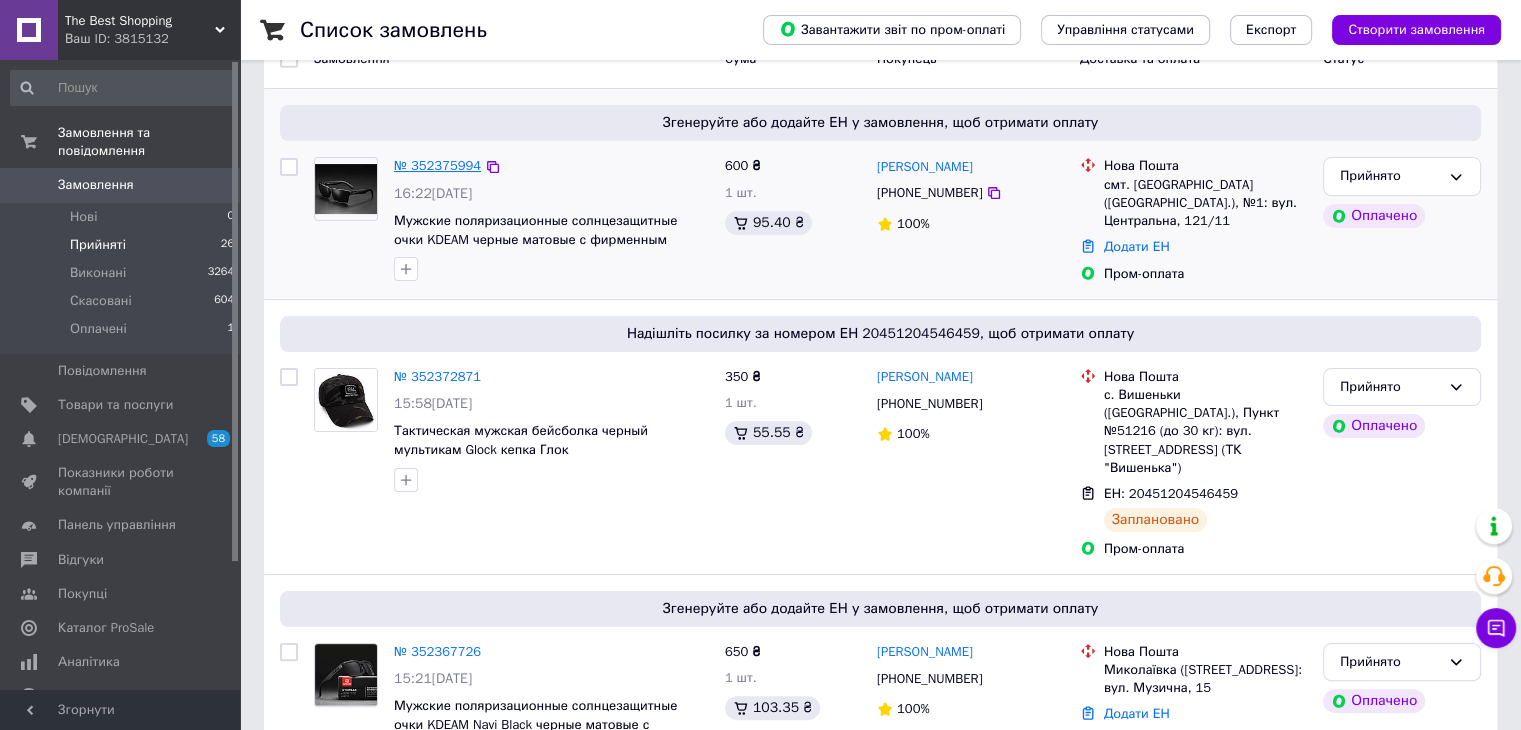 click on "№ 352375994" at bounding box center [437, 165] 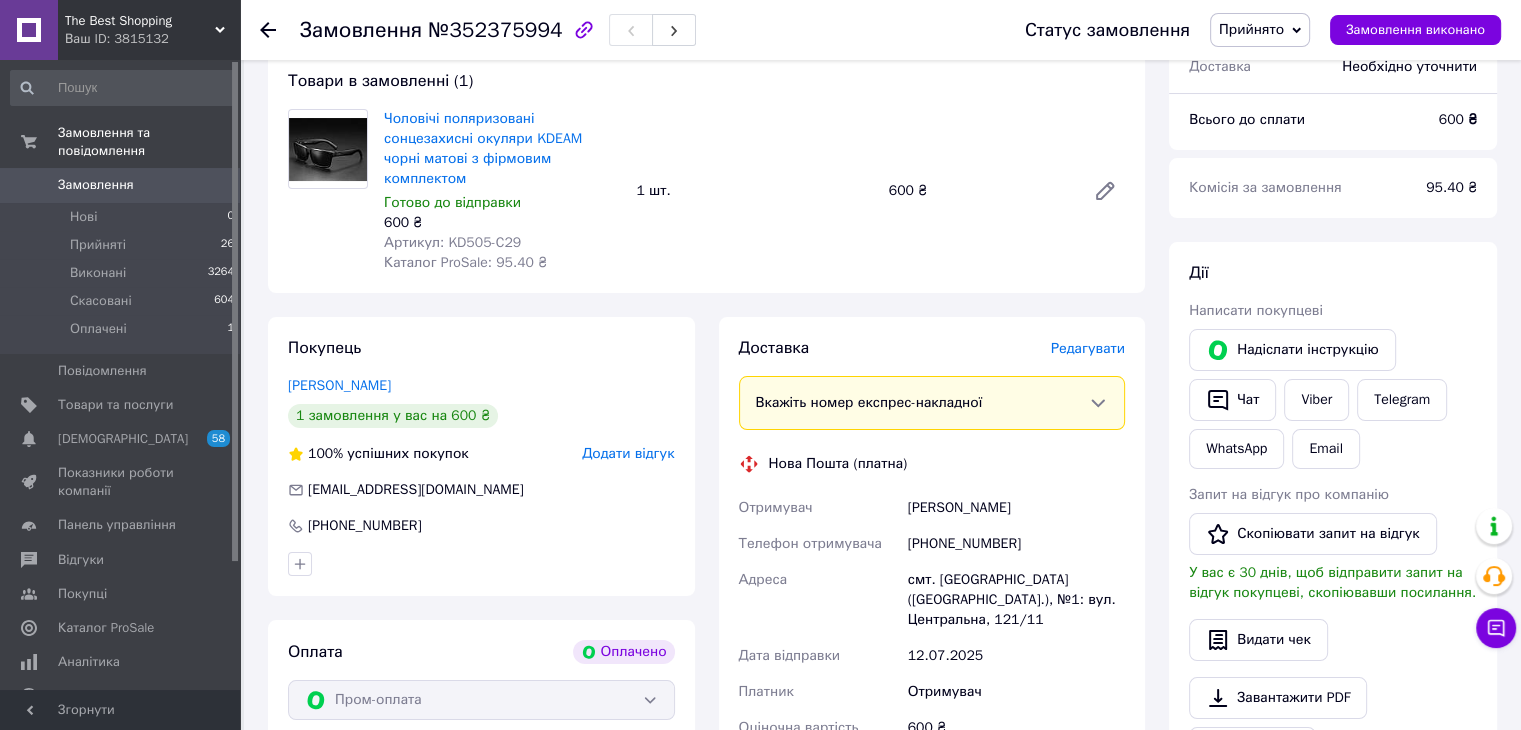 scroll, scrollTop: 300, scrollLeft: 0, axis: vertical 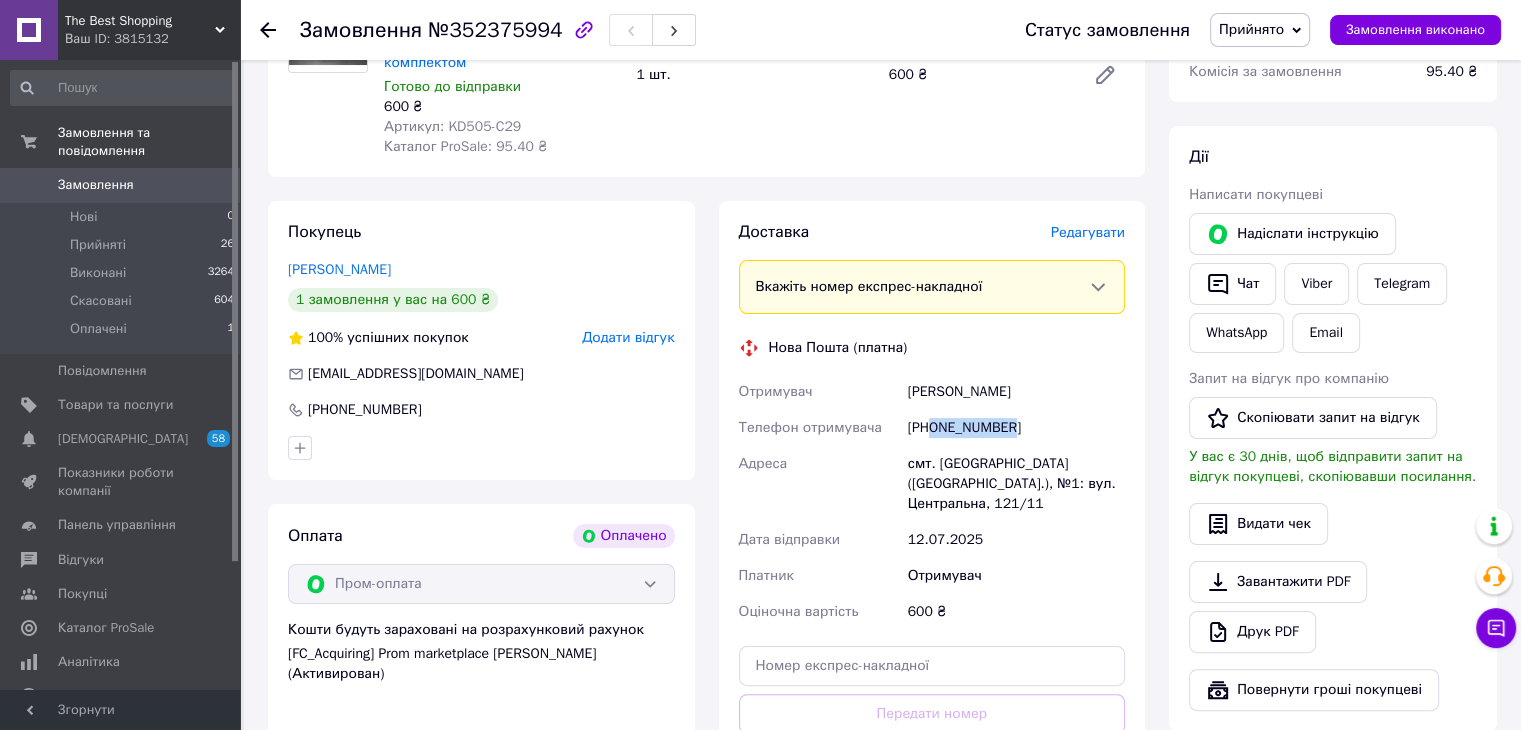 drag, startPoint x: 931, startPoint y: 404, endPoint x: 1023, endPoint y: 410, distance: 92.19544 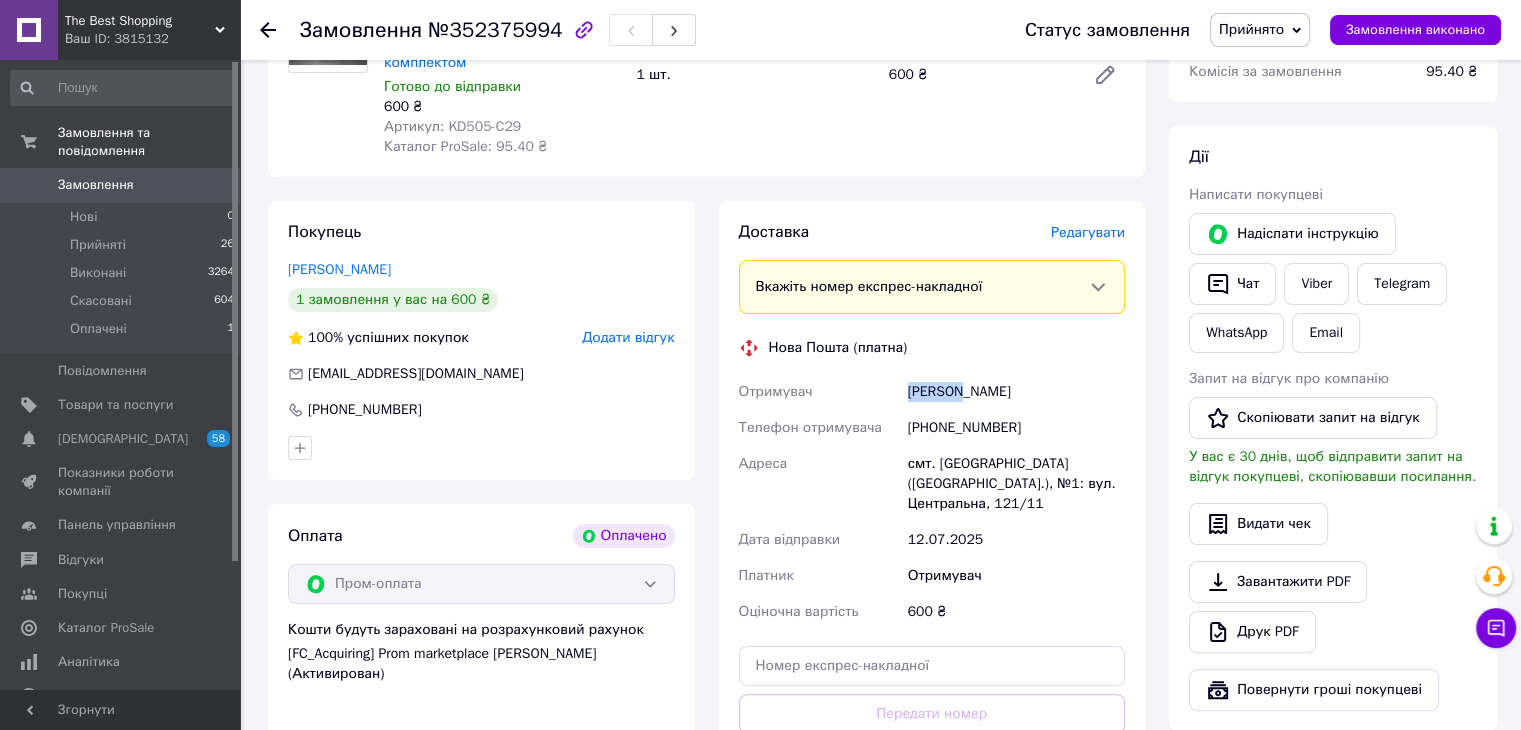 drag, startPoint x: 900, startPoint y: 367, endPoint x: 964, endPoint y: 371, distance: 64.12488 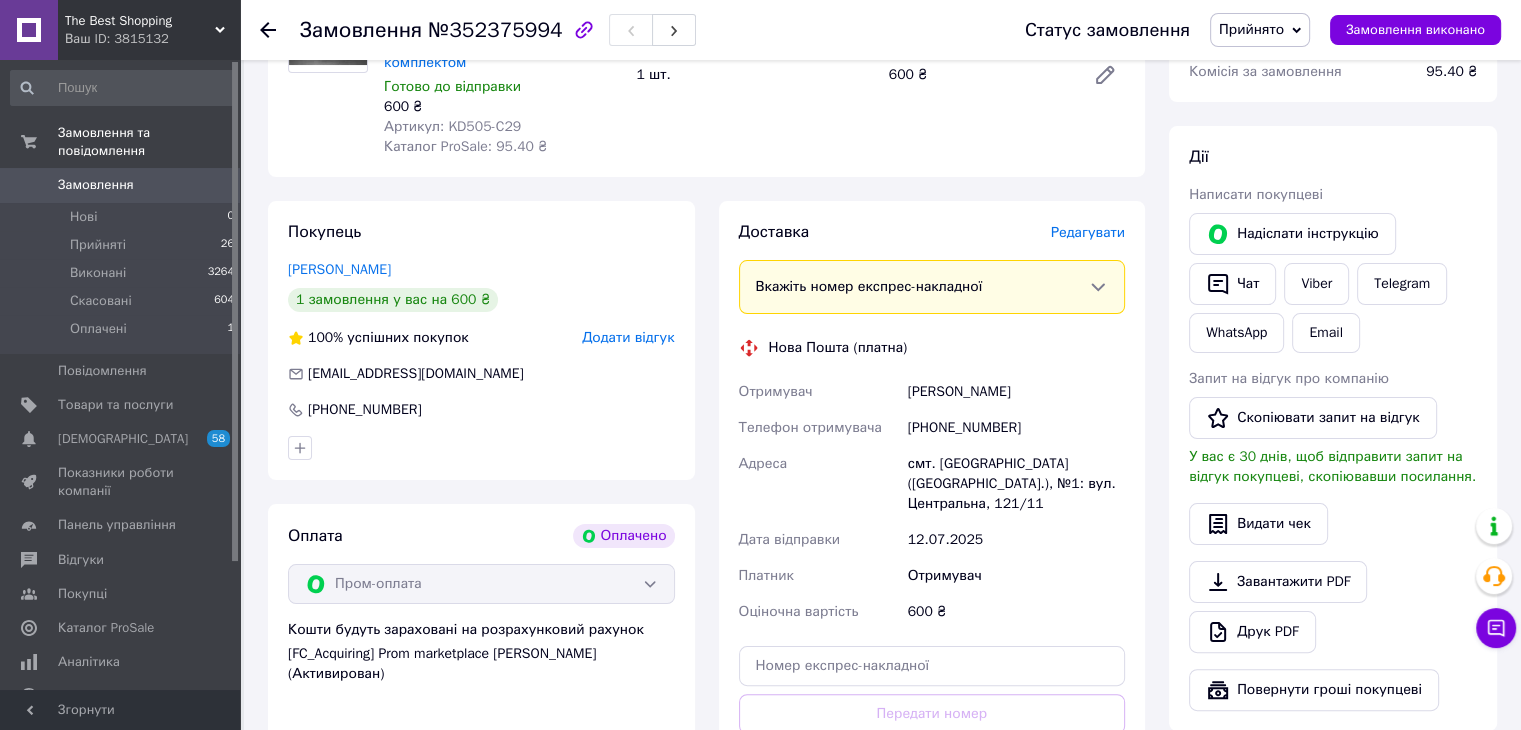 click on "Сиренко Владимир" at bounding box center [1016, 392] 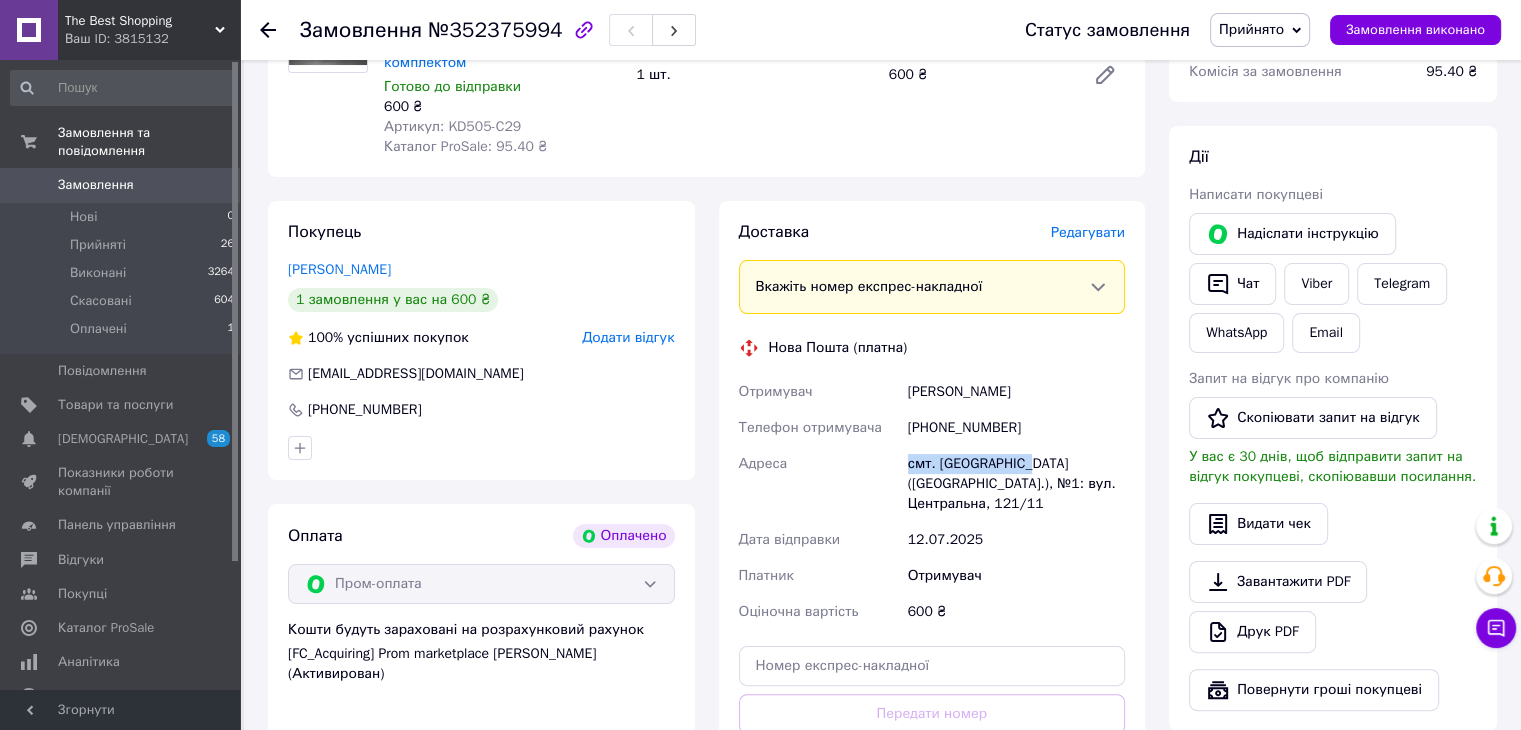 drag, startPoint x: 906, startPoint y: 441, endPoint x: 1024, endPoint y: 441, distance: 118 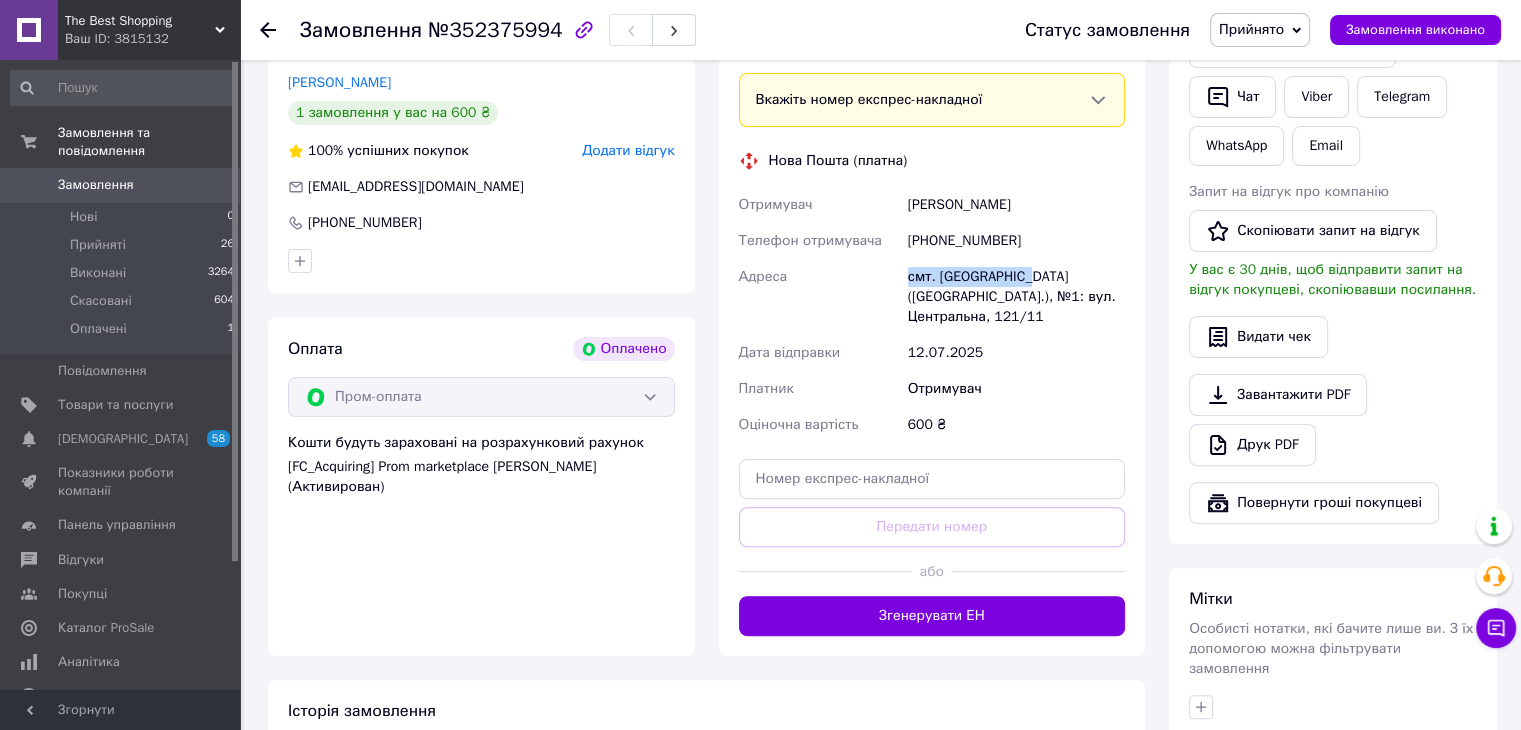scroll, scrollTop: 500, scrollLeft: 0, axis: vertical 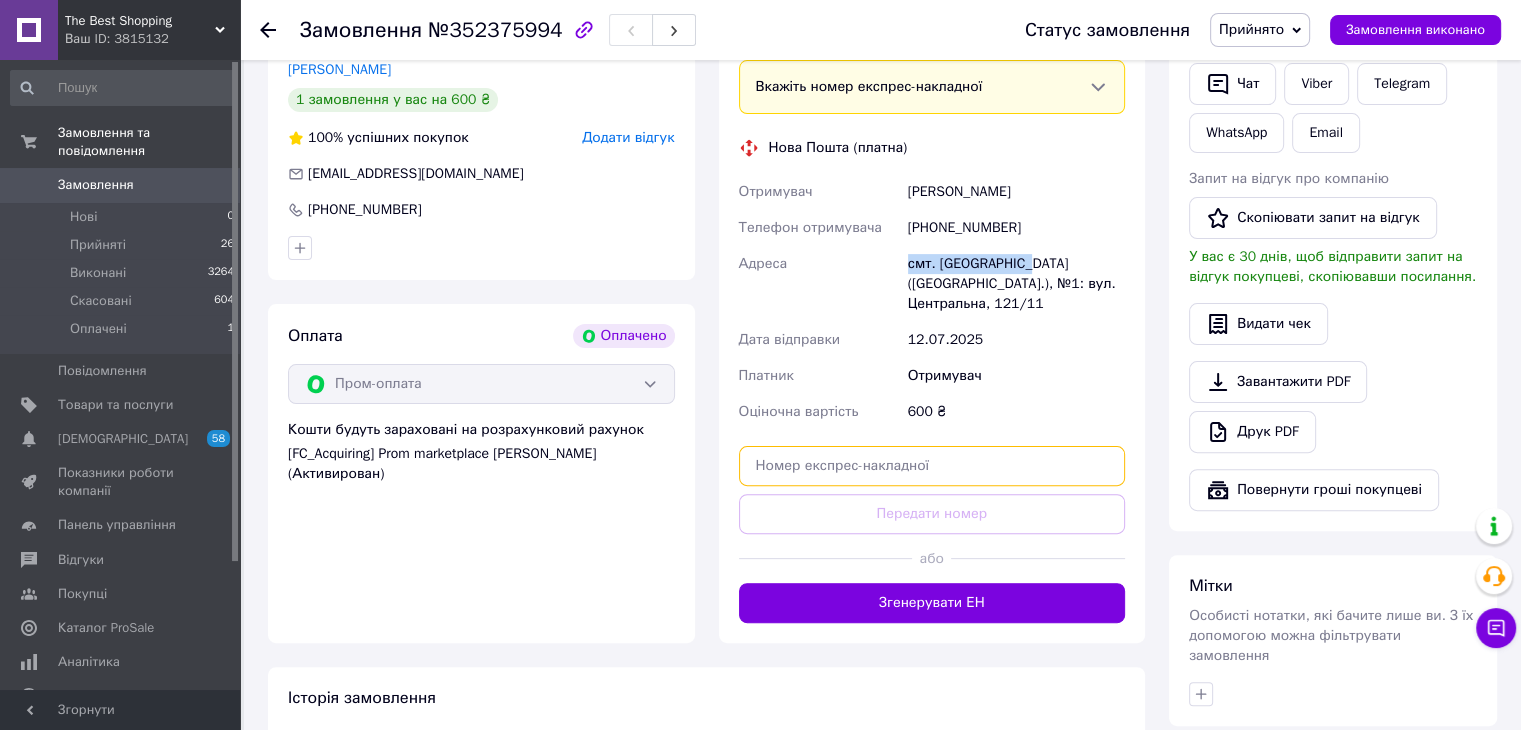 click at bounding box center [932, 466] 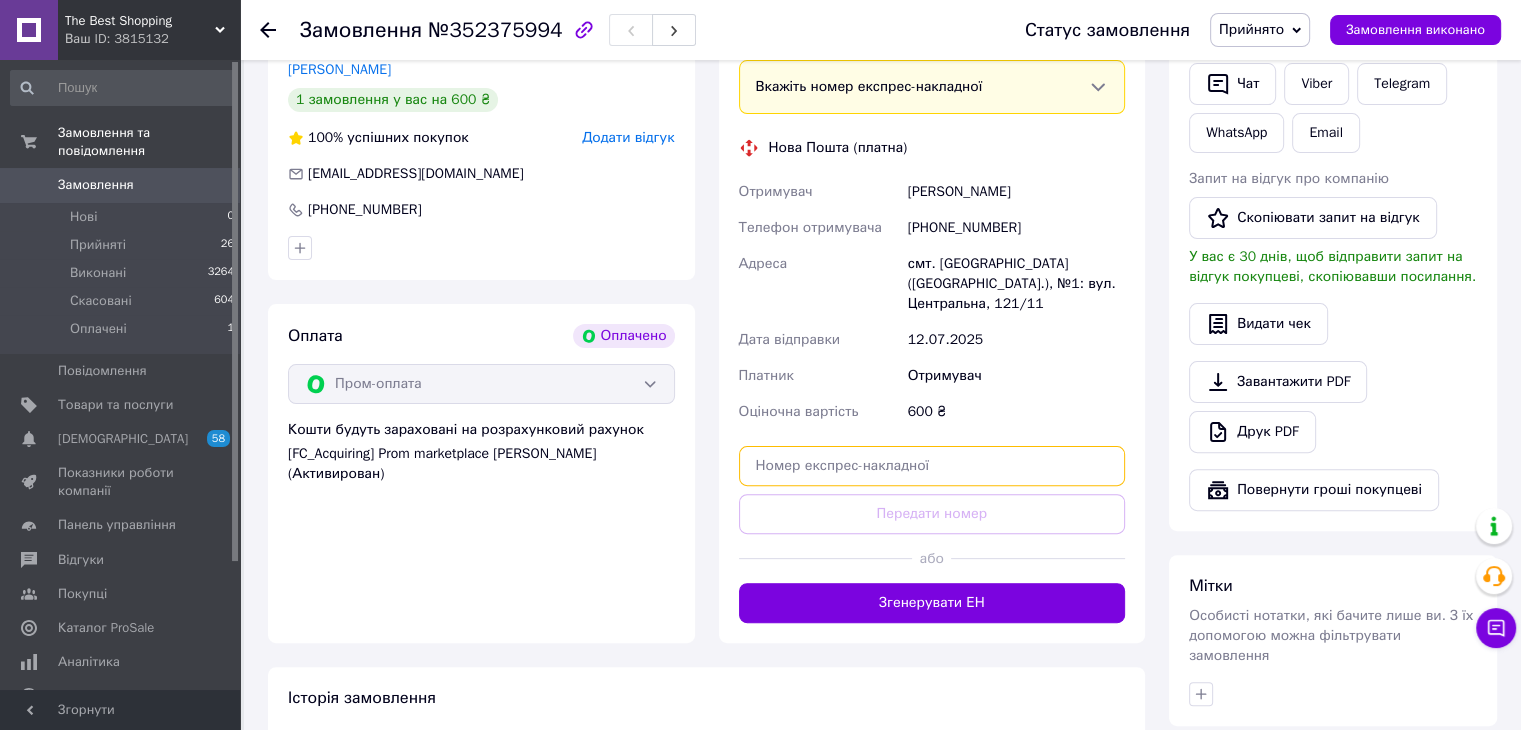 paste on "20451204548863" 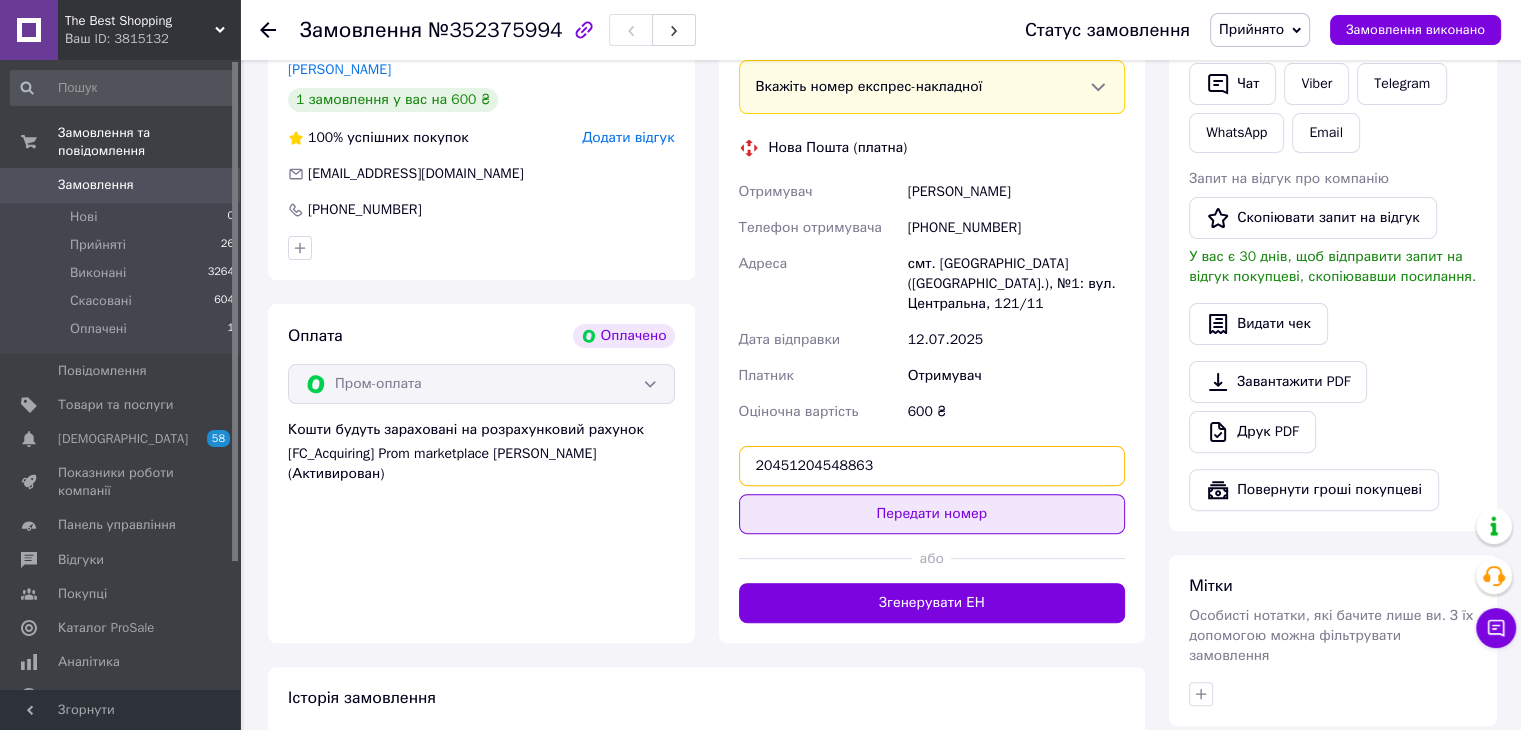 type on "20451204548863" 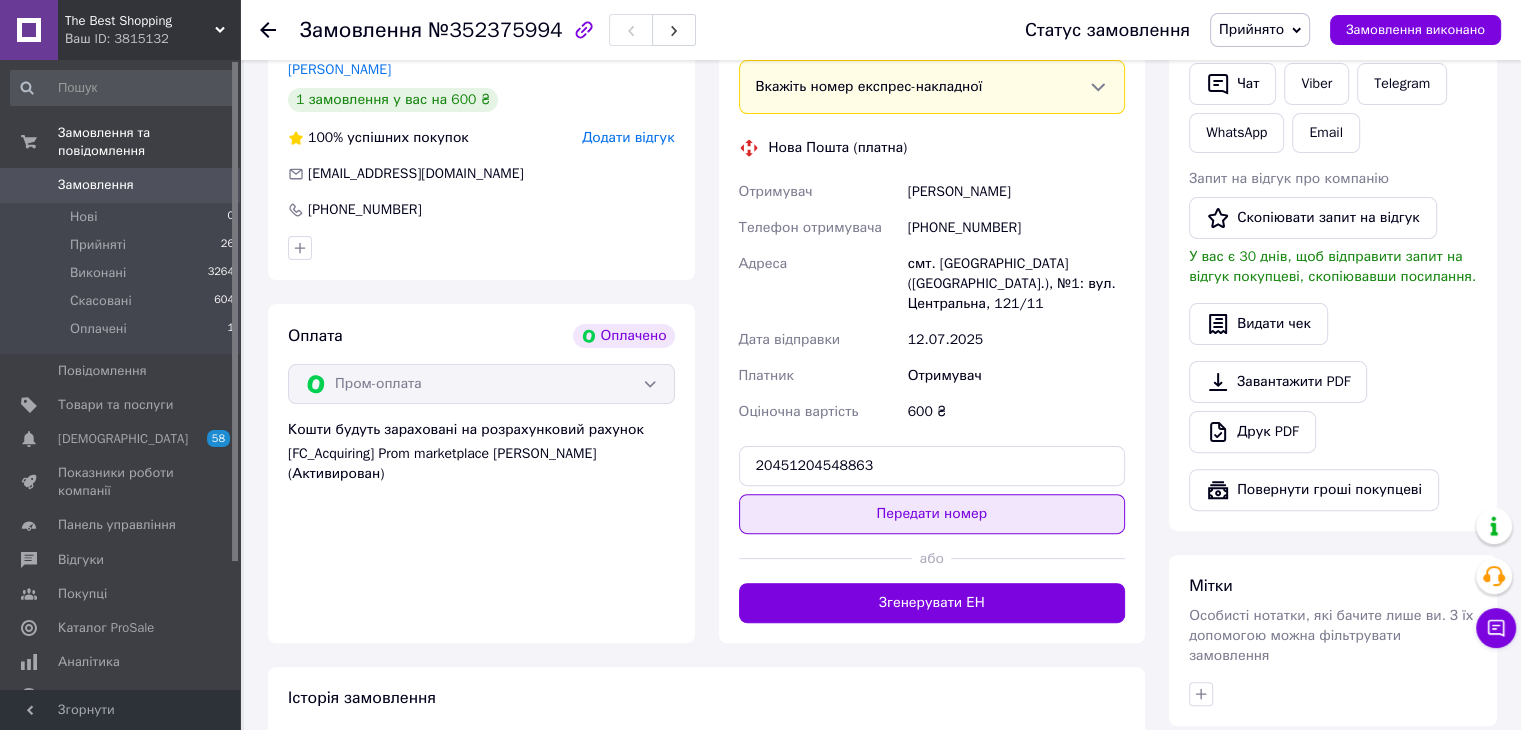 click on "Передати номер" at bounding box center [932, 514] 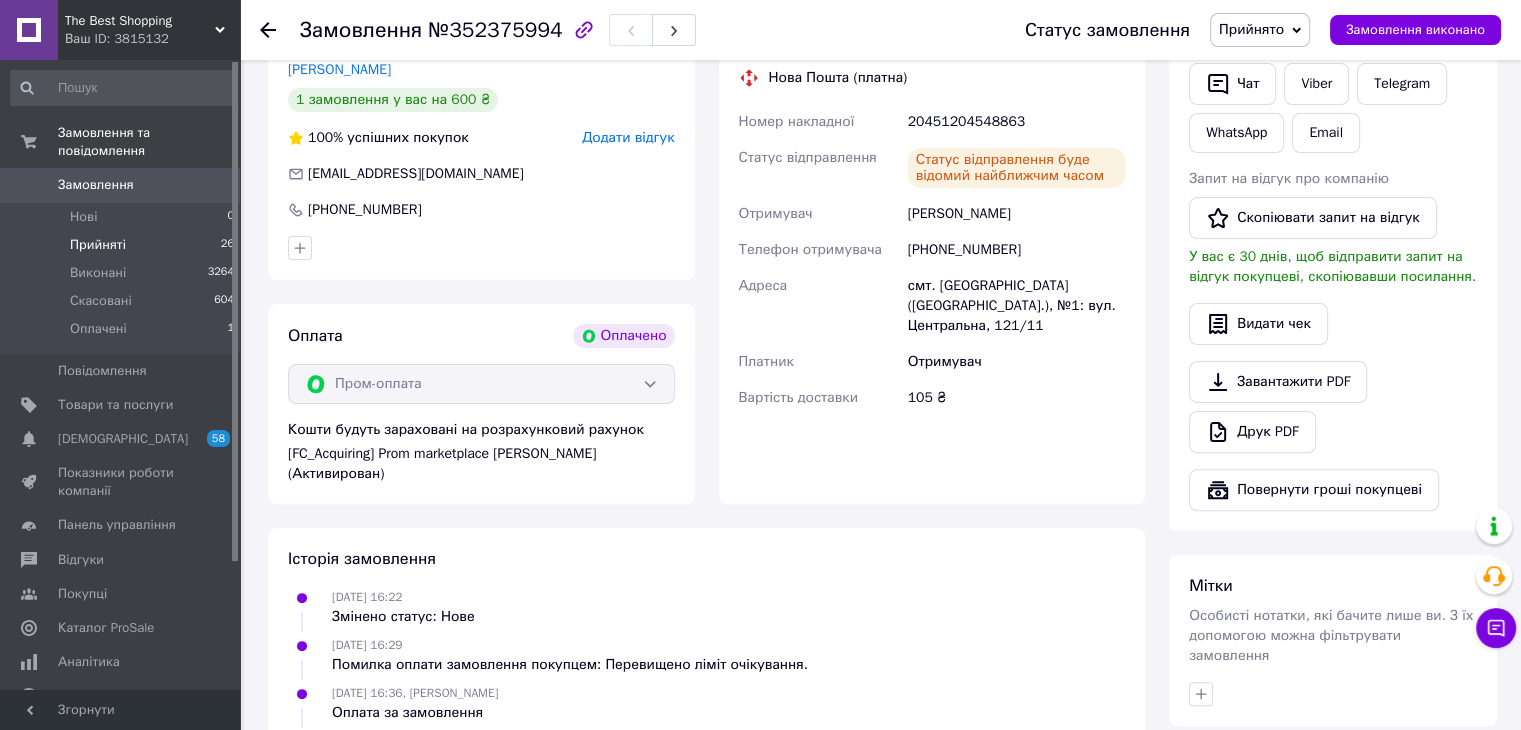 click on "Прийняті" at bounding box center (98, 245) 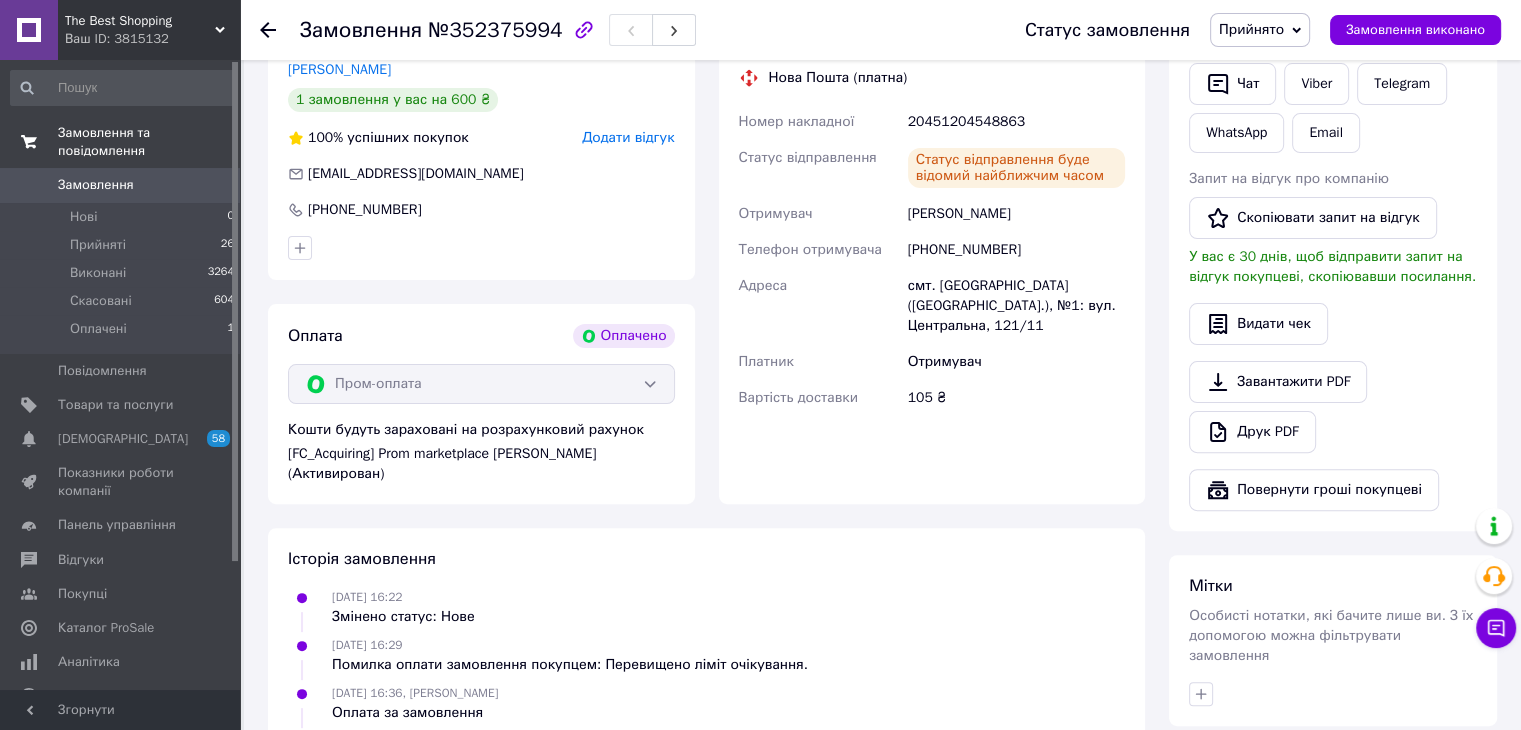 scroll, scrollTop: 0, scrollLeft: 0, axis: both 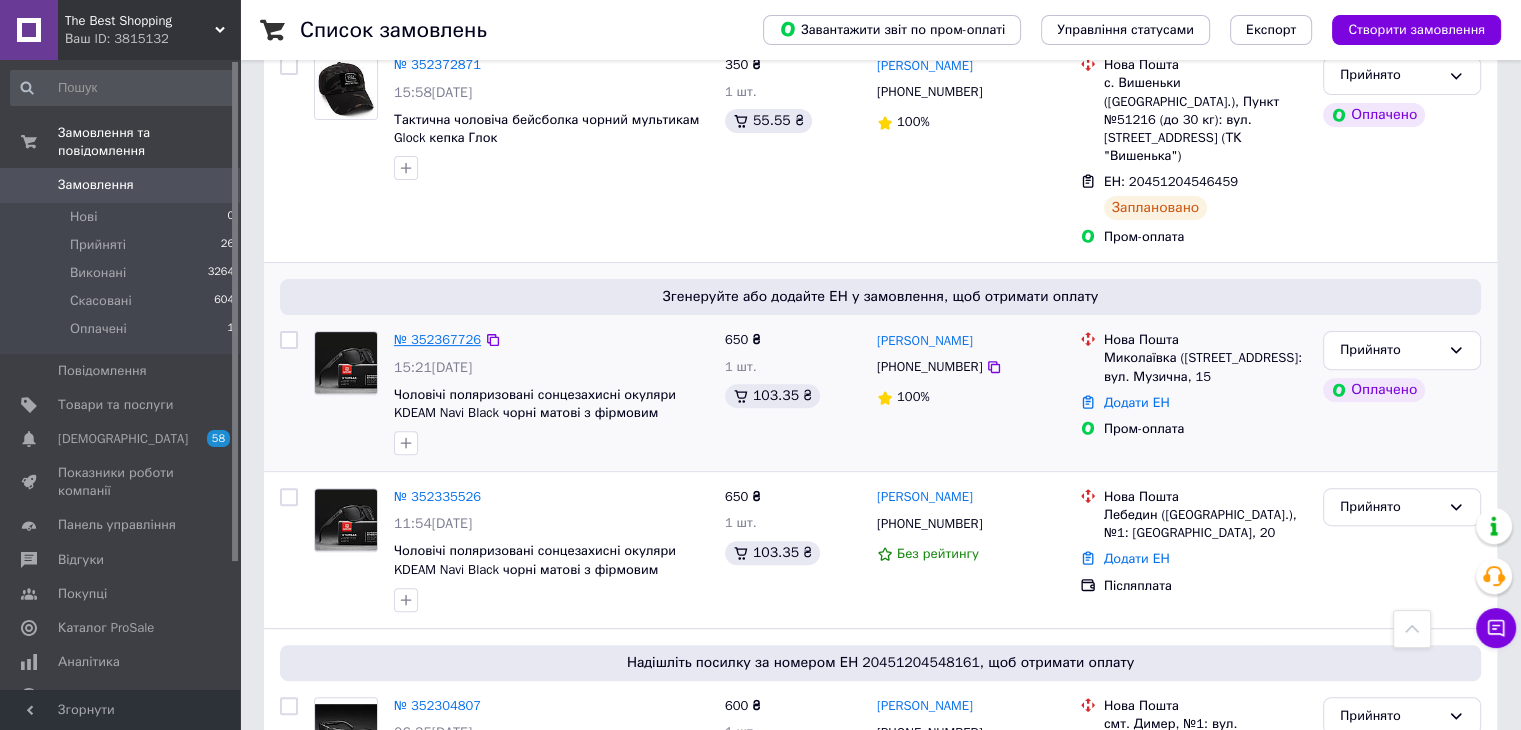 click on "№ 352367726" at bounding box center [437, 339] 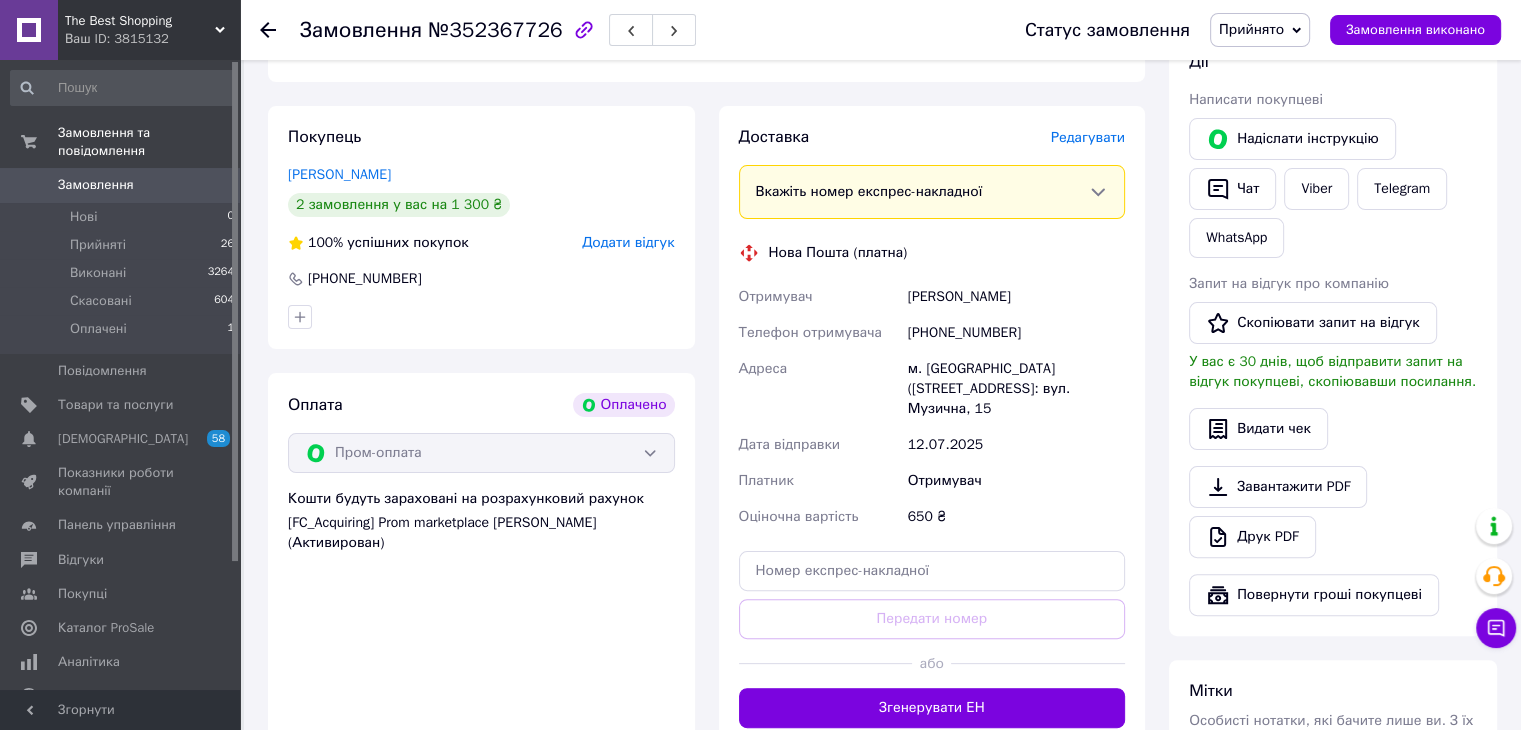 scroll, scrollTop: 400, scrollLeft: 0, axis: vertical 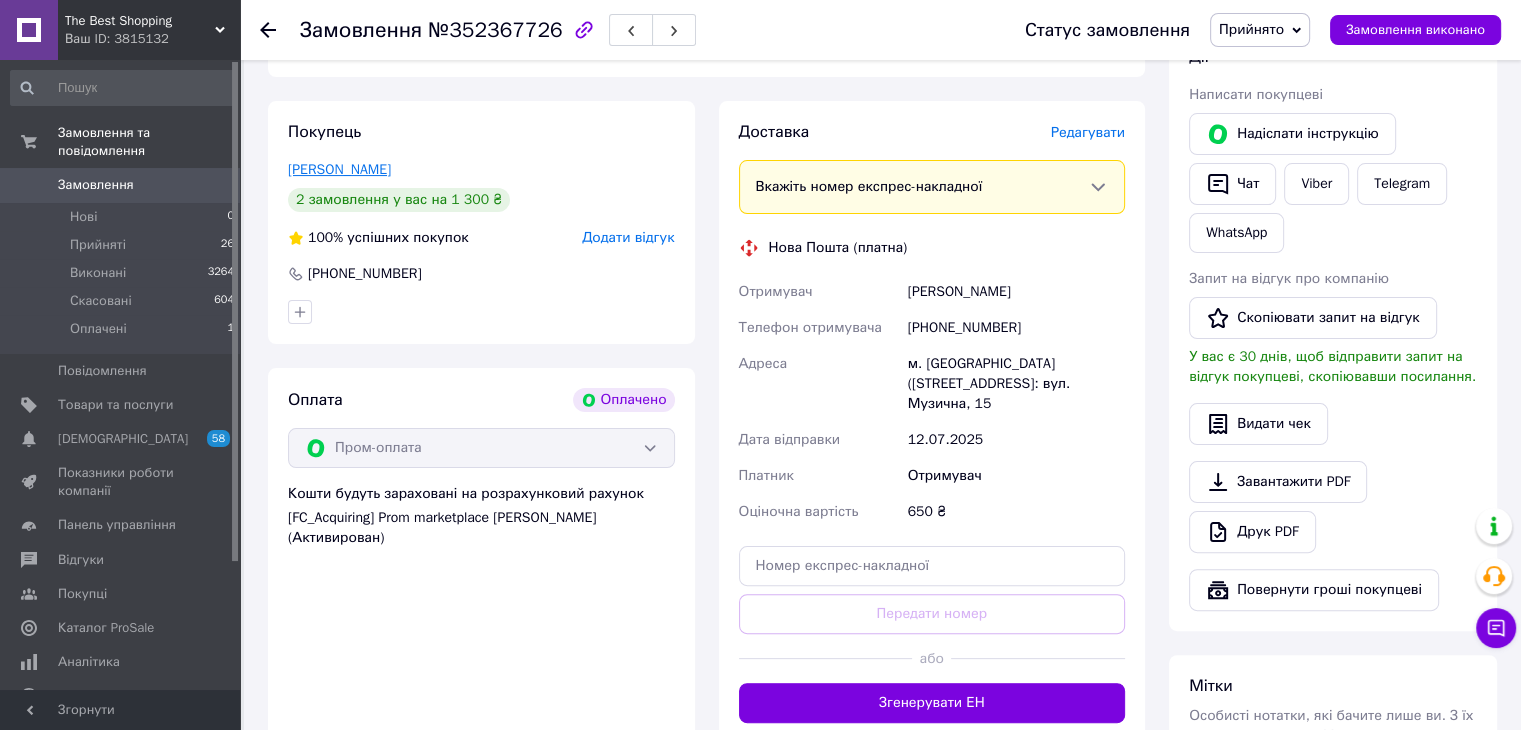 click on "Котелевський Костя" at bounding box center (339, 169) 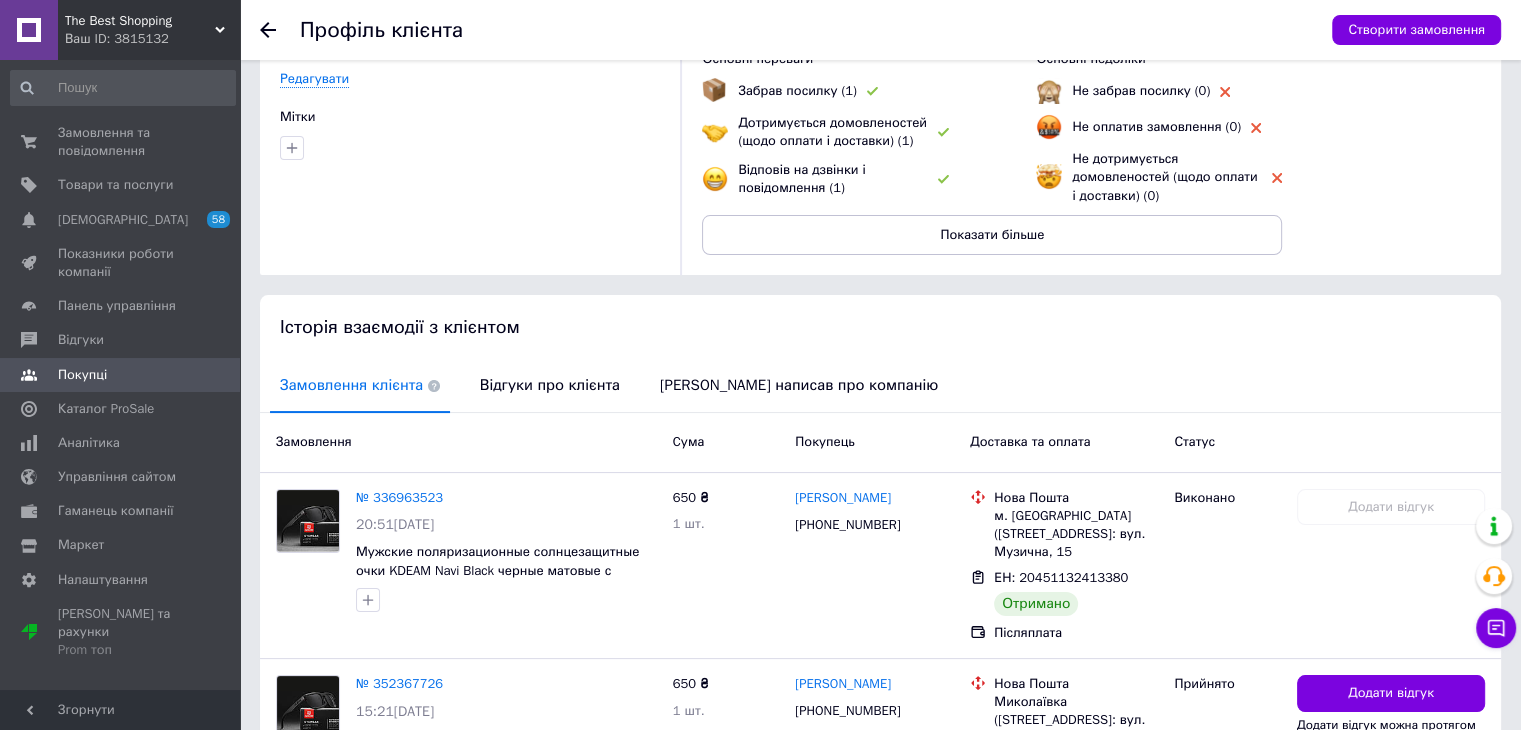 scroll, scrollTop: 326, scrollLeft: 0, axis: vertical 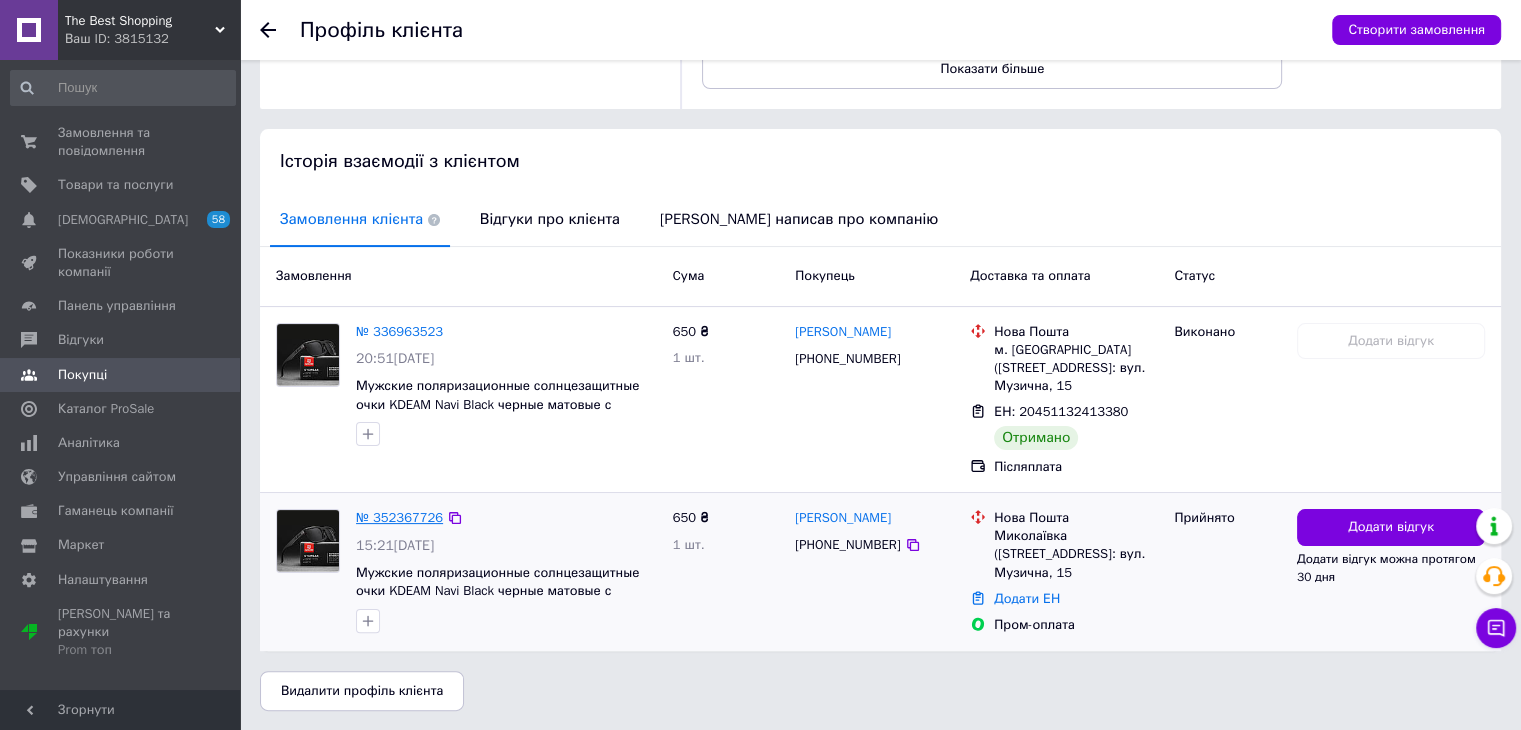 click on "№ 352367726" at bounding box center [399, 517] 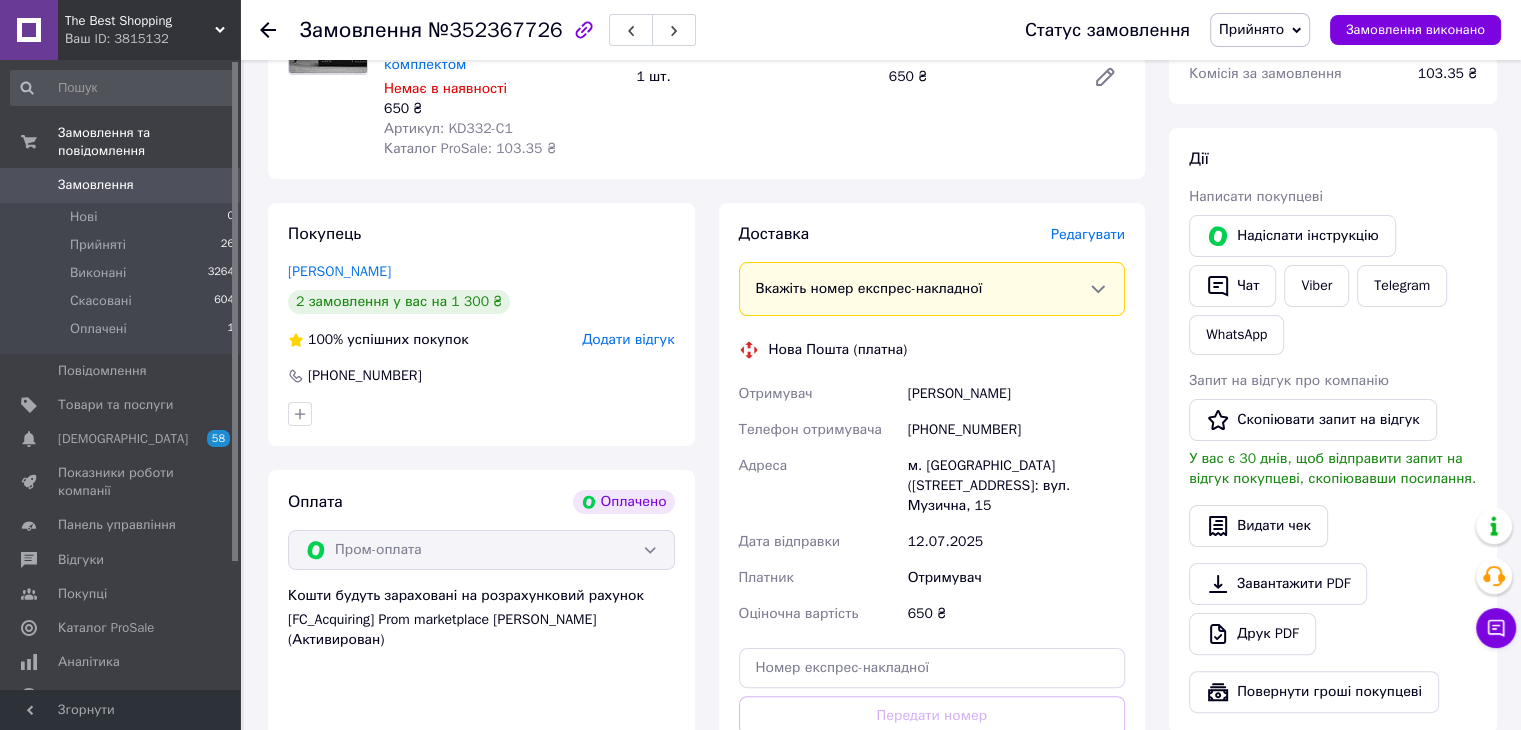 scroll, scrollTop: 300, scrollLeft: 0, axis: vertical 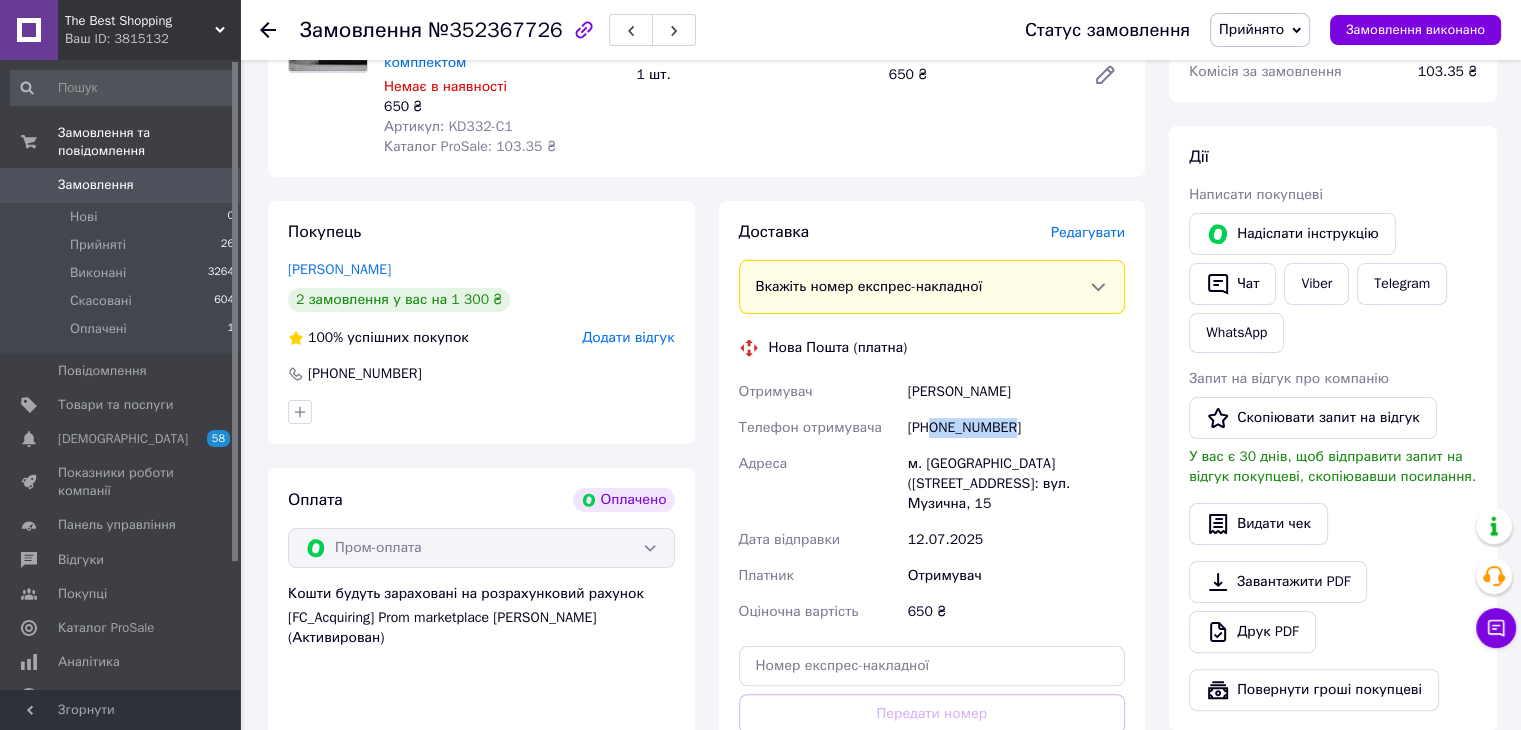 drag, startPoint x: 932, startPoint y: 404, endPoint x: 1054, endPoint y: 413, distance: 122.33152 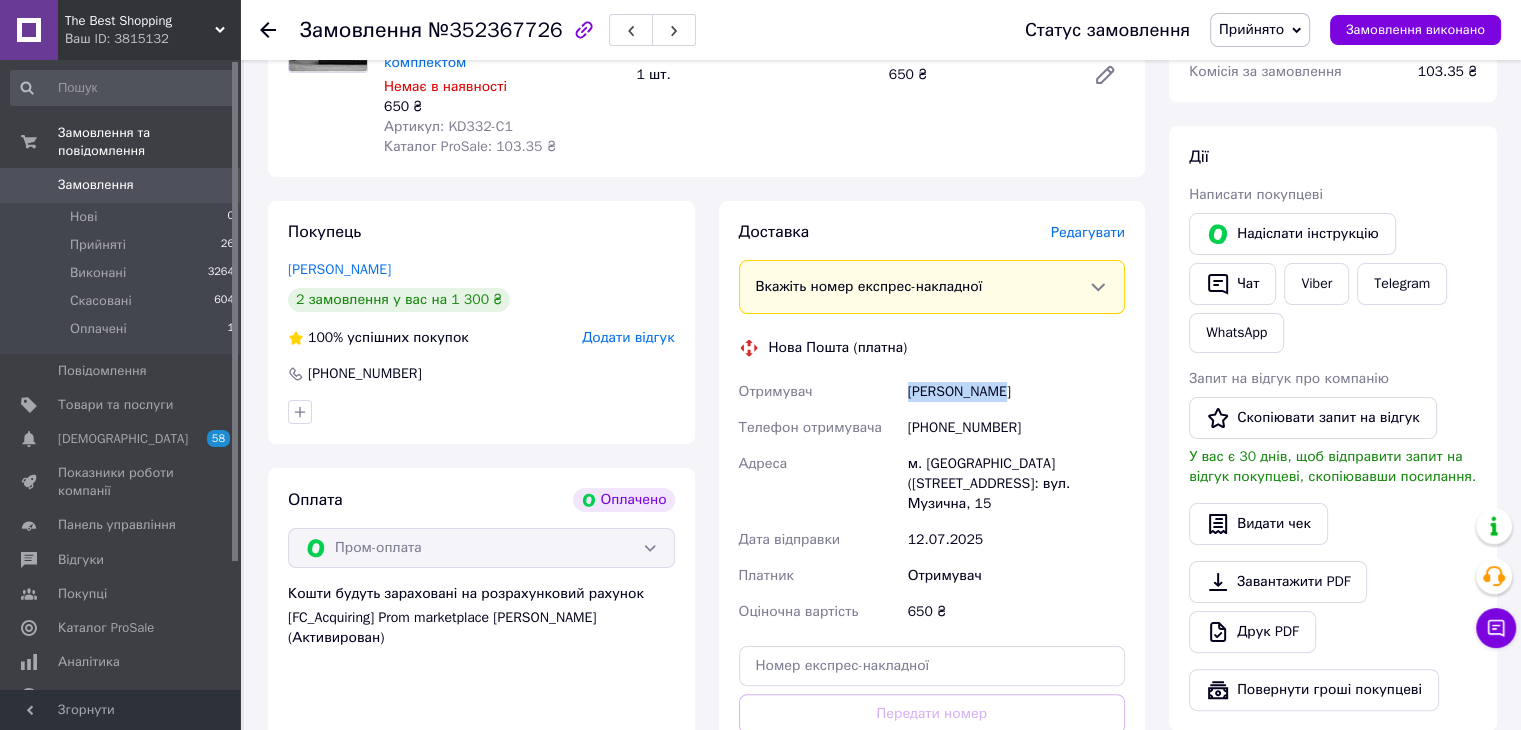 drag, startPoint x: 900, startPoint y: 365, endPoint x: 994, endPoint y: 382, distance: 95.524864 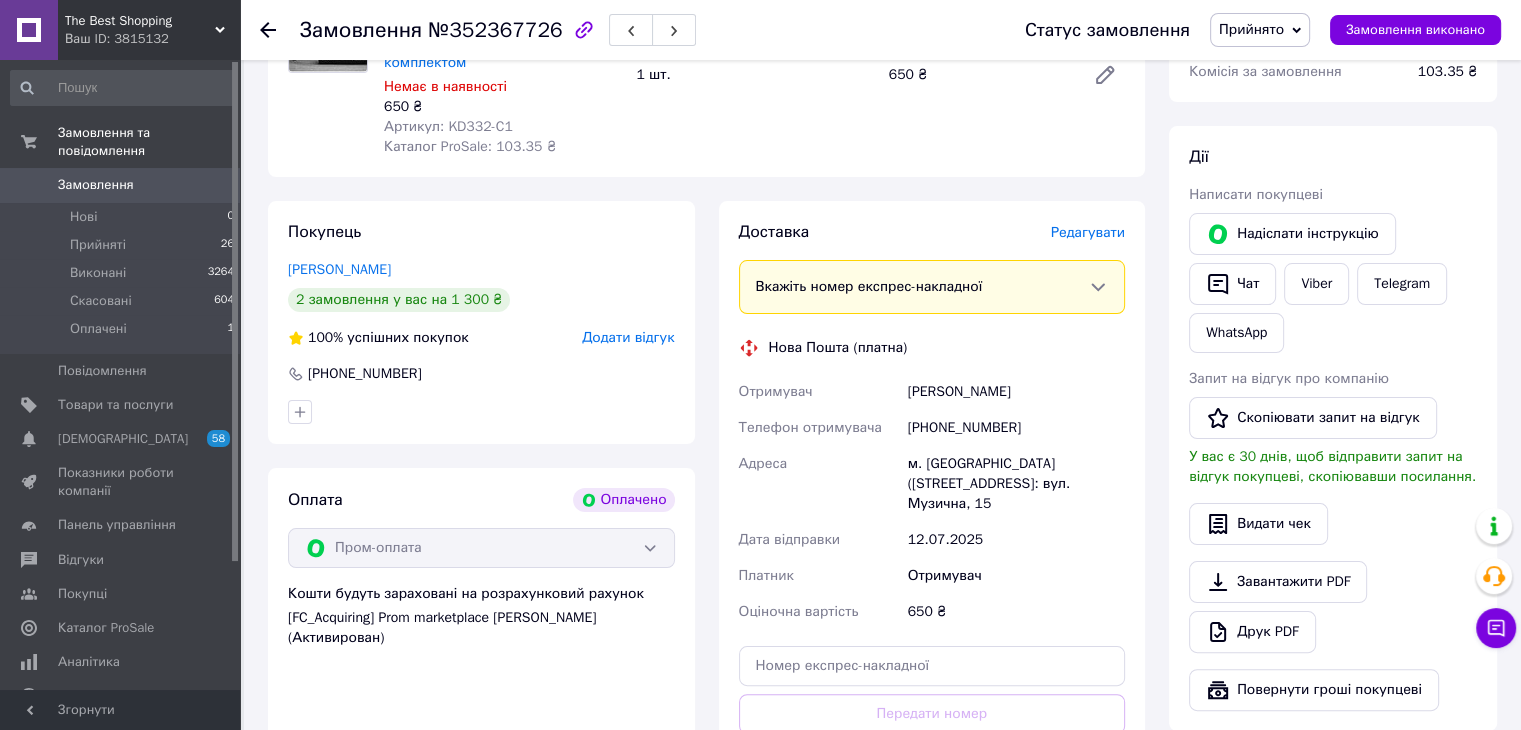 click on "[PERSON_NAME]" at bounding box center [1016, 392] 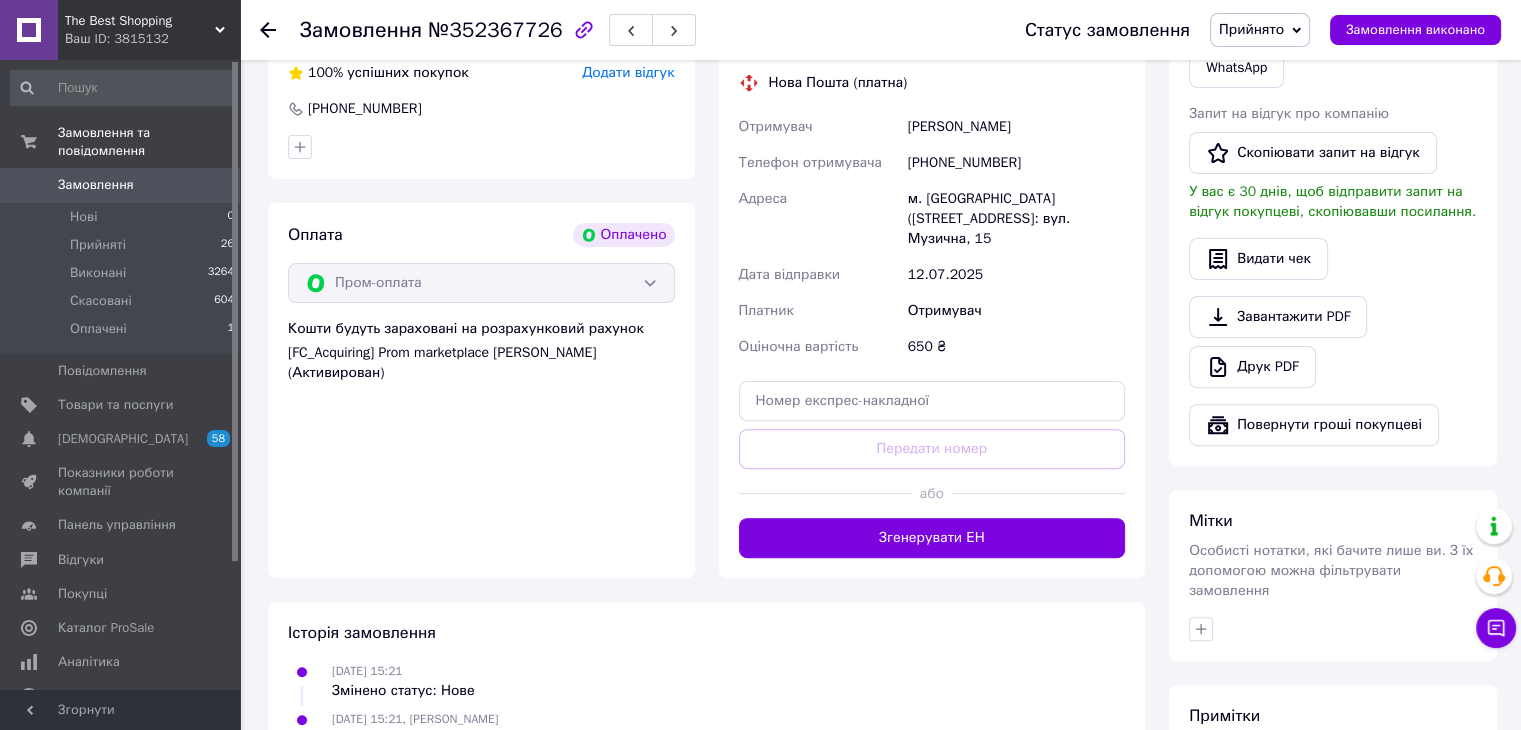 scroll, scrollTop: 600, scrollLeft: 0, axis: vertical 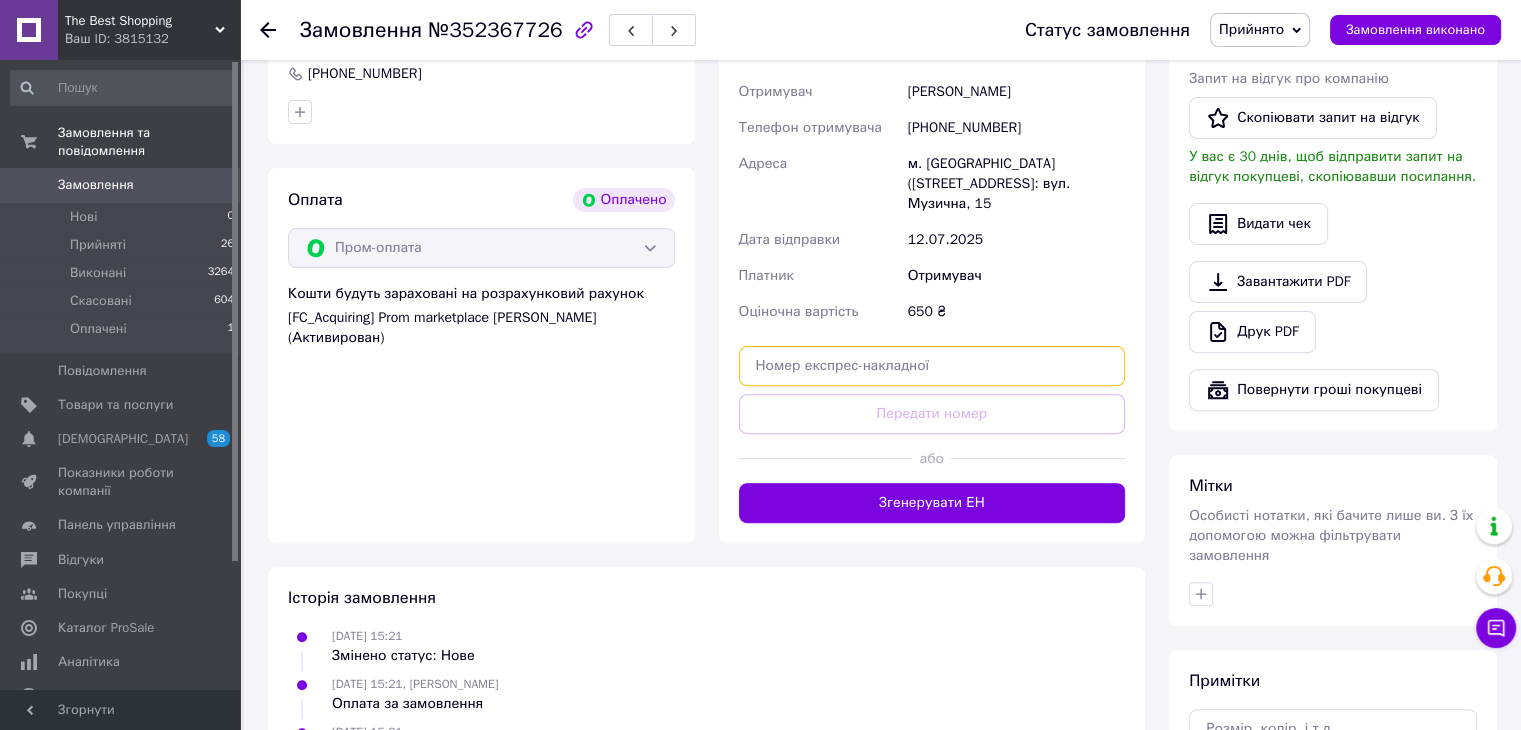 click at bounding box center (932, 366) 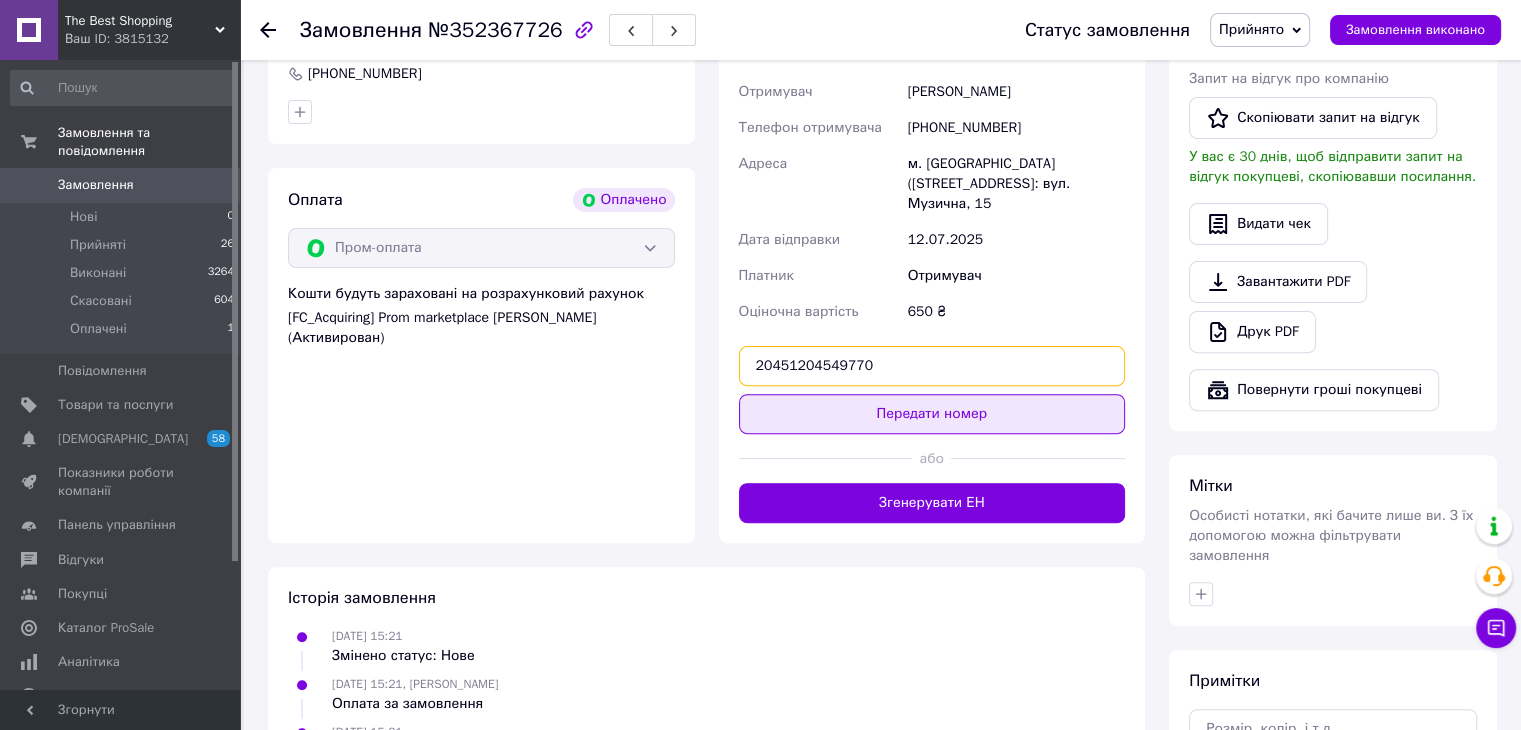 type on "20451204549770" 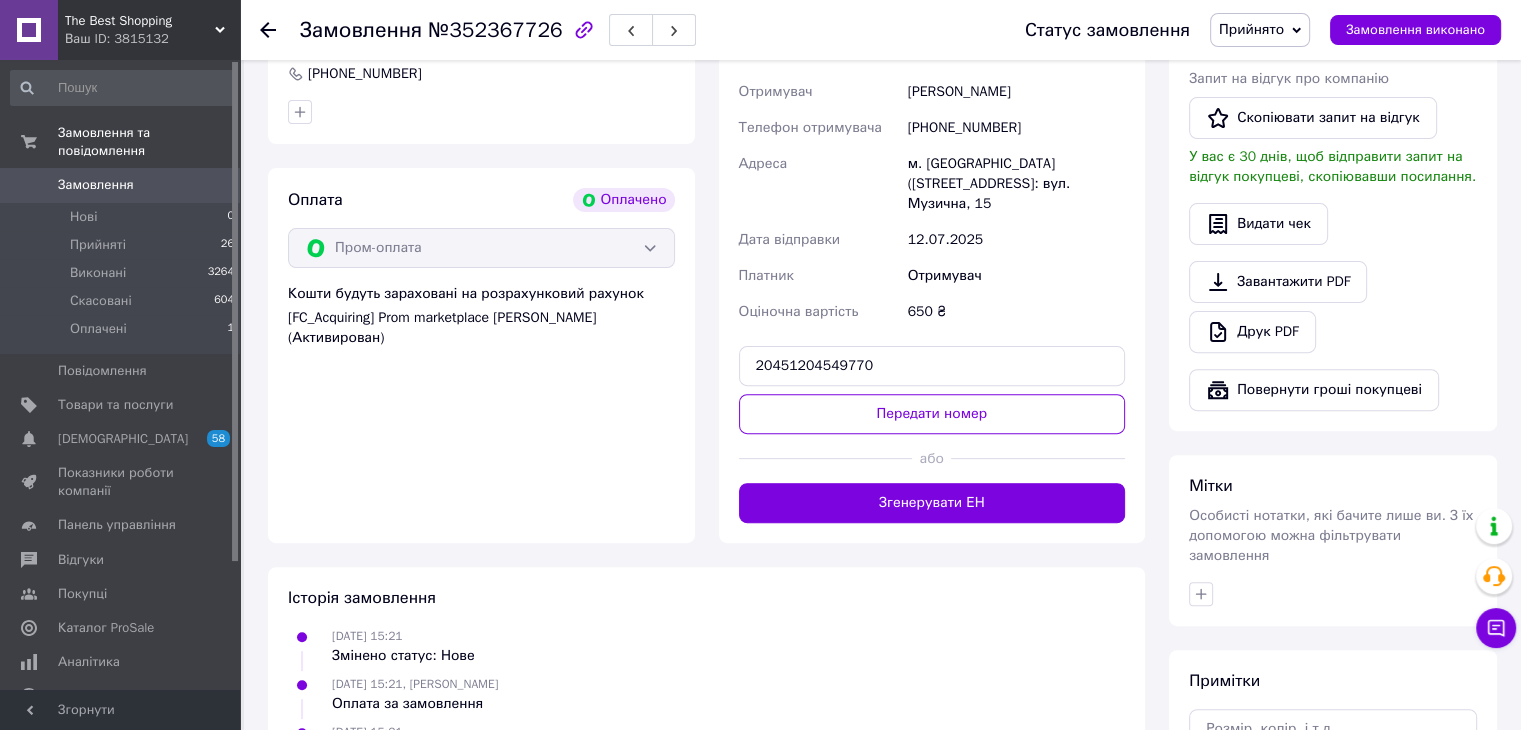 click on "Передати номер" at bounding box center (932, 414) 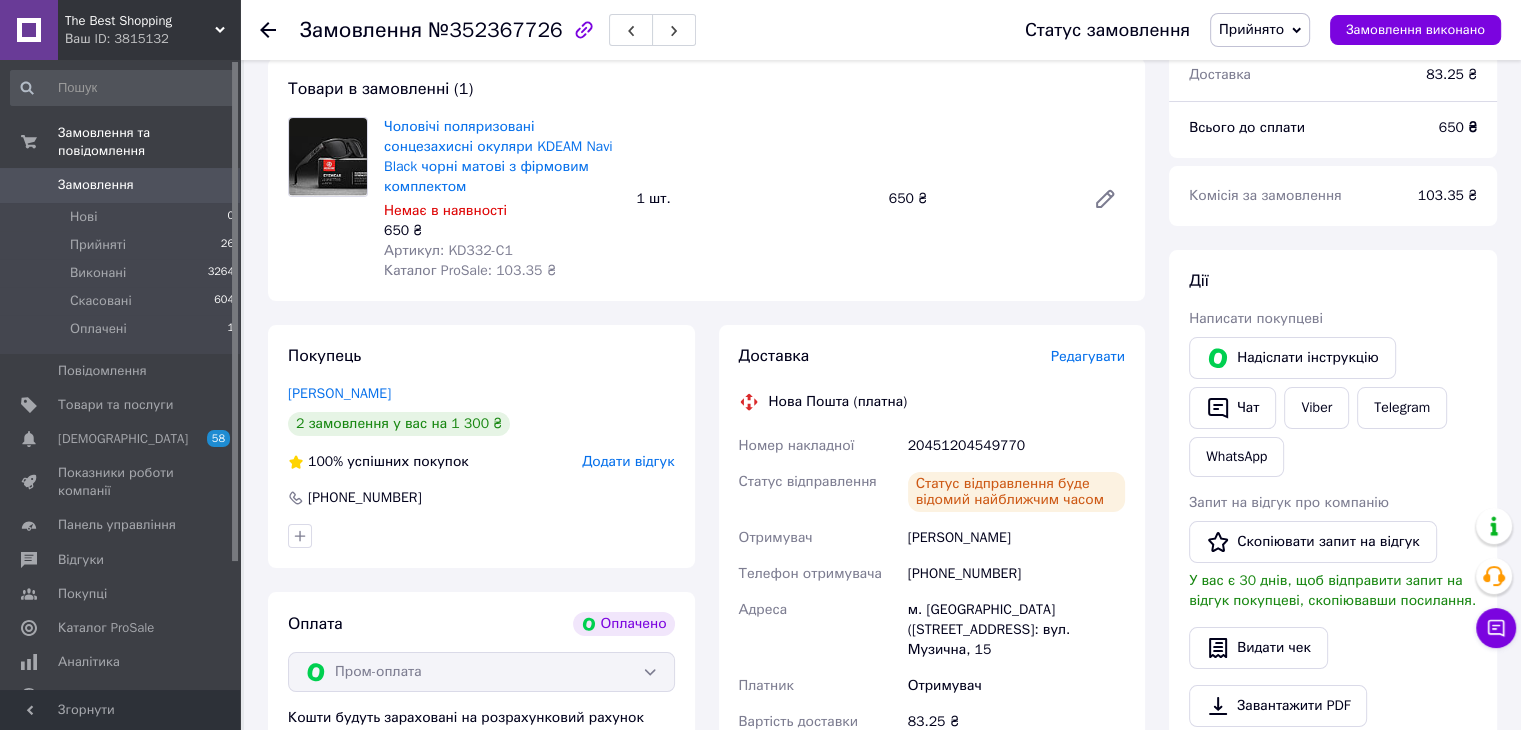 scroll, scrollTop: 0, scrollLeft: 0, axis: both 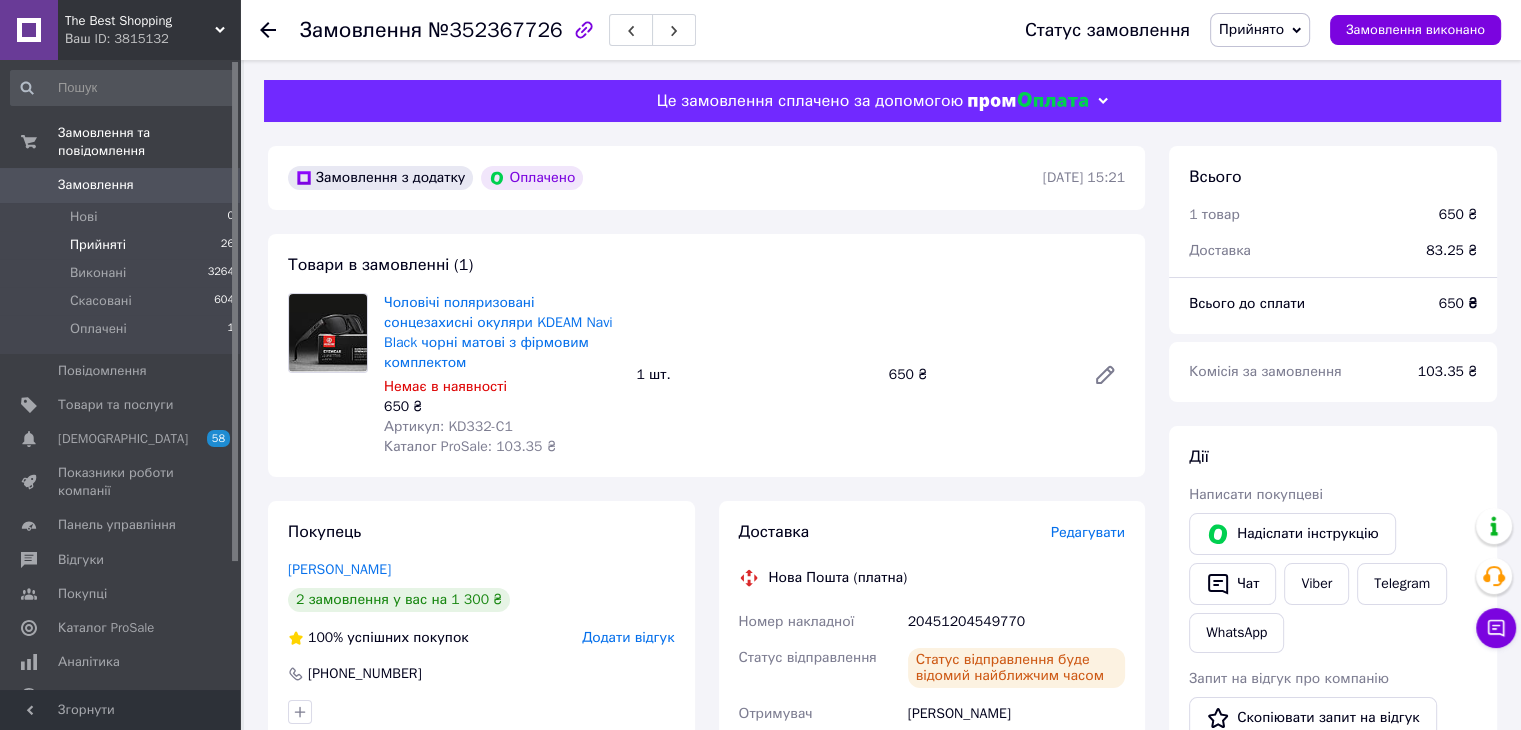 click on "Прийняті" at bounding box center [98, 245] 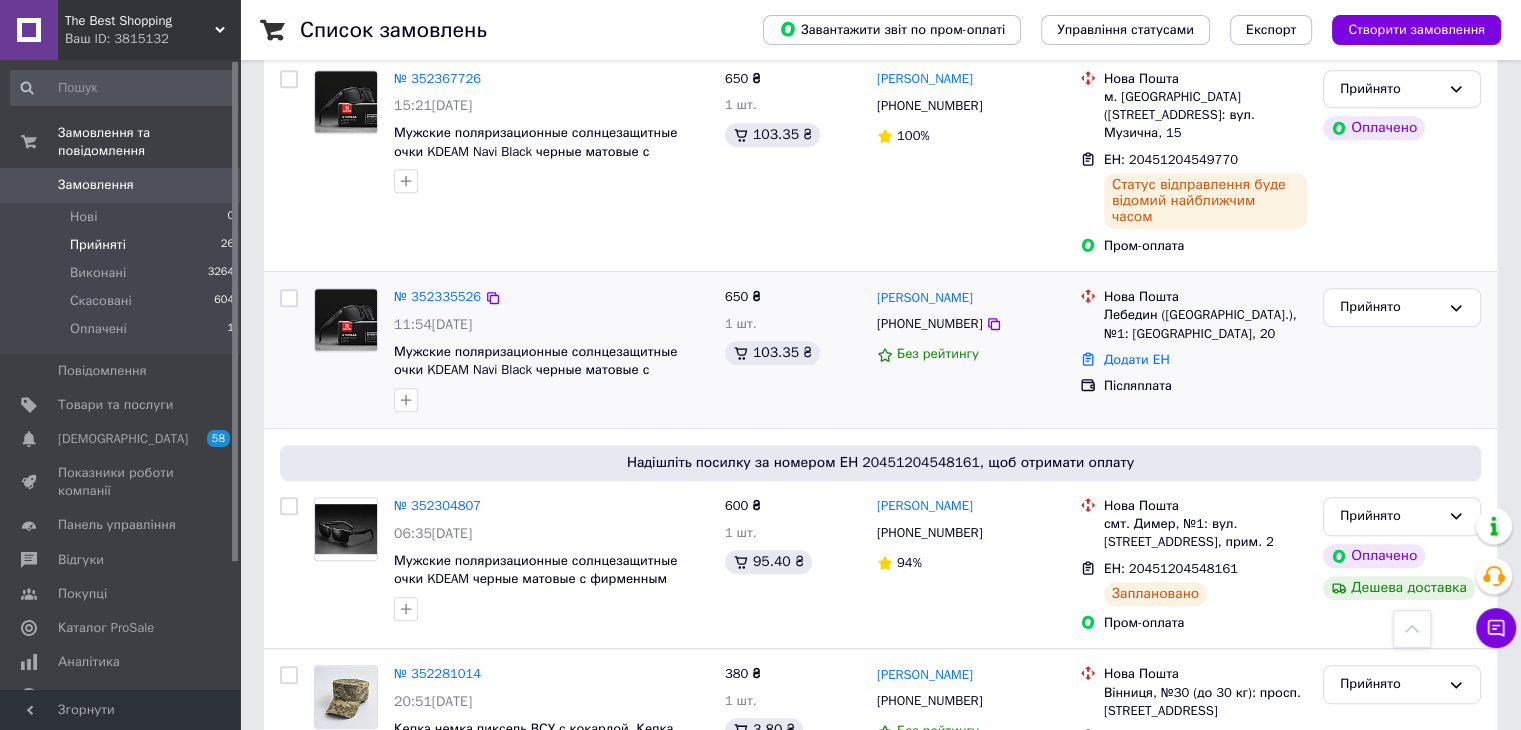 scroll, scrollTop: 900, scrollLeft: 0, axis: vertical 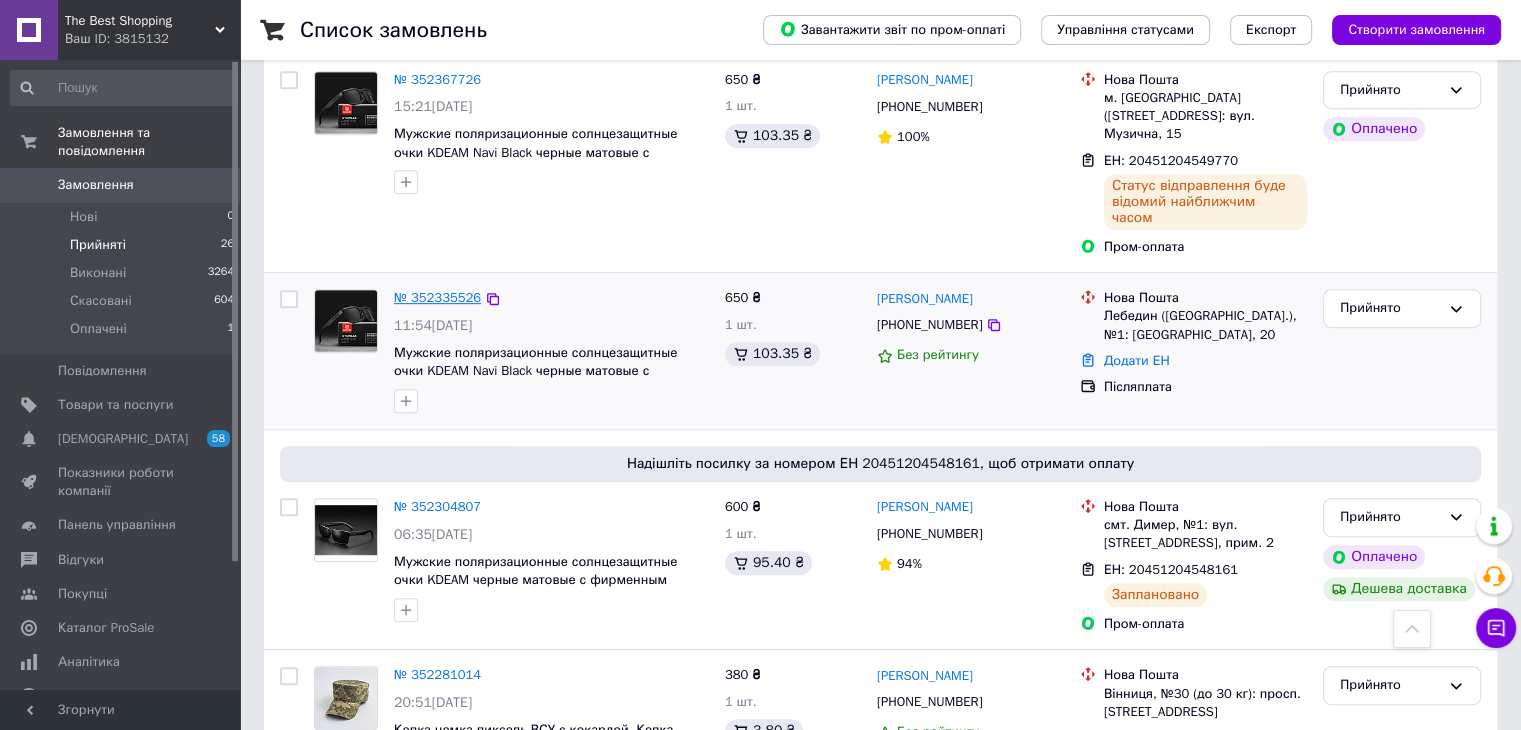 click on "№ 352335526" at bounding box center [437, 297] 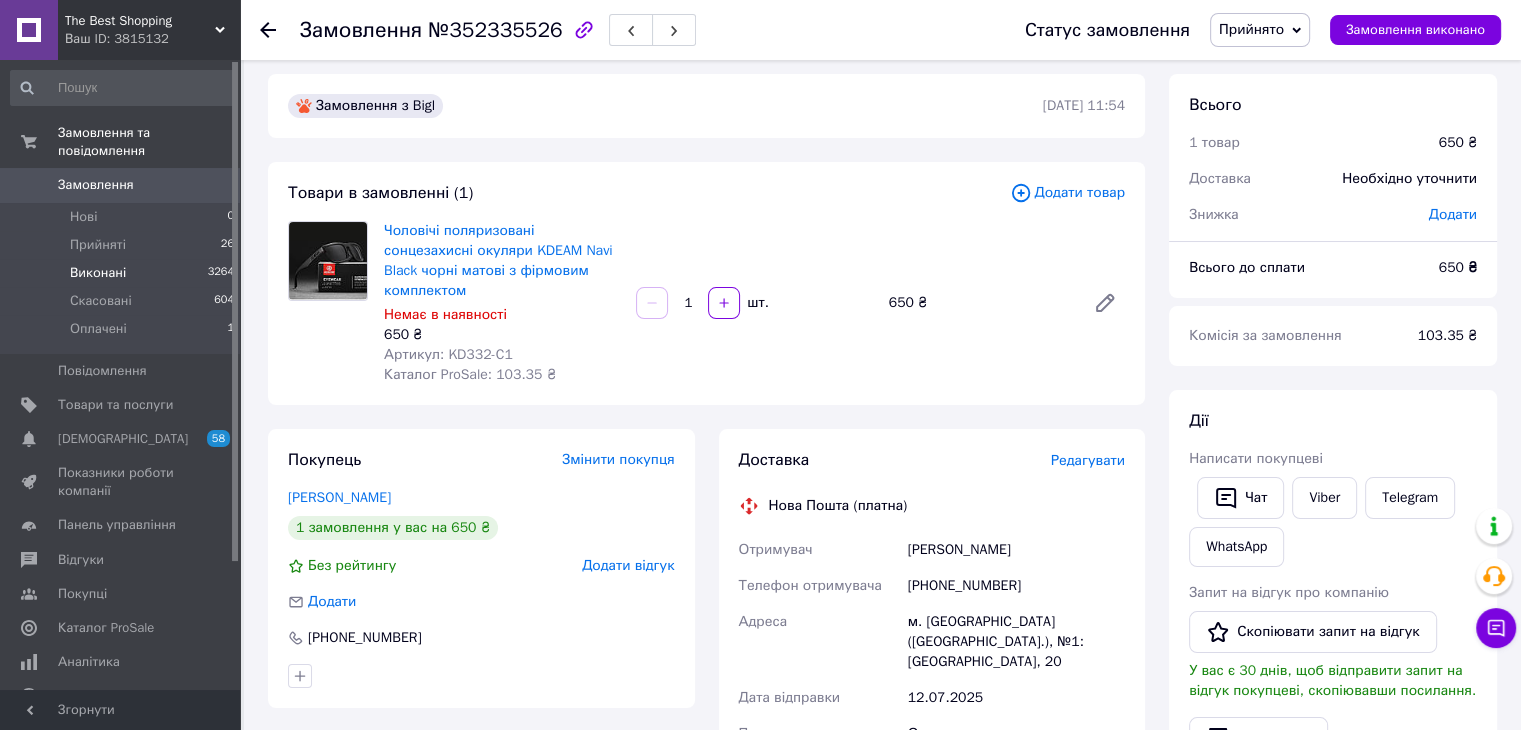 scroll, scrollTop: 0, scrollLeft: 0, axis: both 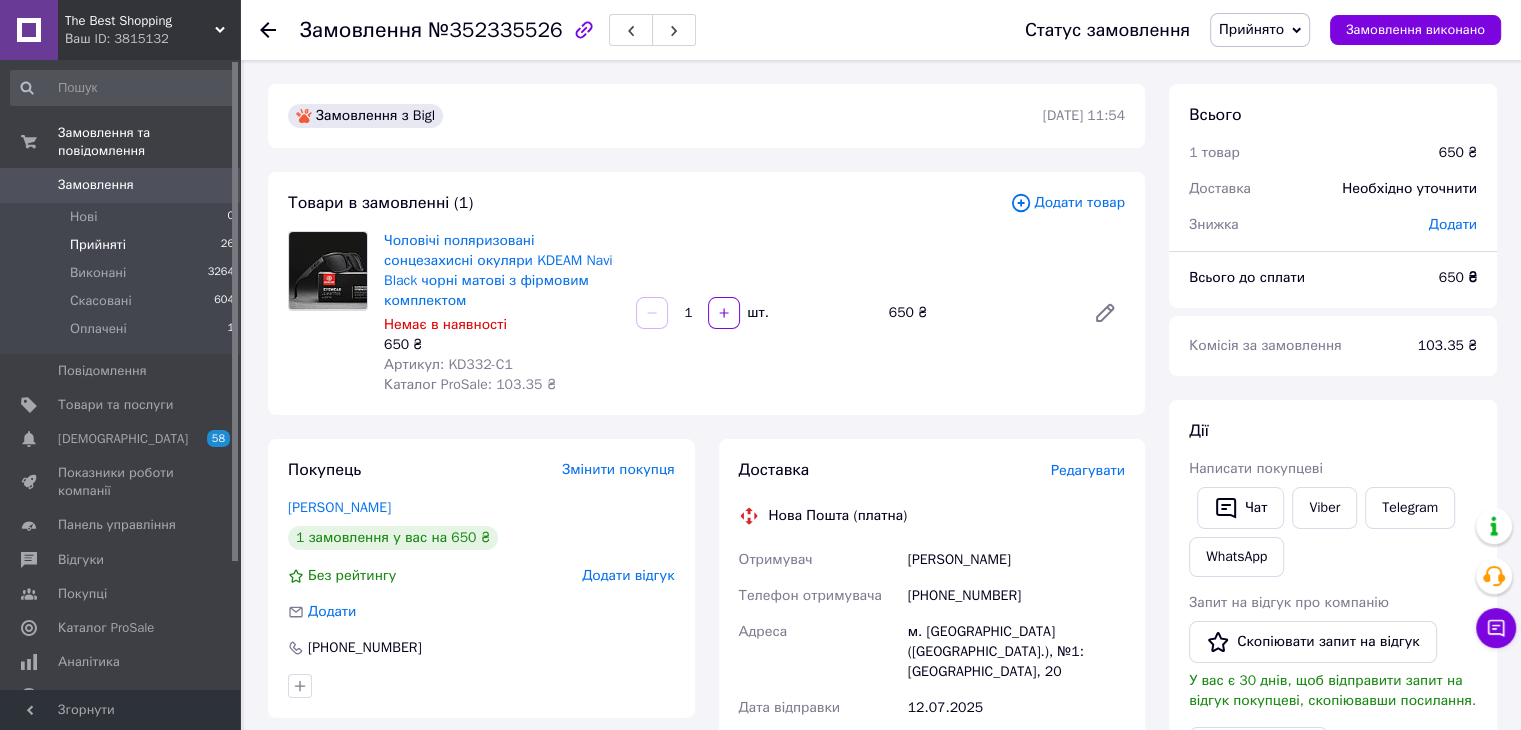 click on "Прийняті" at bounding box center (98, 245) 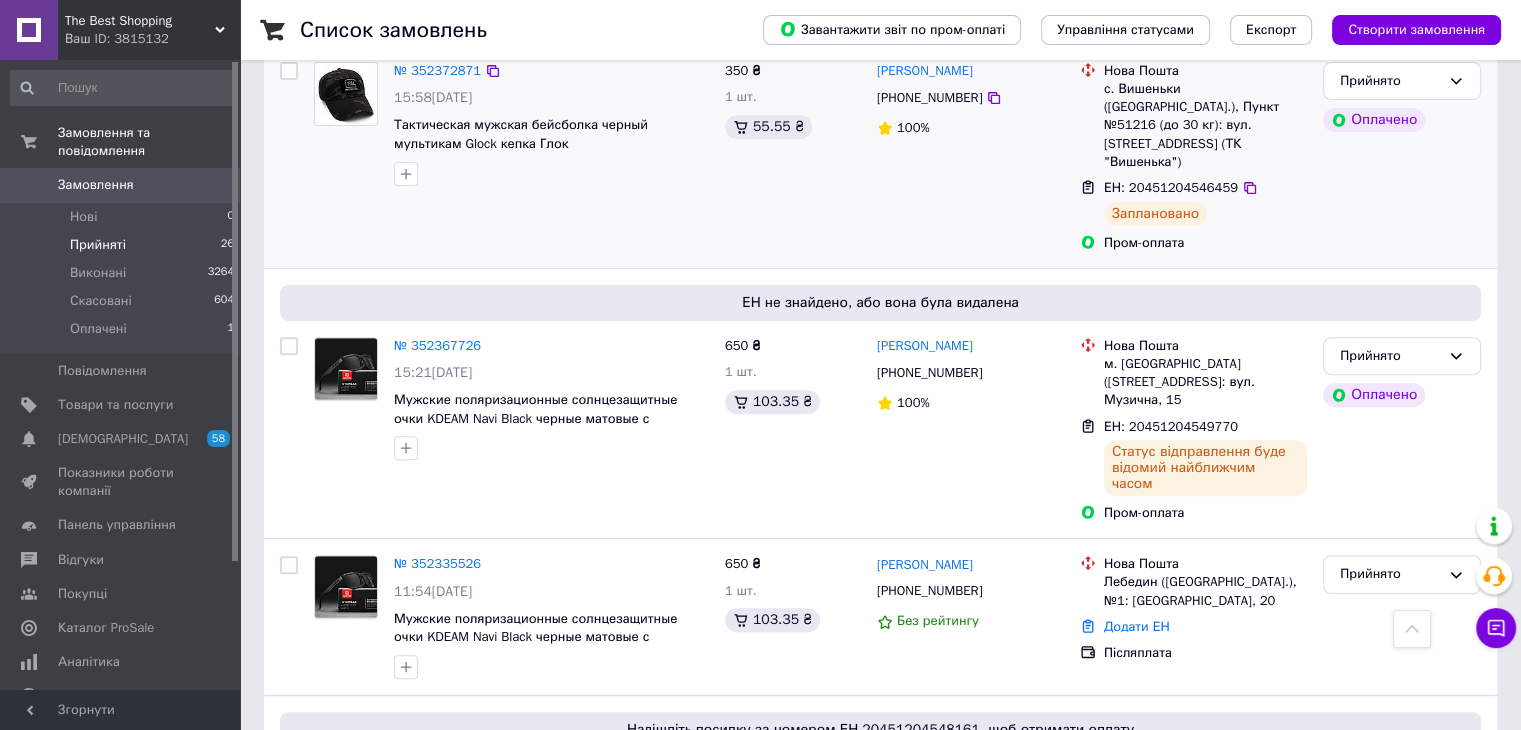 scroll, scrollTop: 700, scrollLeft: 0, axis: vertical 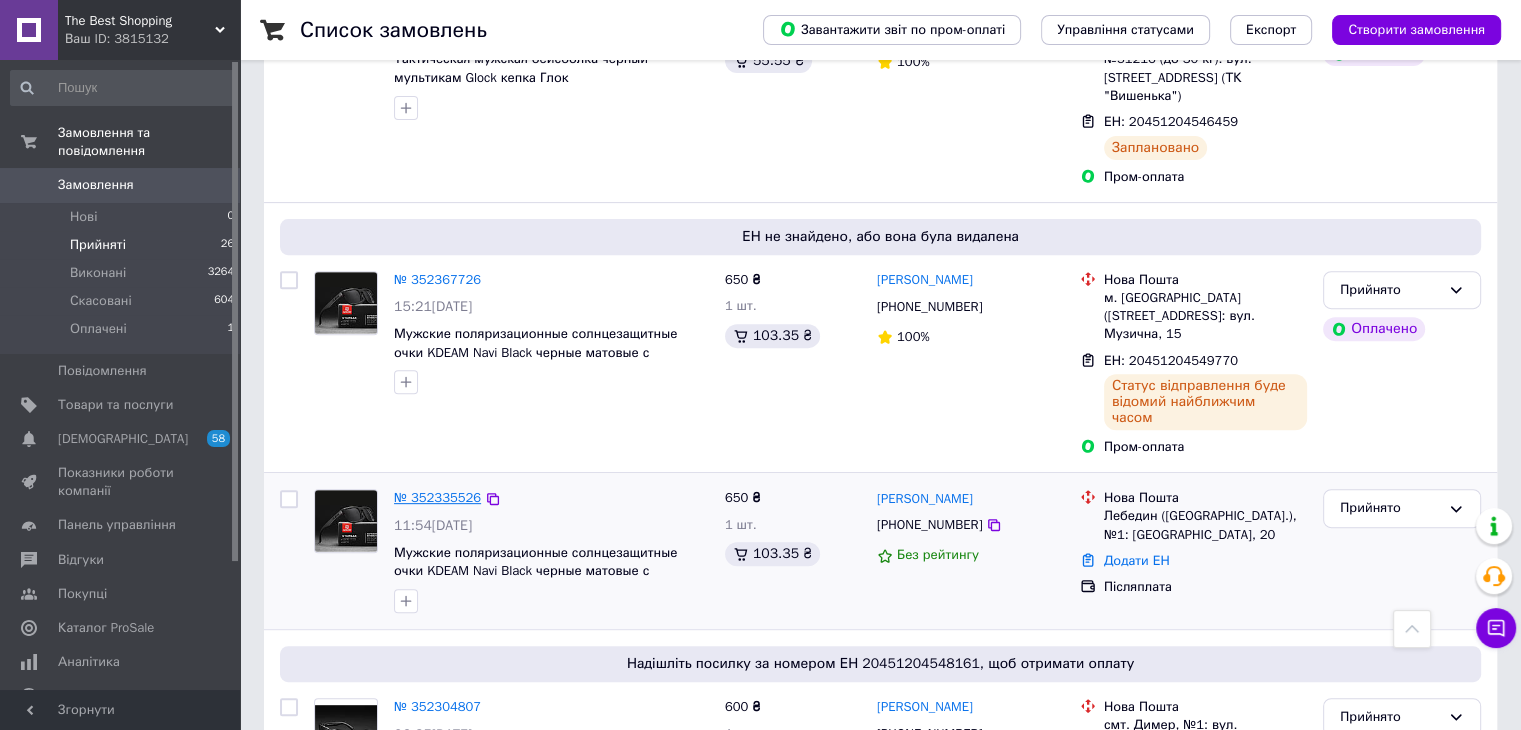click on "№ 352335526" at bounding box center [437, 497] 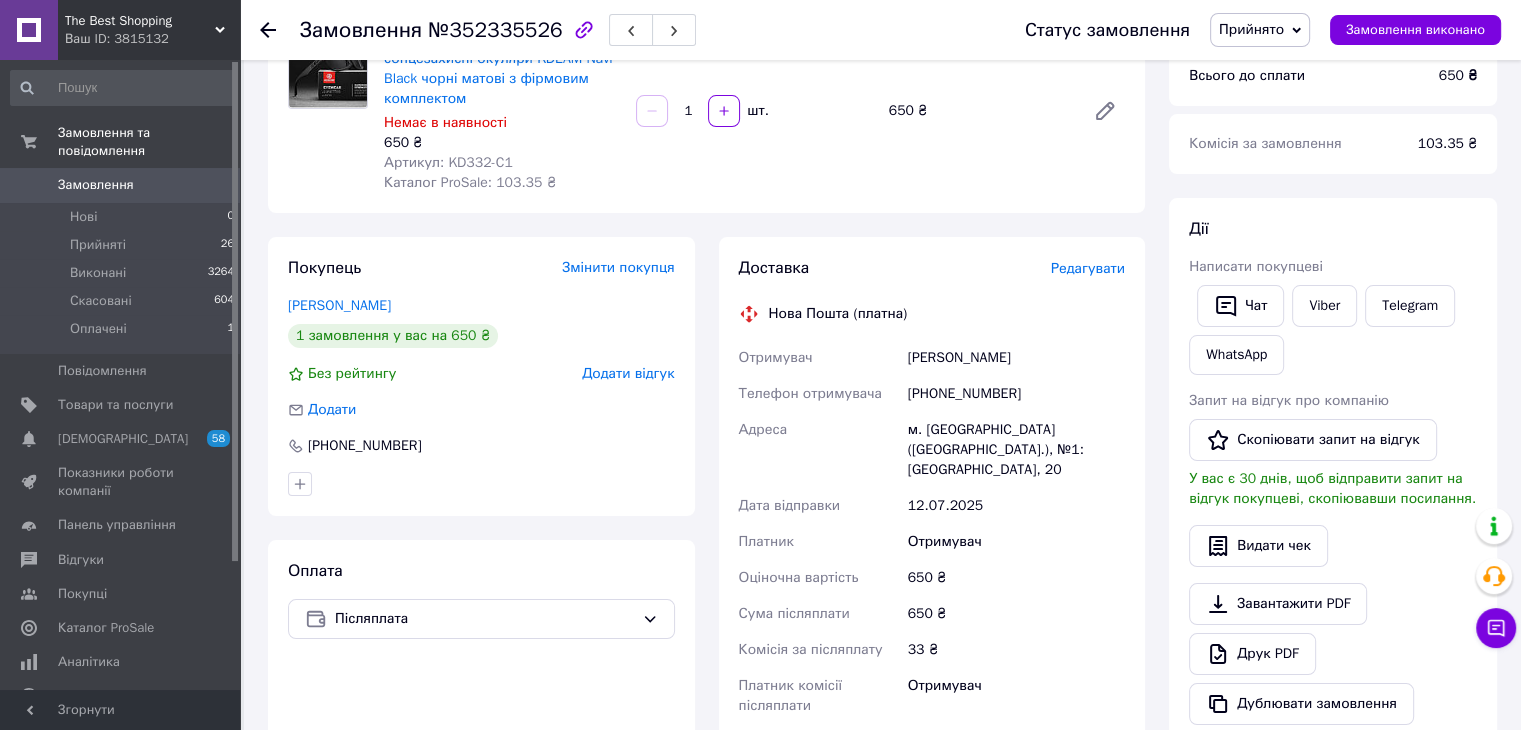 scroll, scrollTop: 200, scrollLeft: 0, axis: vertical 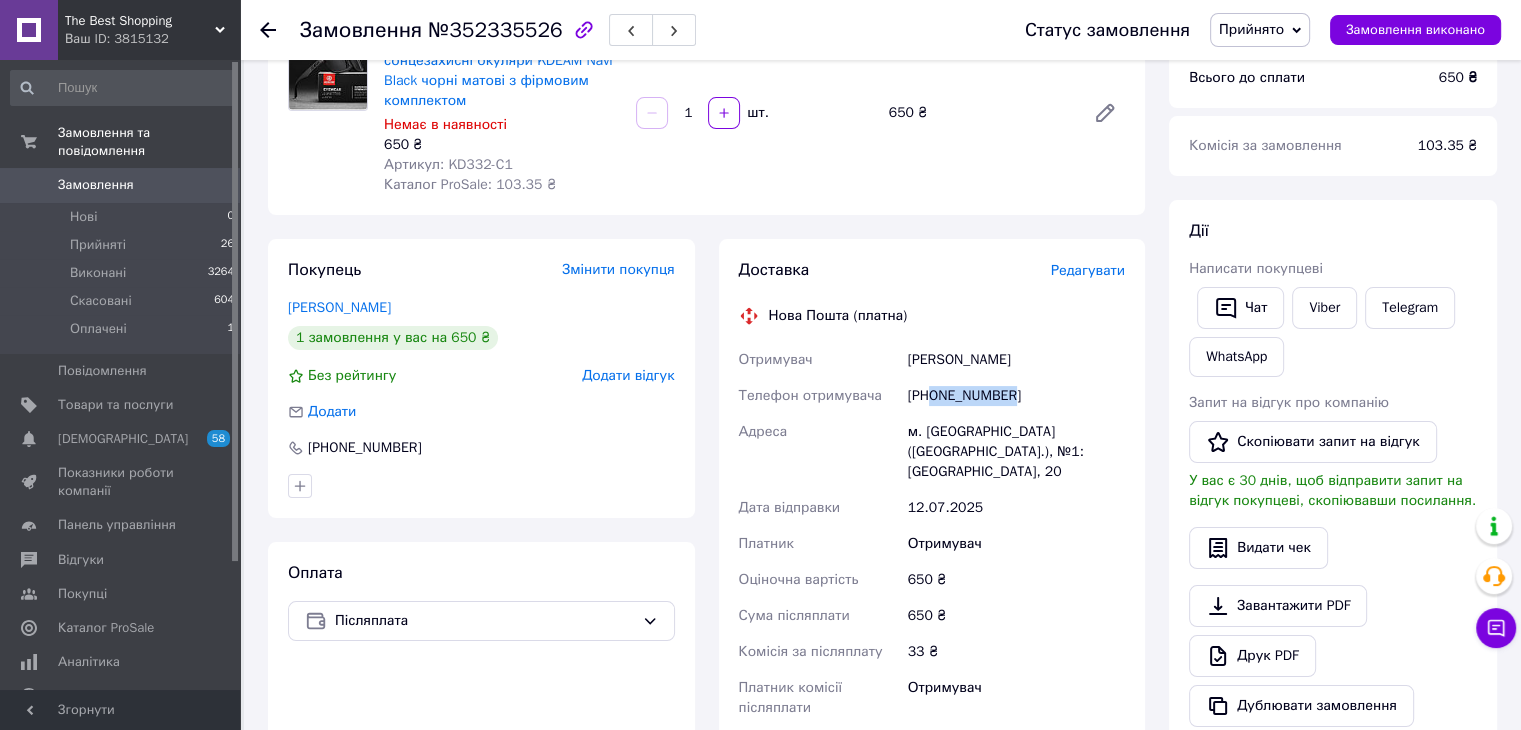 drag, startPoint x: 932, startPoint y: 374, endPoint x: 1044, endPoint y: 381, distance: 112.21854 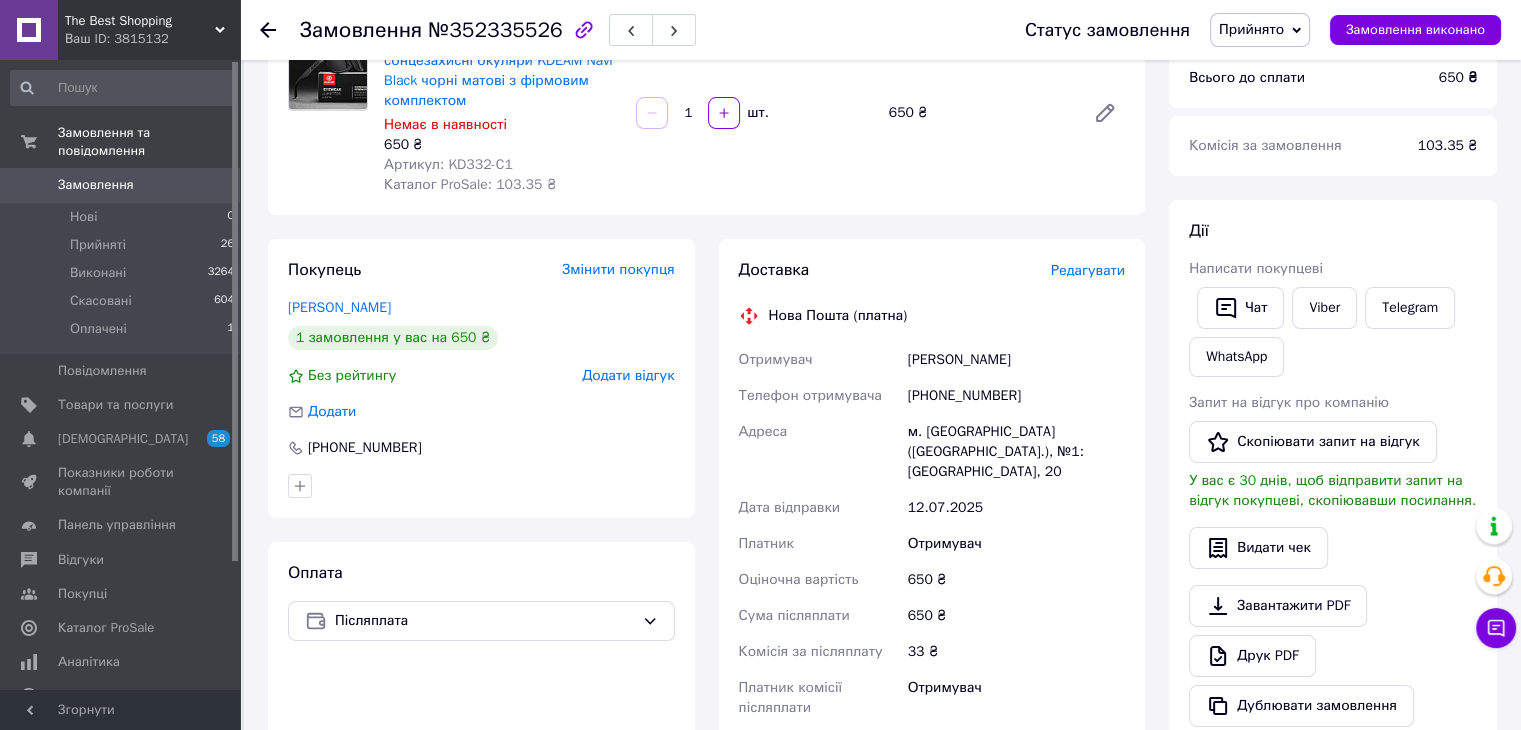 click on "Микитюк Володимир" at bounding box center (1016, 360) 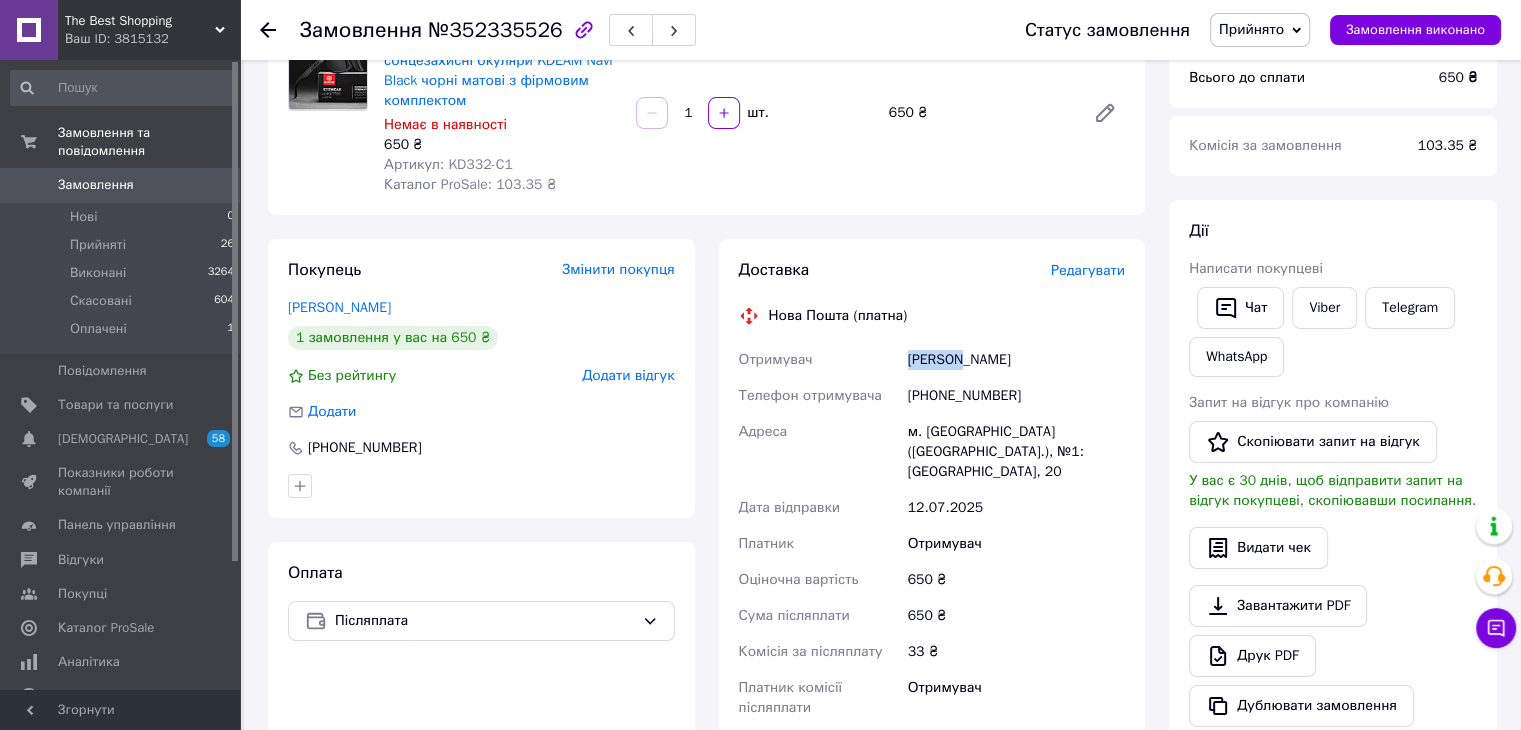 drag, startPoint x: 905, startPoint y: 337, endPoint x: 966, endPoint y: 340, distance: 61.073727 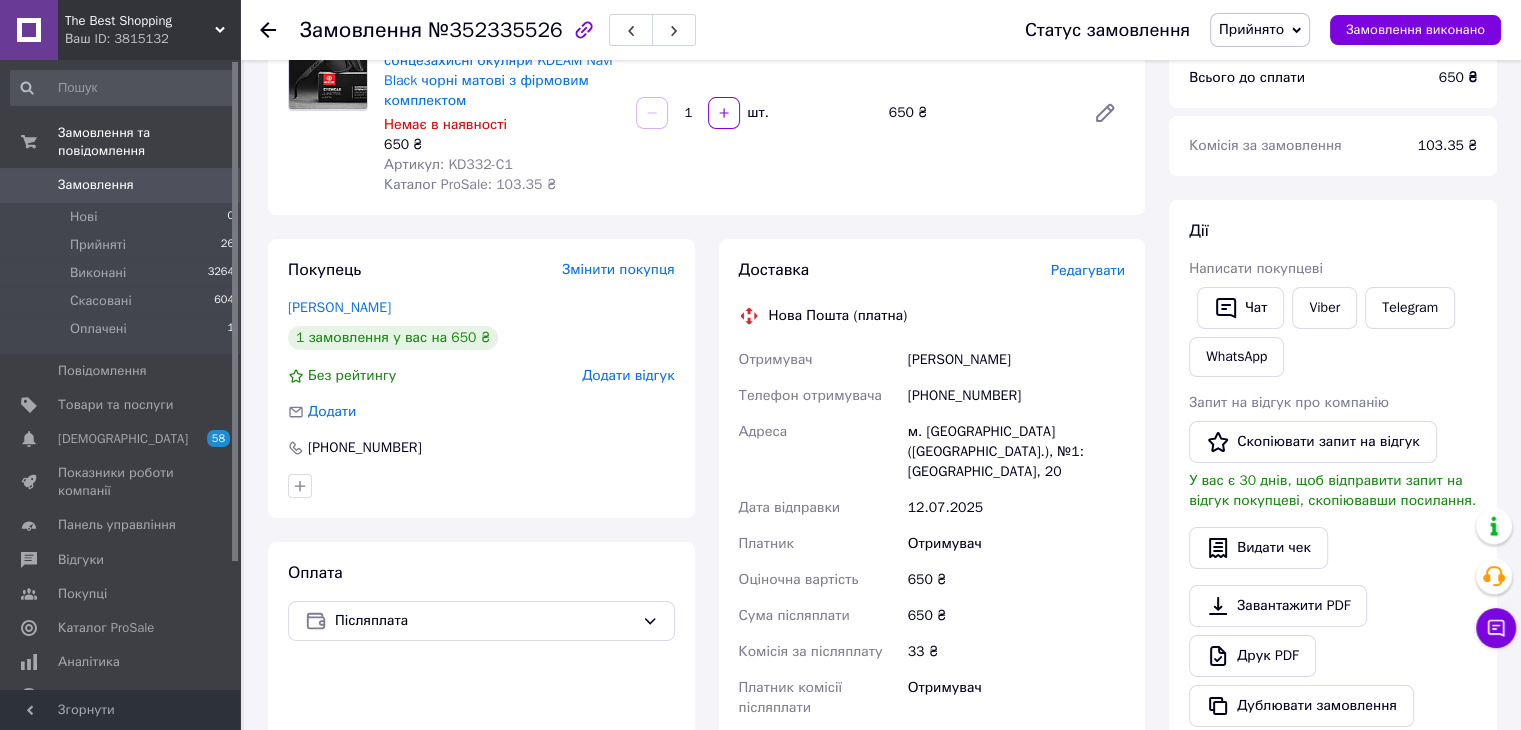 drag, startPoint x: 978, startPoint y: 340, endPoint x: 1115, endPoint y: 341, distance: 137.00365 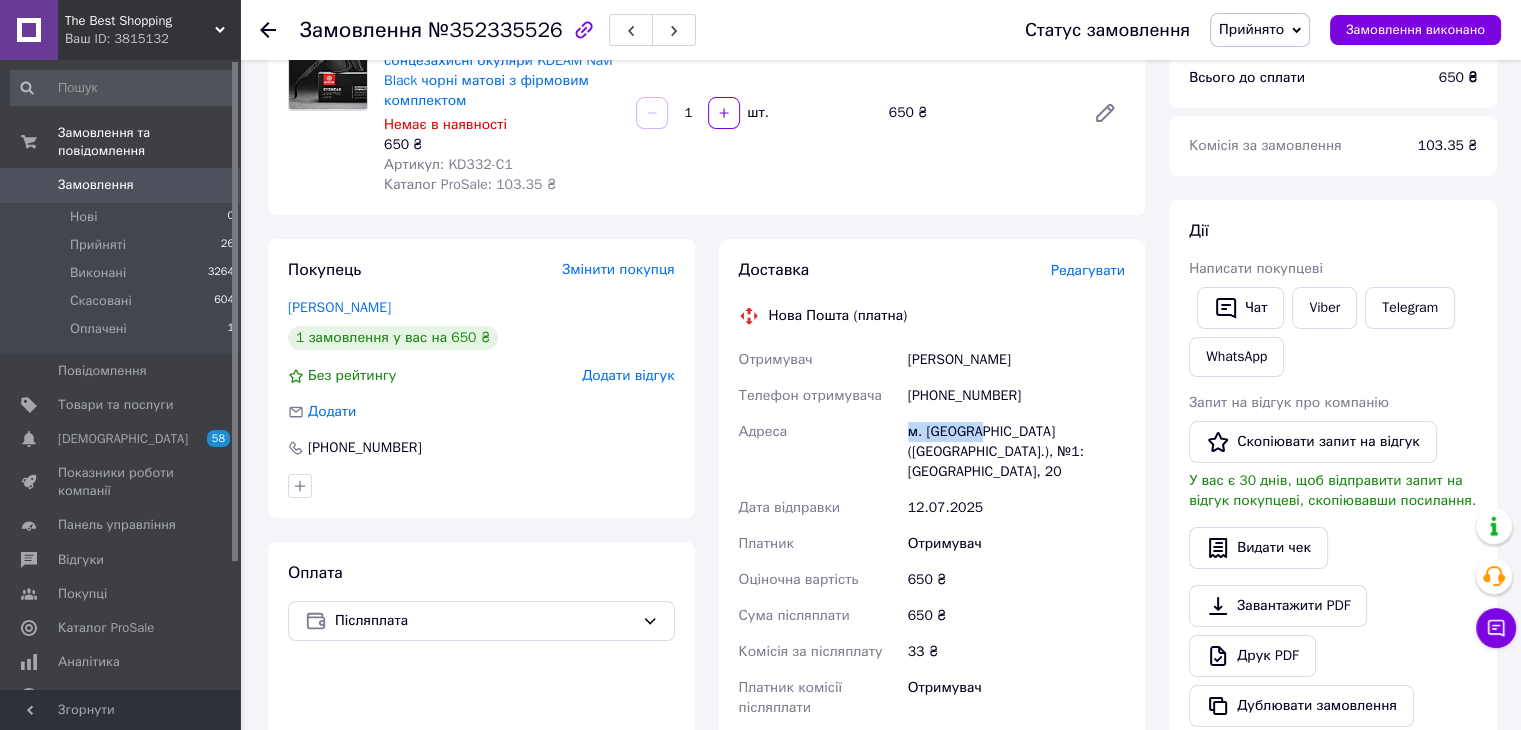 drag, startPoint x: 904, startPoint y: 410, endPoint x: 980, endPoint y: 413, distance: 76.05919 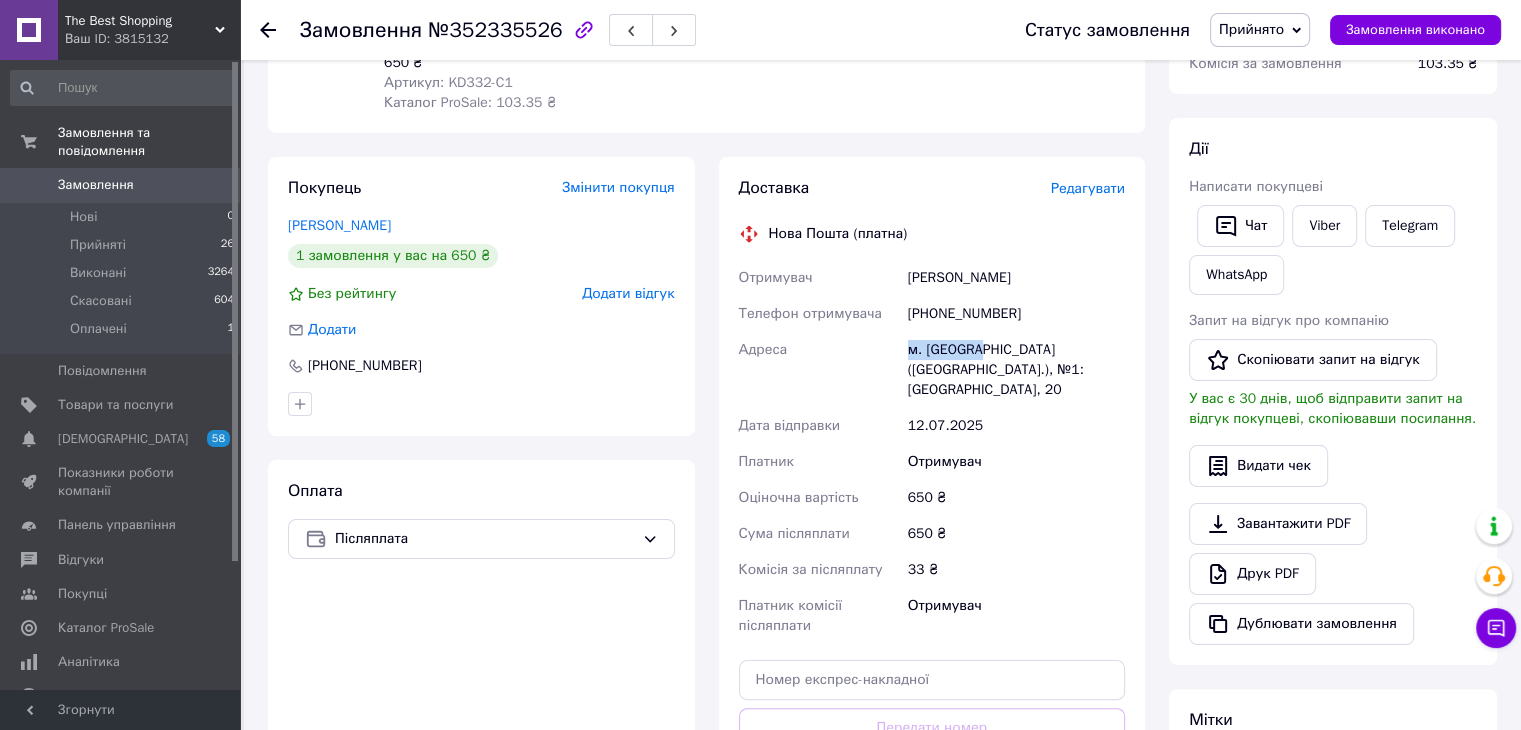 scroll, scrollTop: 400, scrollLeft: 0, axis: vertical 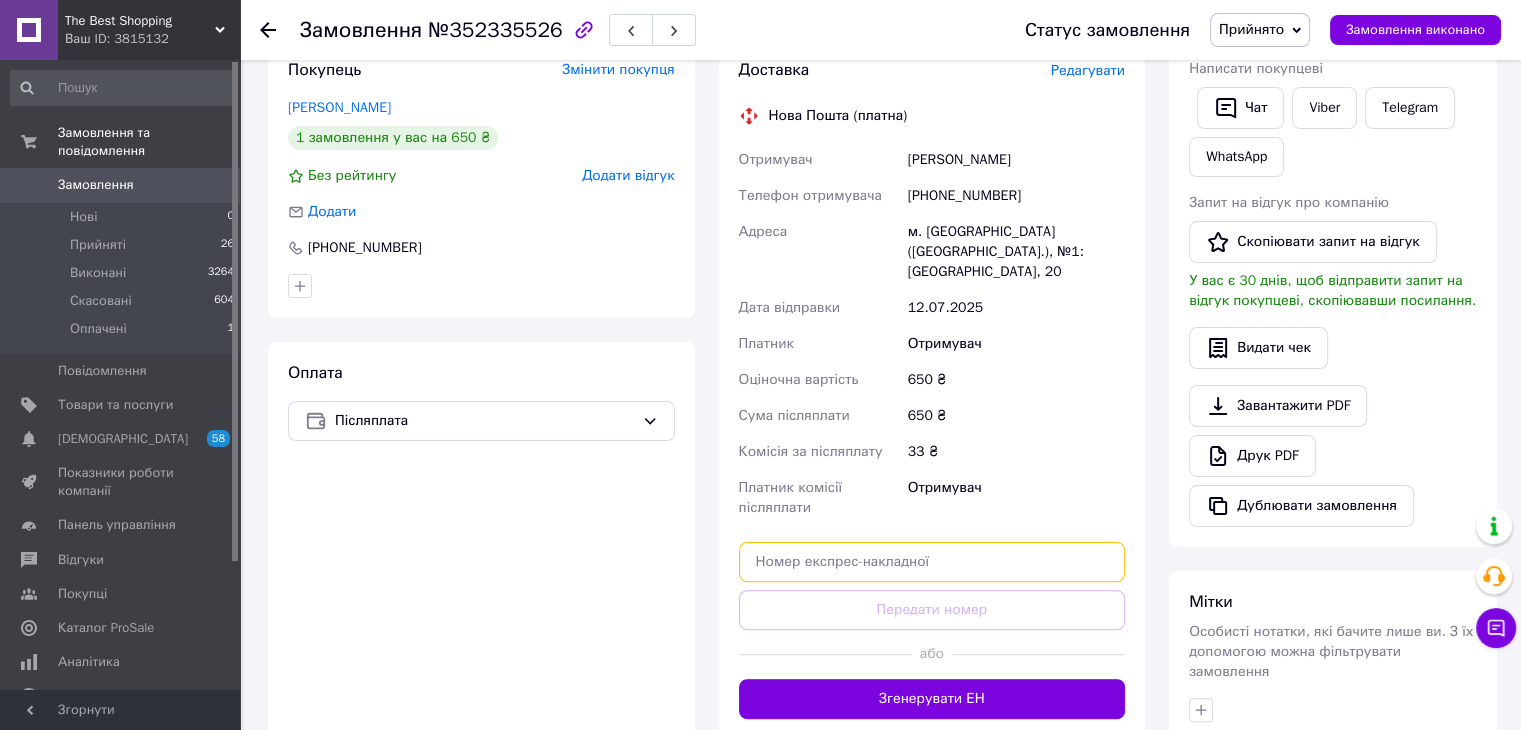 click at bounding box center (932, 562) 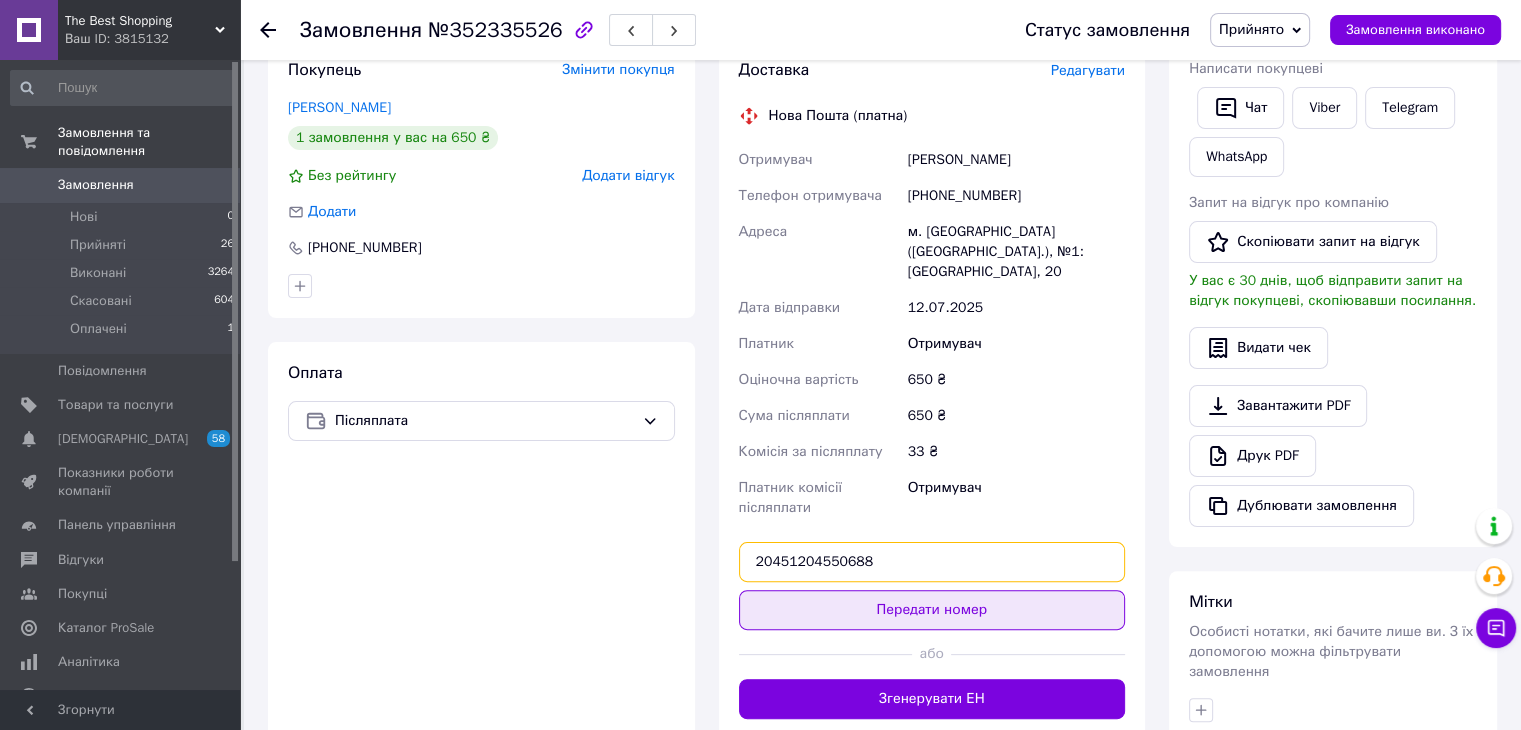 type on "20451204550688" 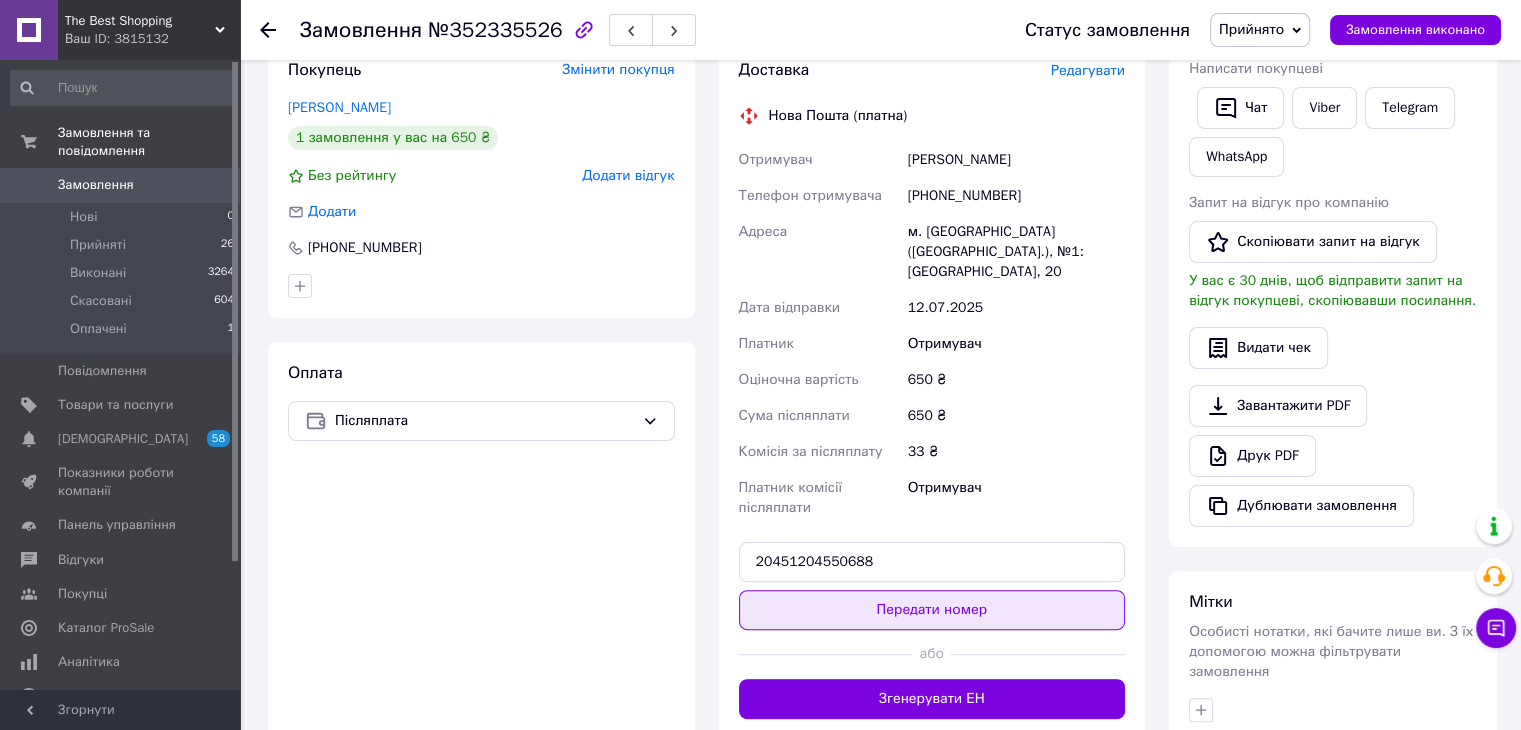 click on "Передати номер" at bounding box center [932, 610] 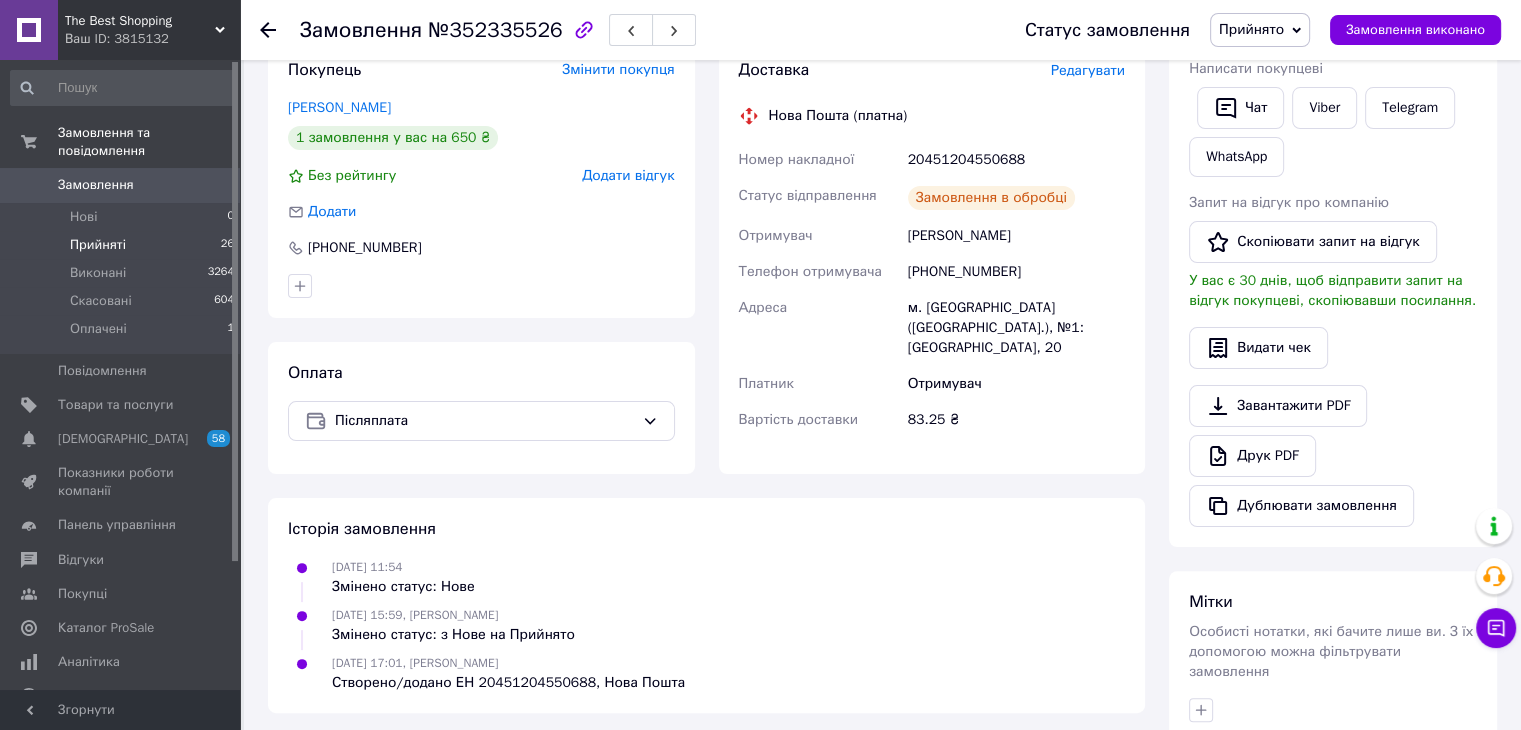 click on "Прийняті" at bounding box center [98, 245] 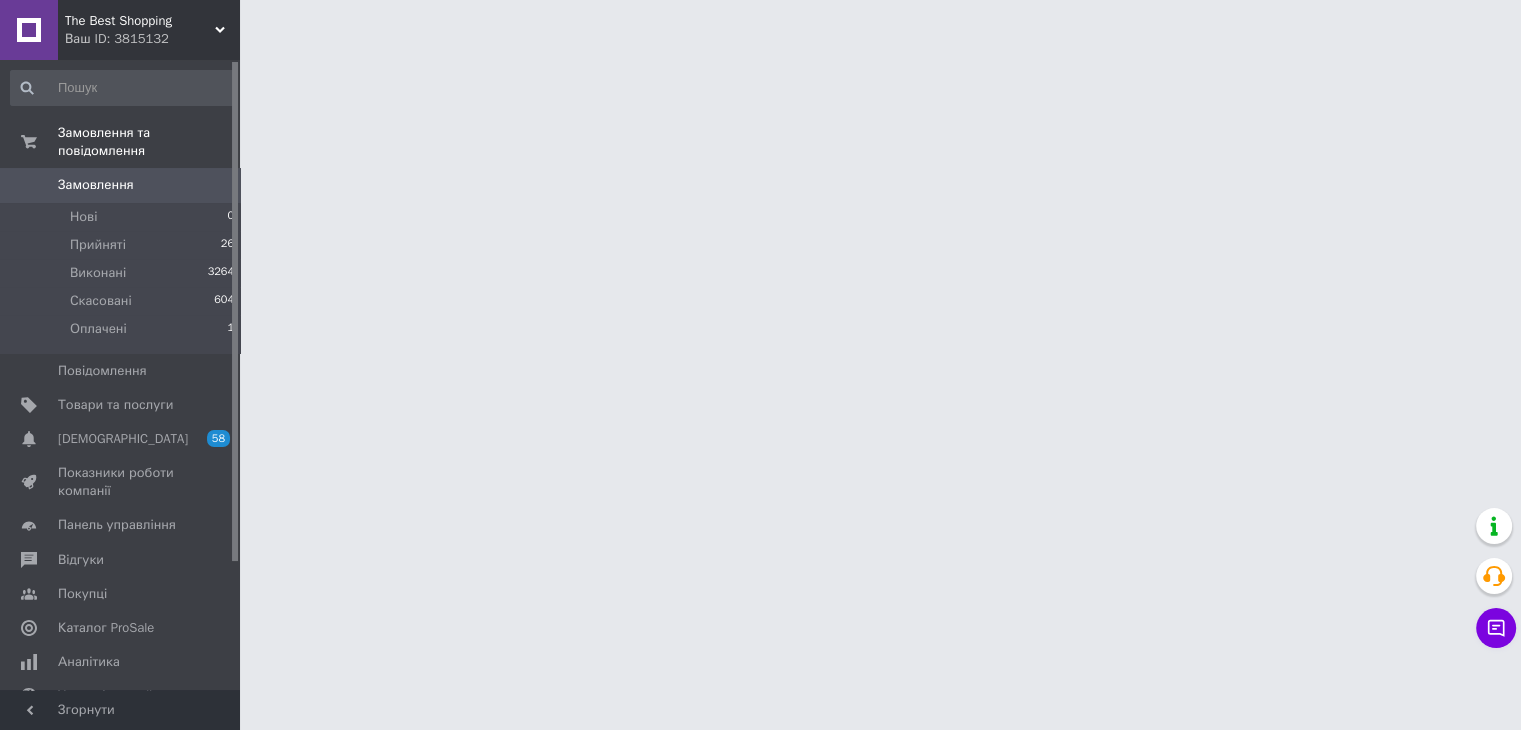 scroll, scrollTop: 0, scrollLeft: 0, axis: both 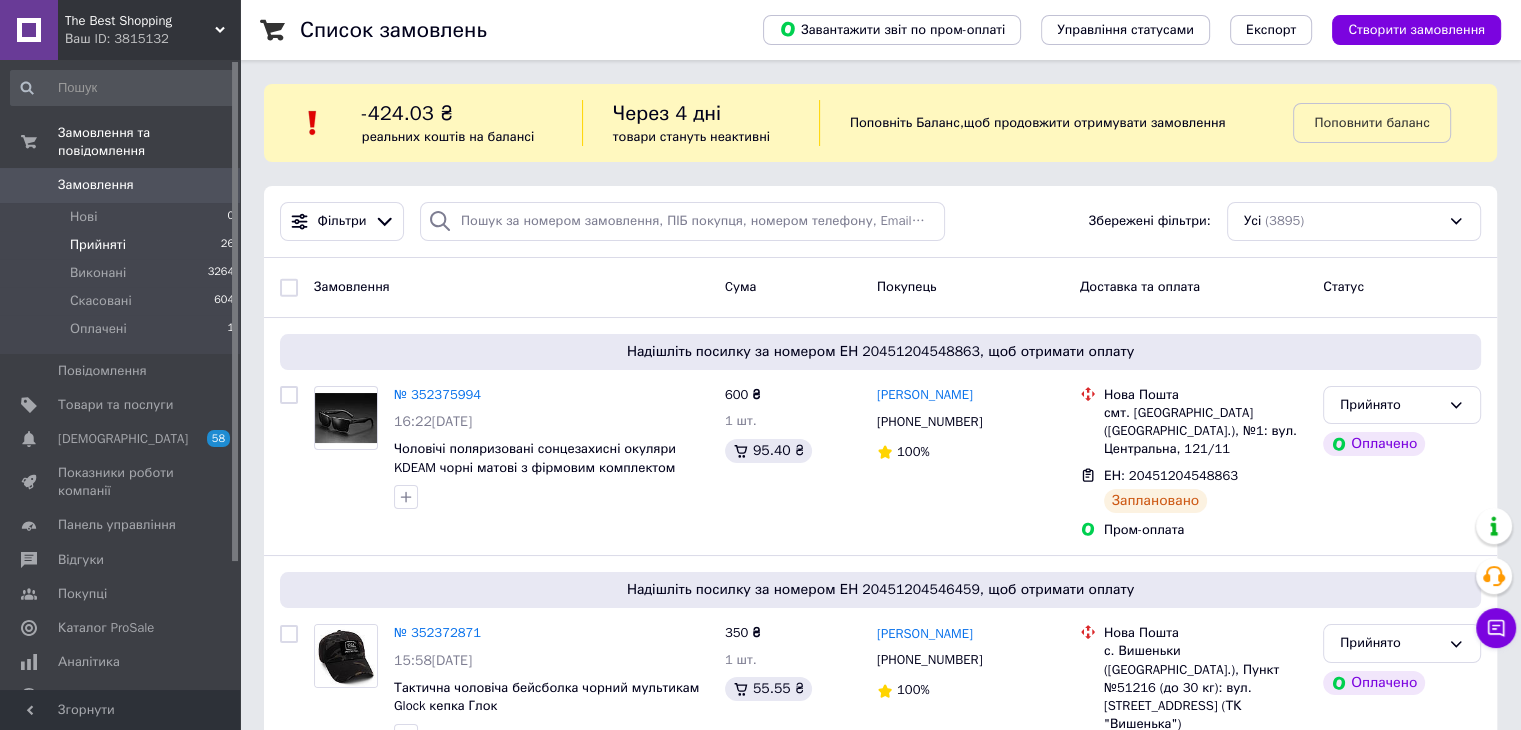 drag, startPoint x: 86, startPoint y: 228, endPoint x: 99, endPoint y: 229, distance: 13.038404 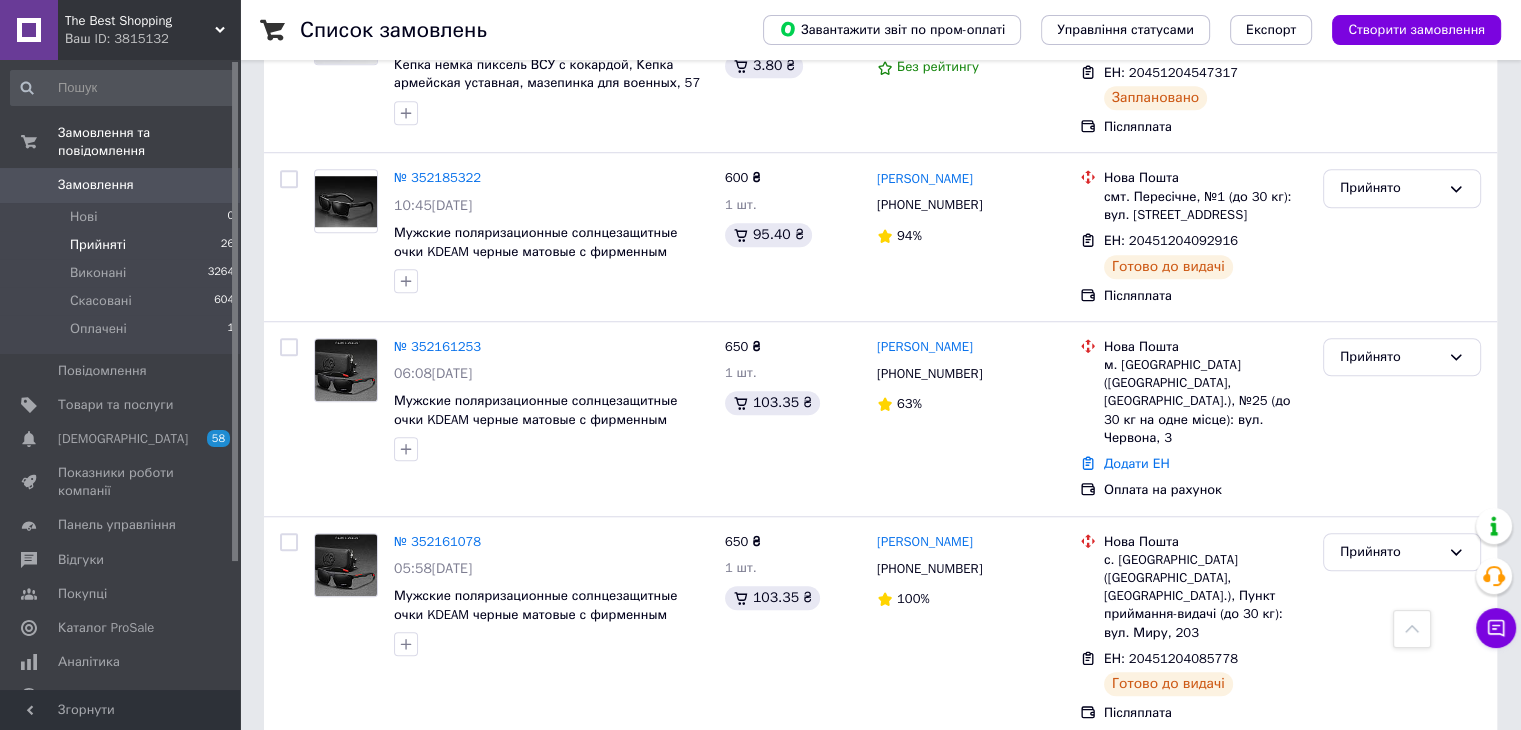 scroll, scrollTop: 1600, scrollLeft: 0, axis: vertical 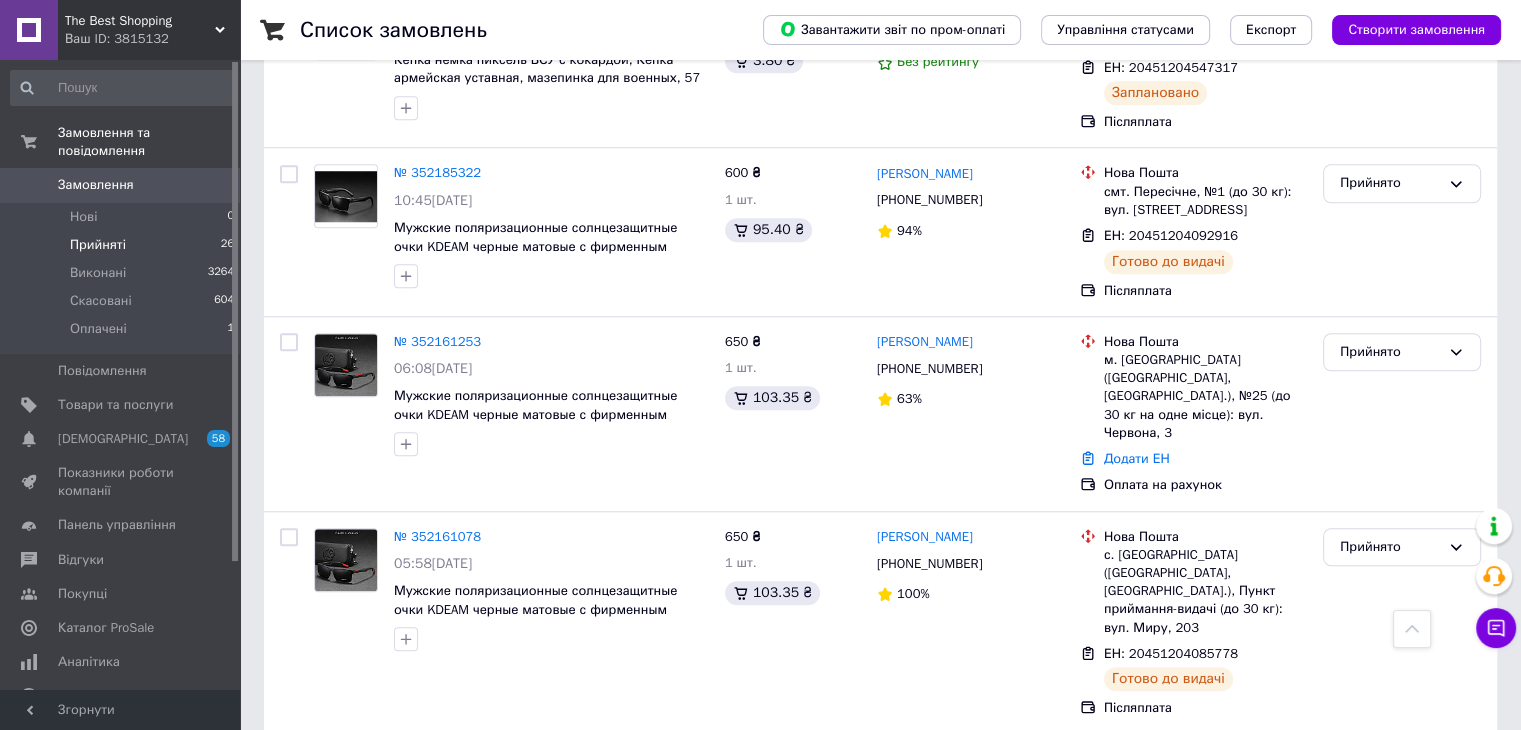 click on "№ 352161253" at bounding box center (437, 341) 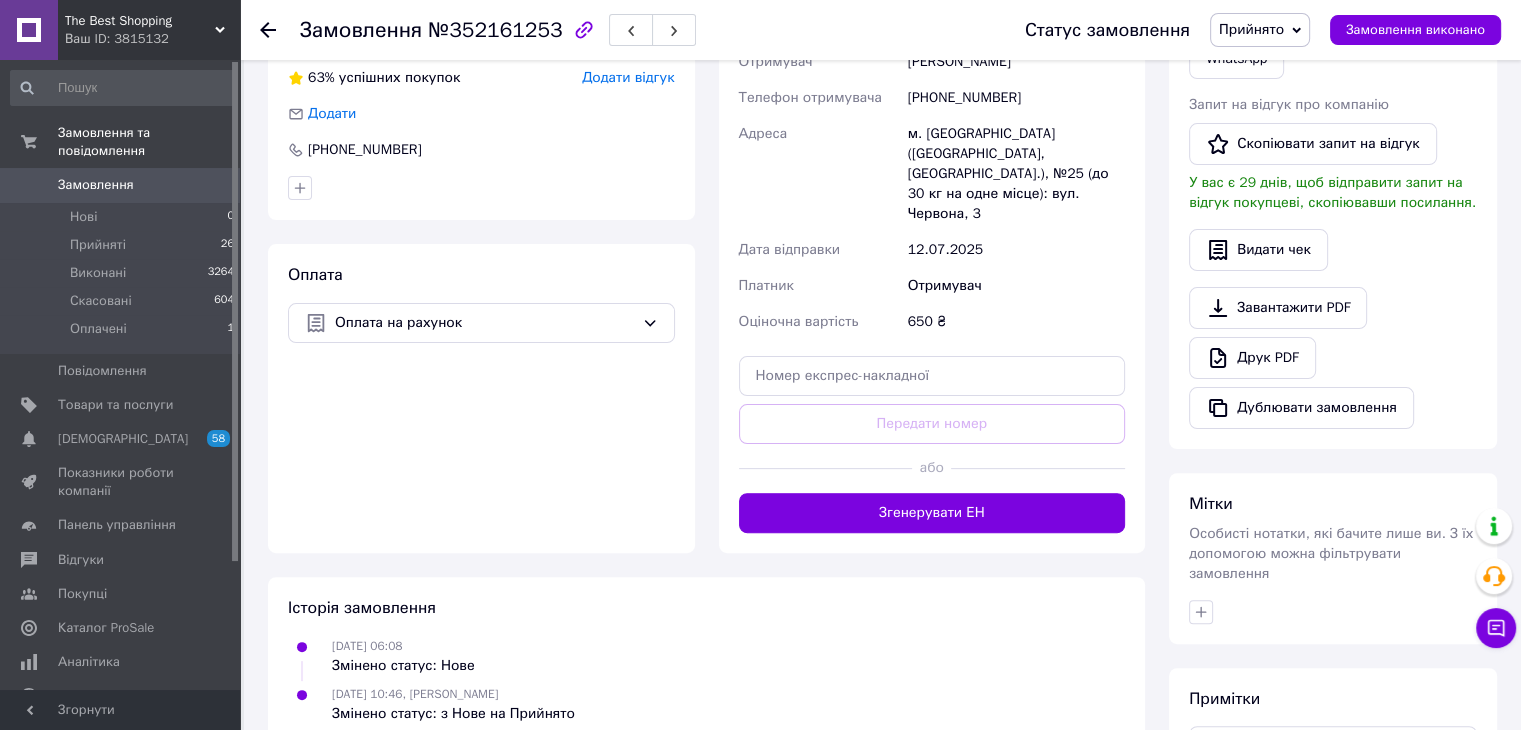 scroll, scrollTop: 500, scrollLeft: 0, axis: vertical 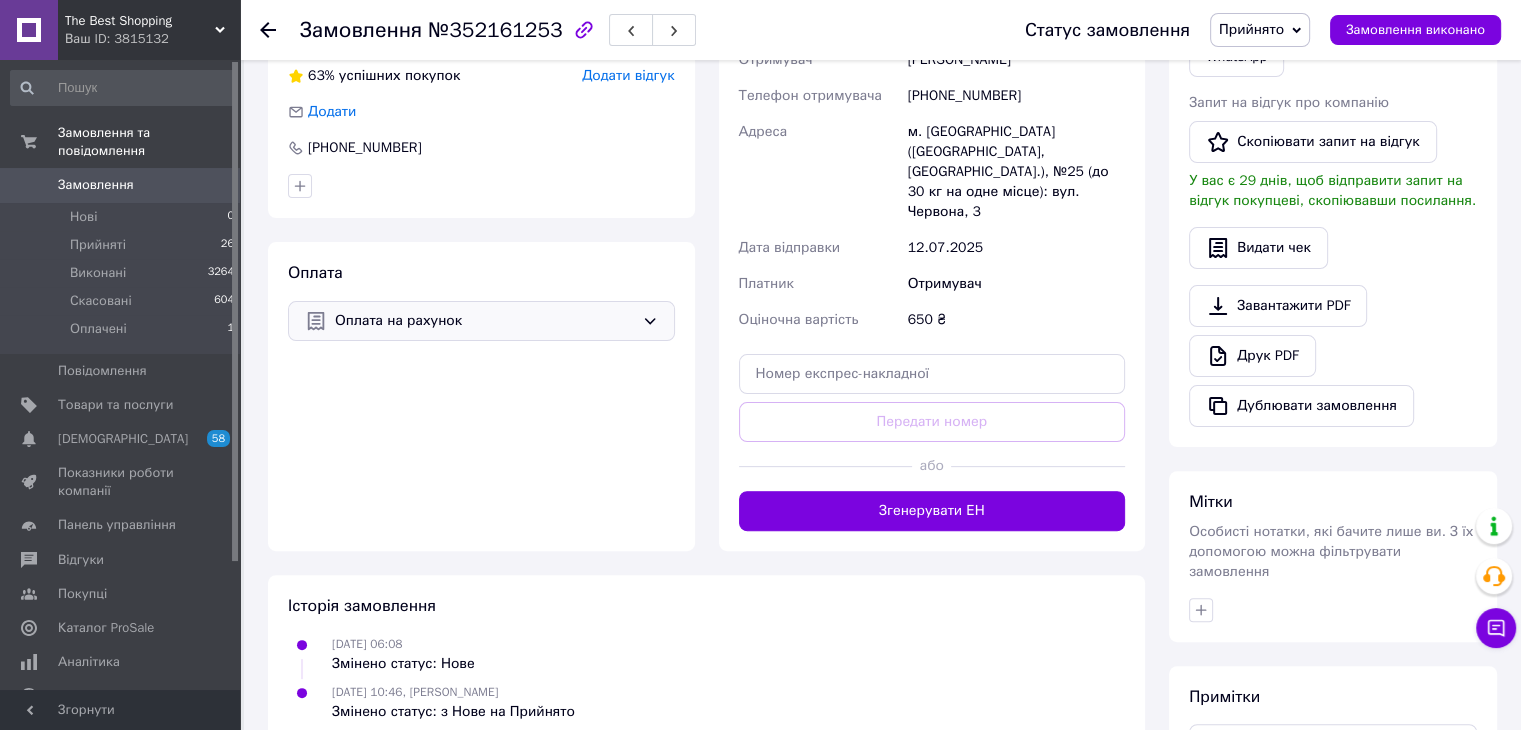 click on "Оплата на рахунок" at bounding box center [484, 321] 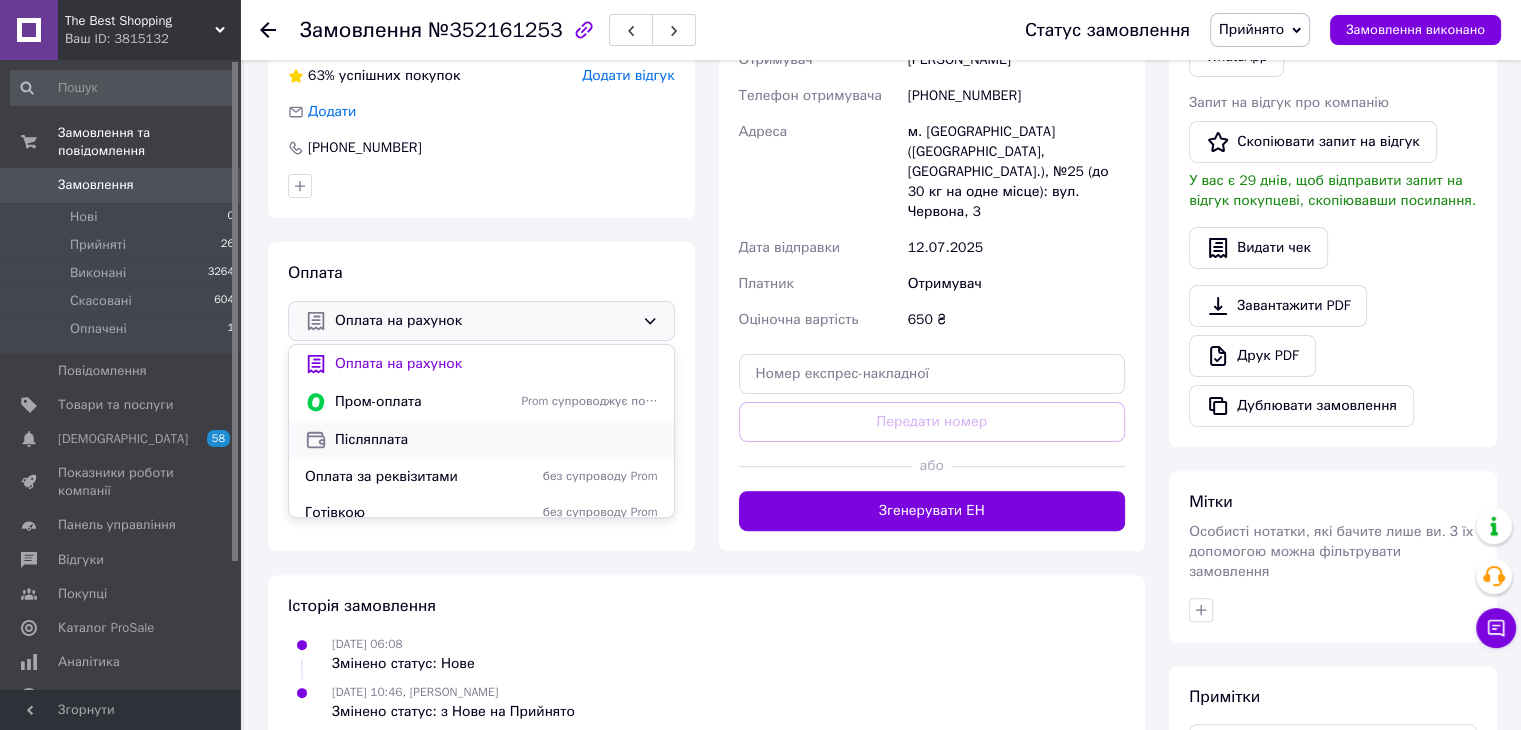 click on "Післяплата" at bounding box center [496, 440] 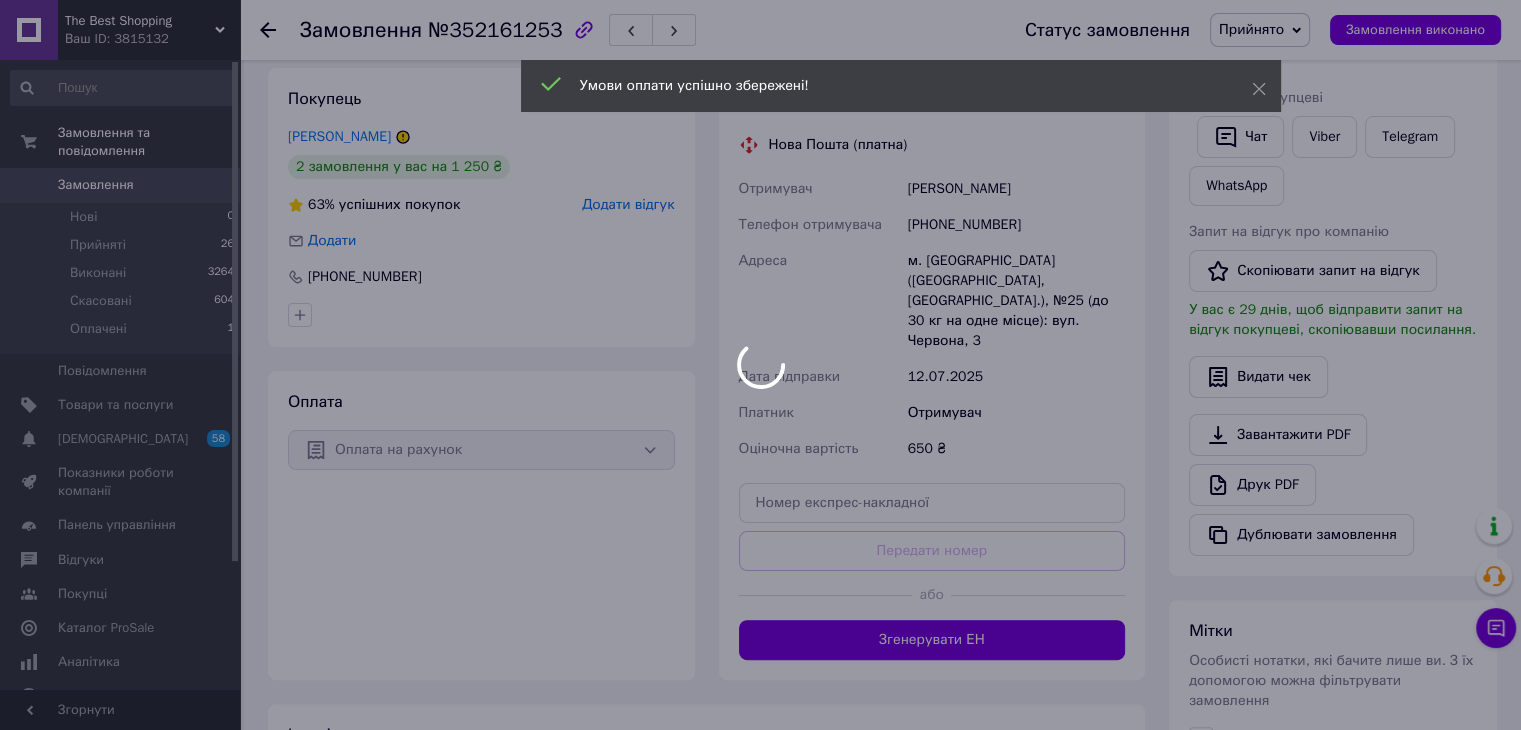 scroll, scrollTop: 300, scrollLeft: 0, axis: vertical 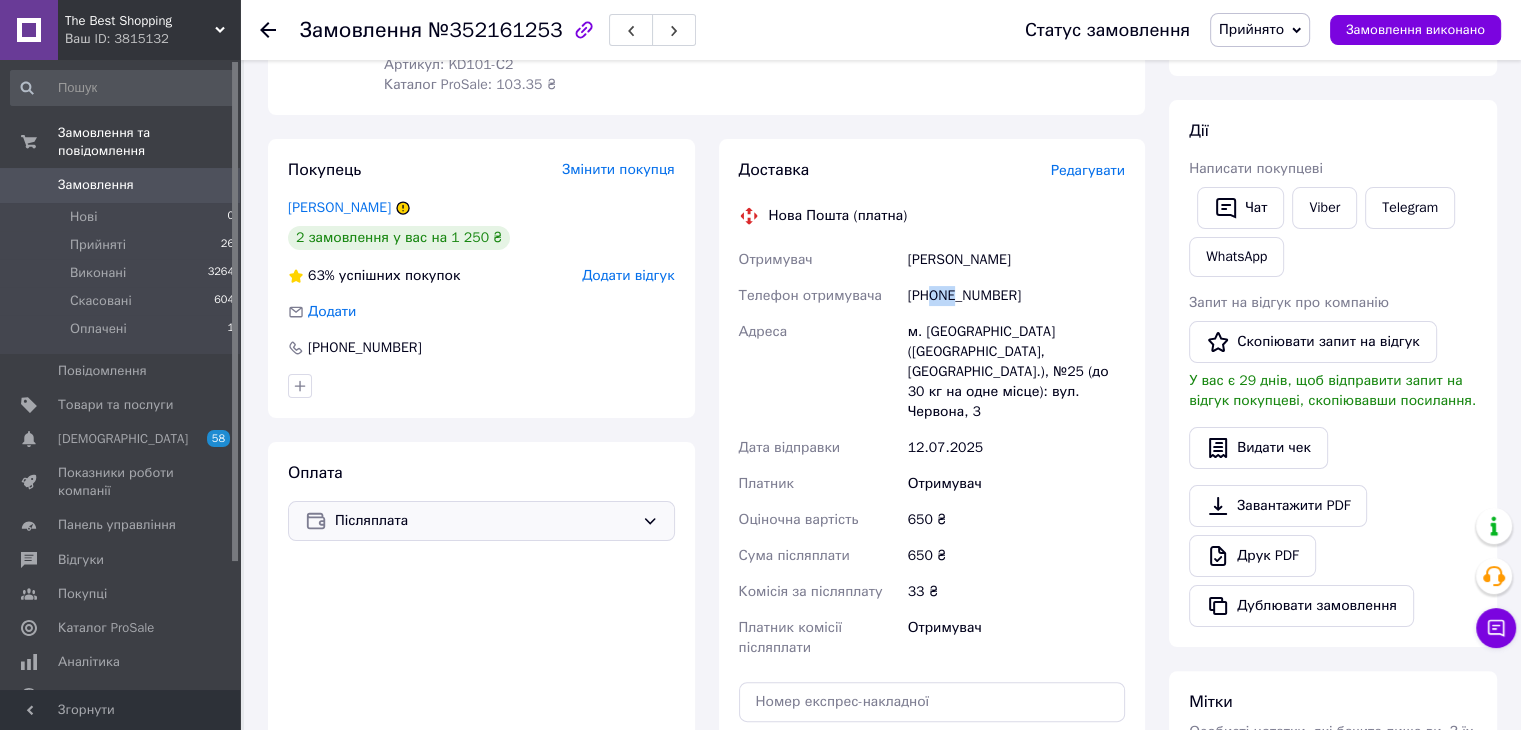 drag, startPoint x: 929, startPoint y: 272, endPoint x: 1063, endPoint y: 279, distance: 134.18271 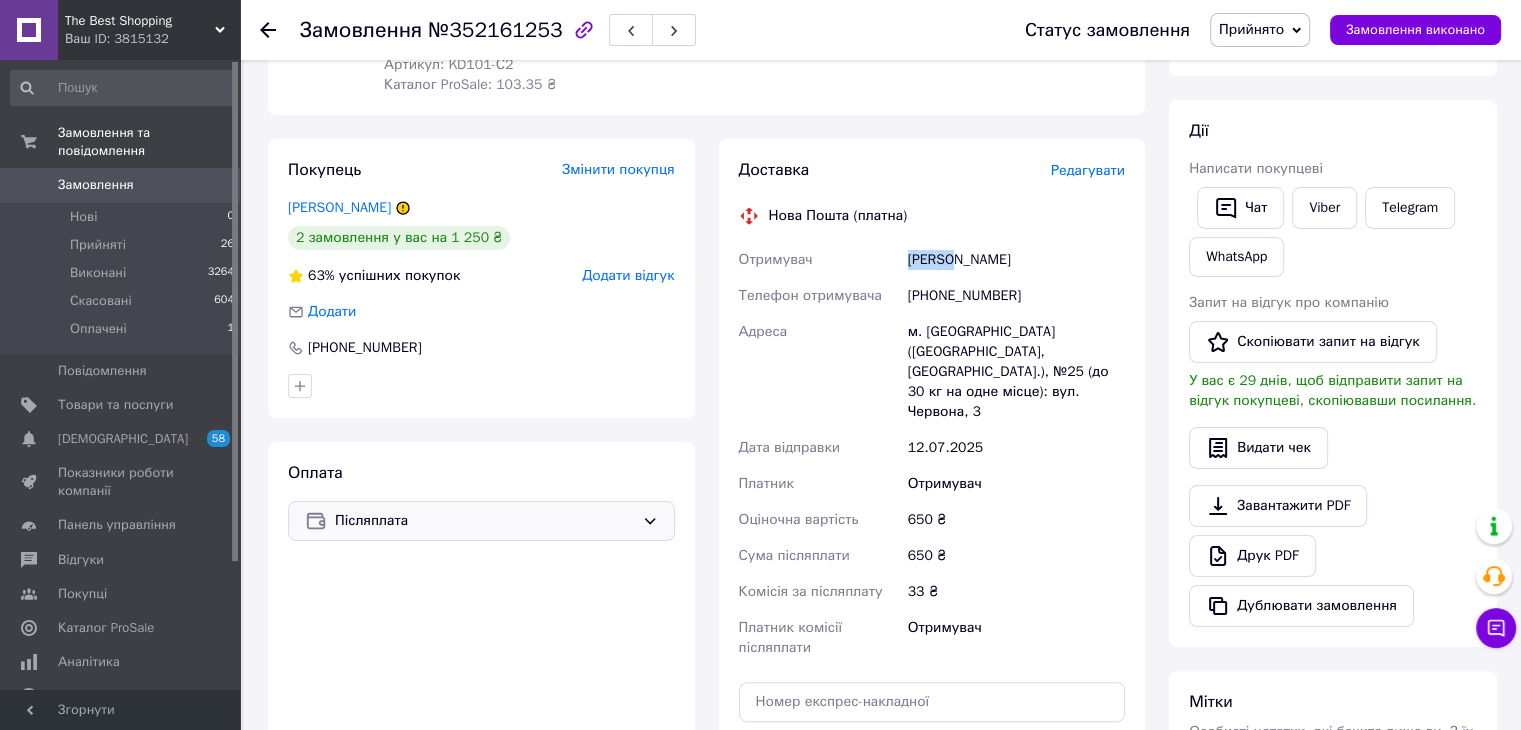 drag, startPoint x: 903, startPoint y: 237, endPoint x: 958, endPoint y: 240, distance: 55.081757 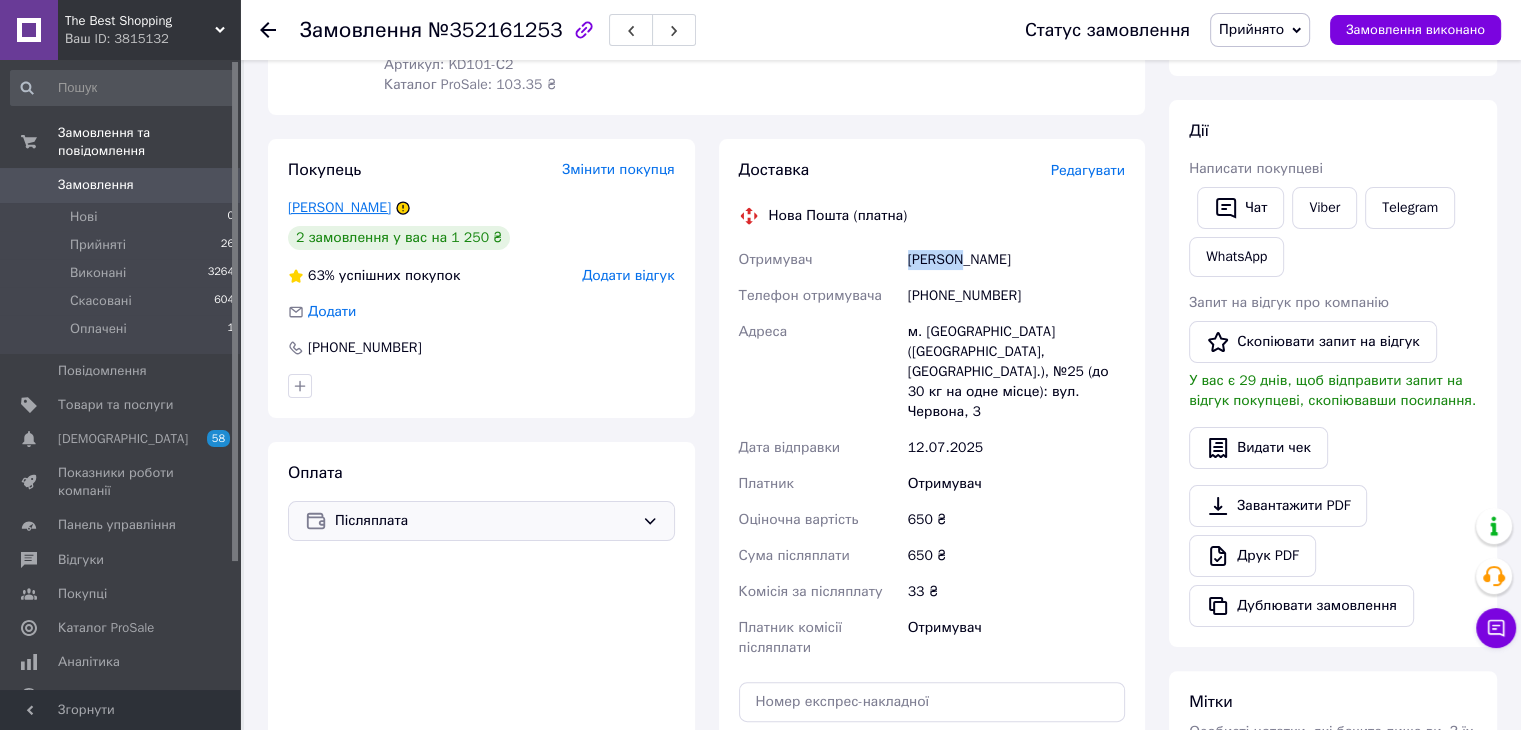 click on "Кузьмин Игорь" at bounding box center [339, 207] 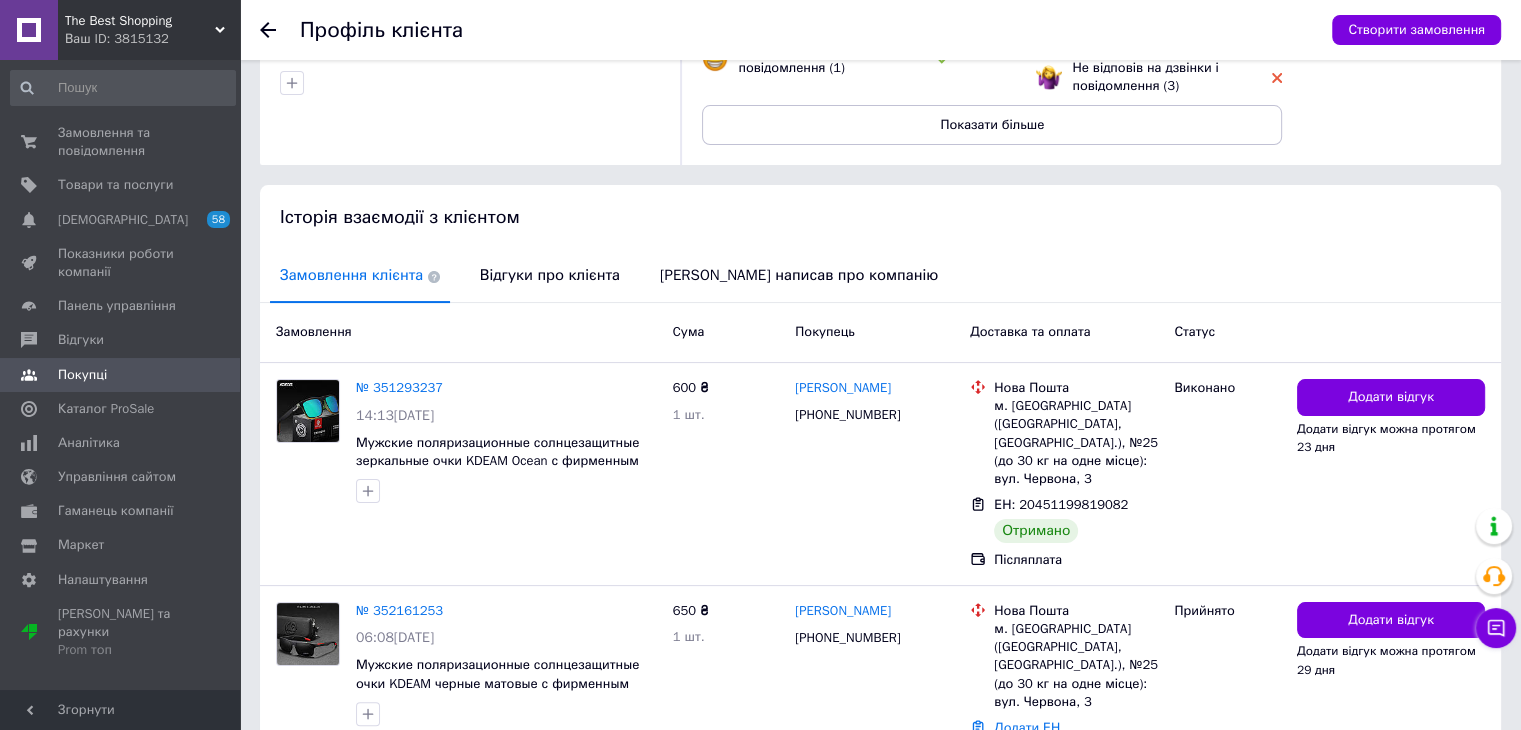 scroll, scrollTop: 372, scrollLeft: 0, axis: vertical 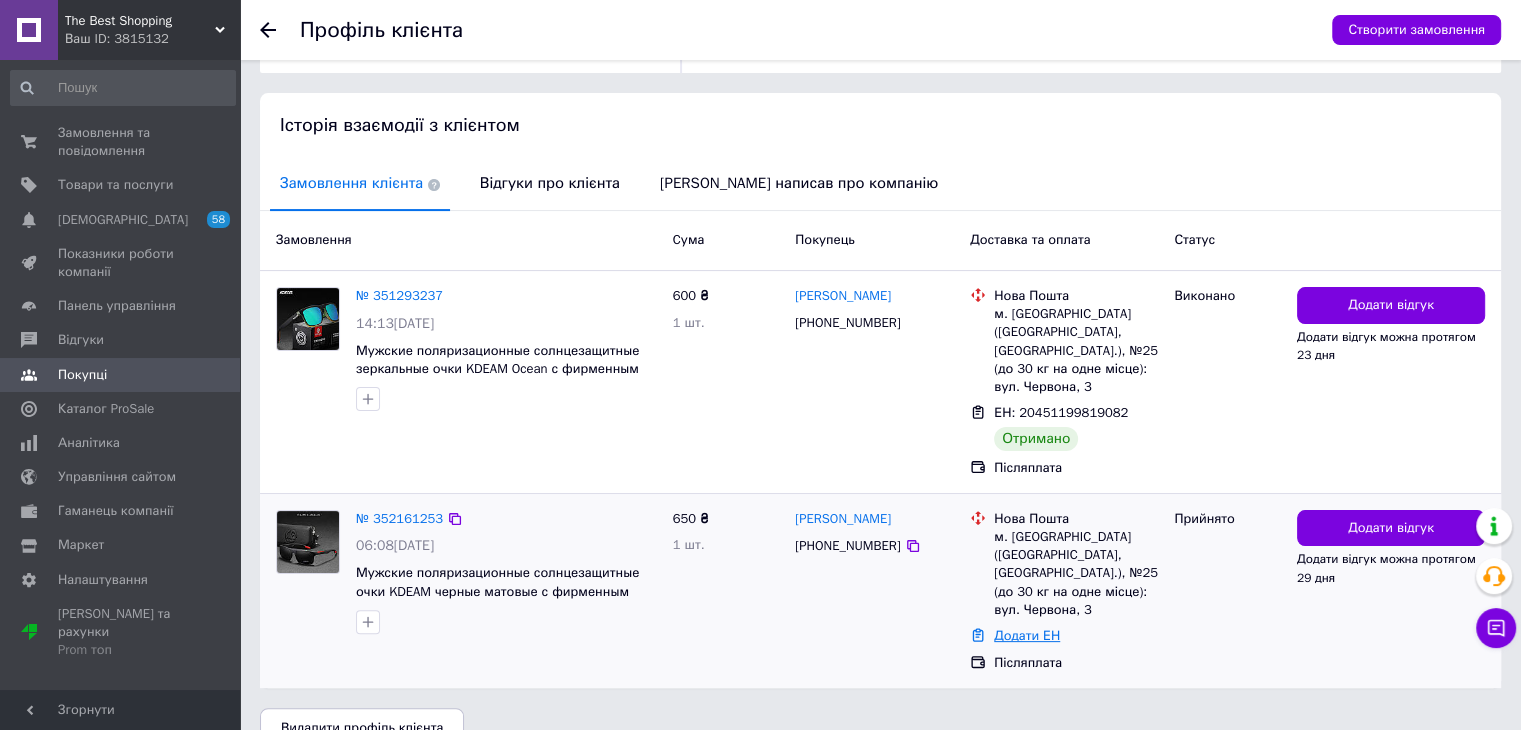 click on "Додати ЕН" at bounding box center (1027, 635) 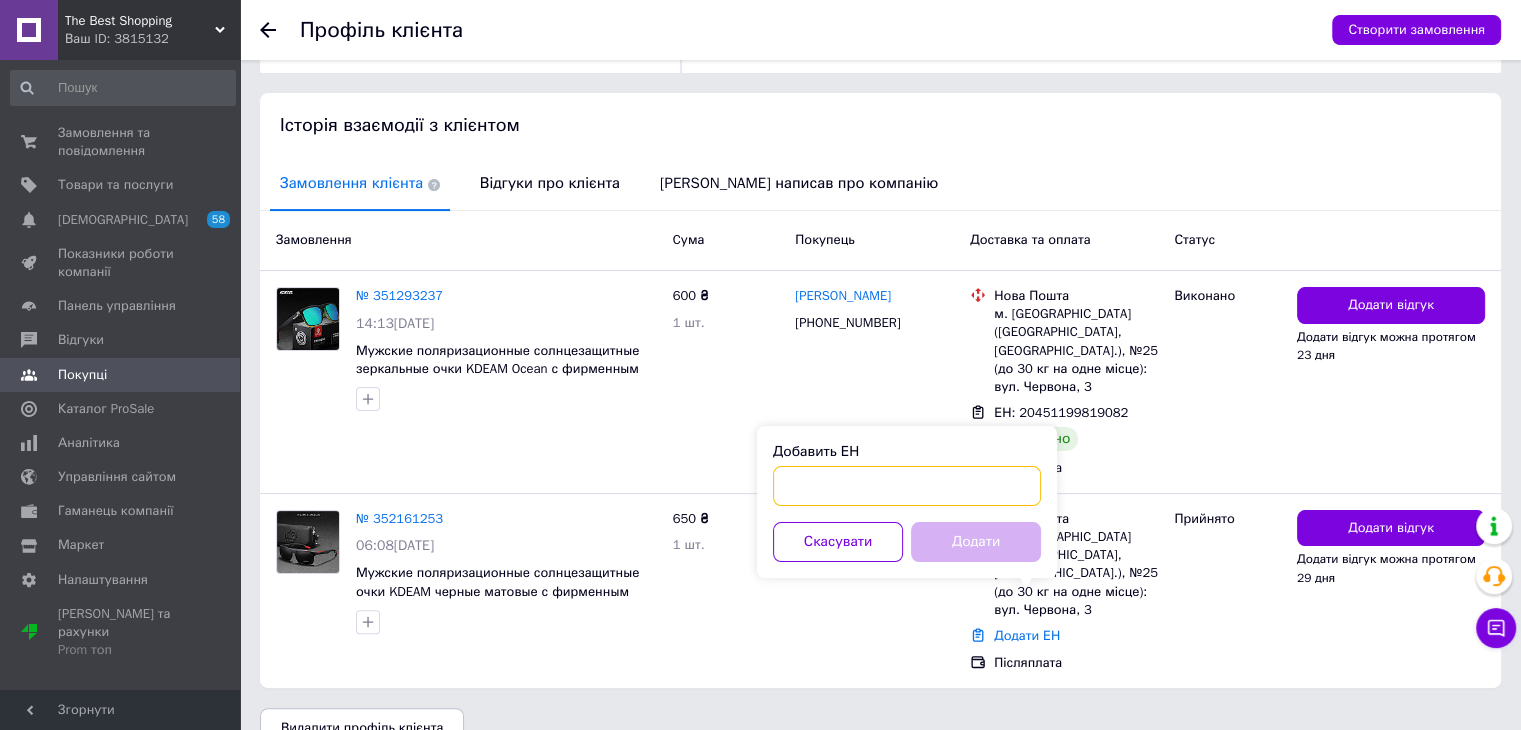 click on "Добавить ЕН" at bounding box center (907, 486) 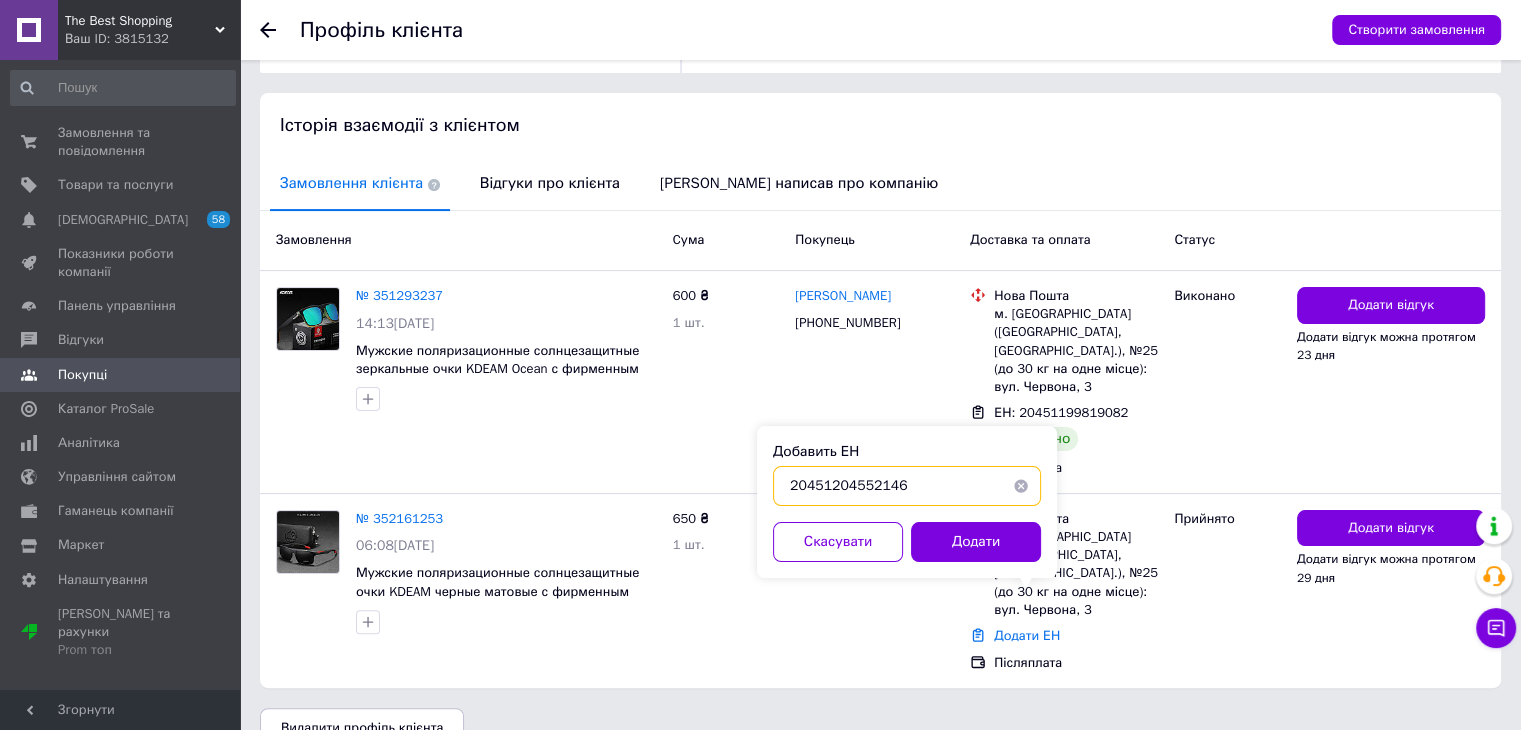 type on "20451204552146" 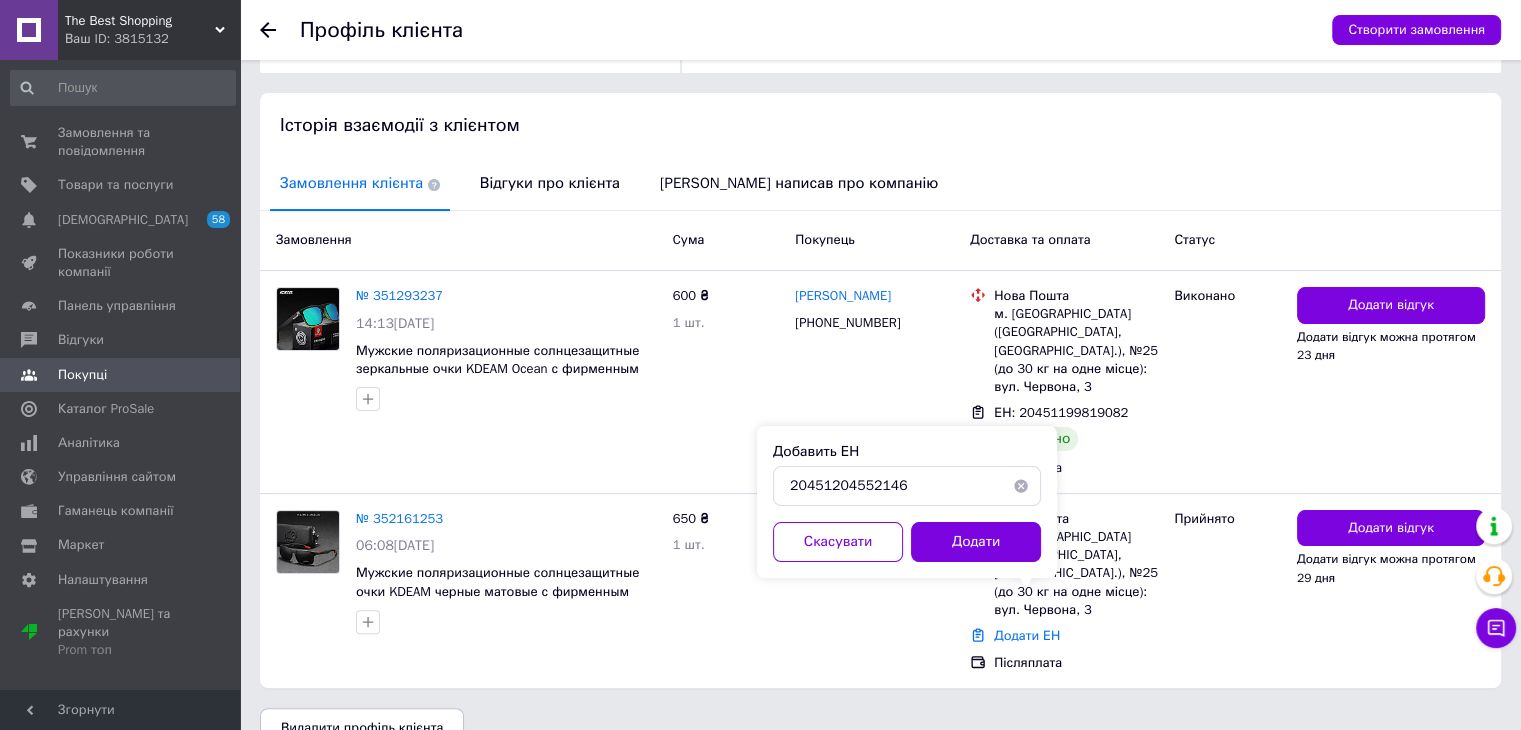 click on "Додати" at bounding box center [976, 542] 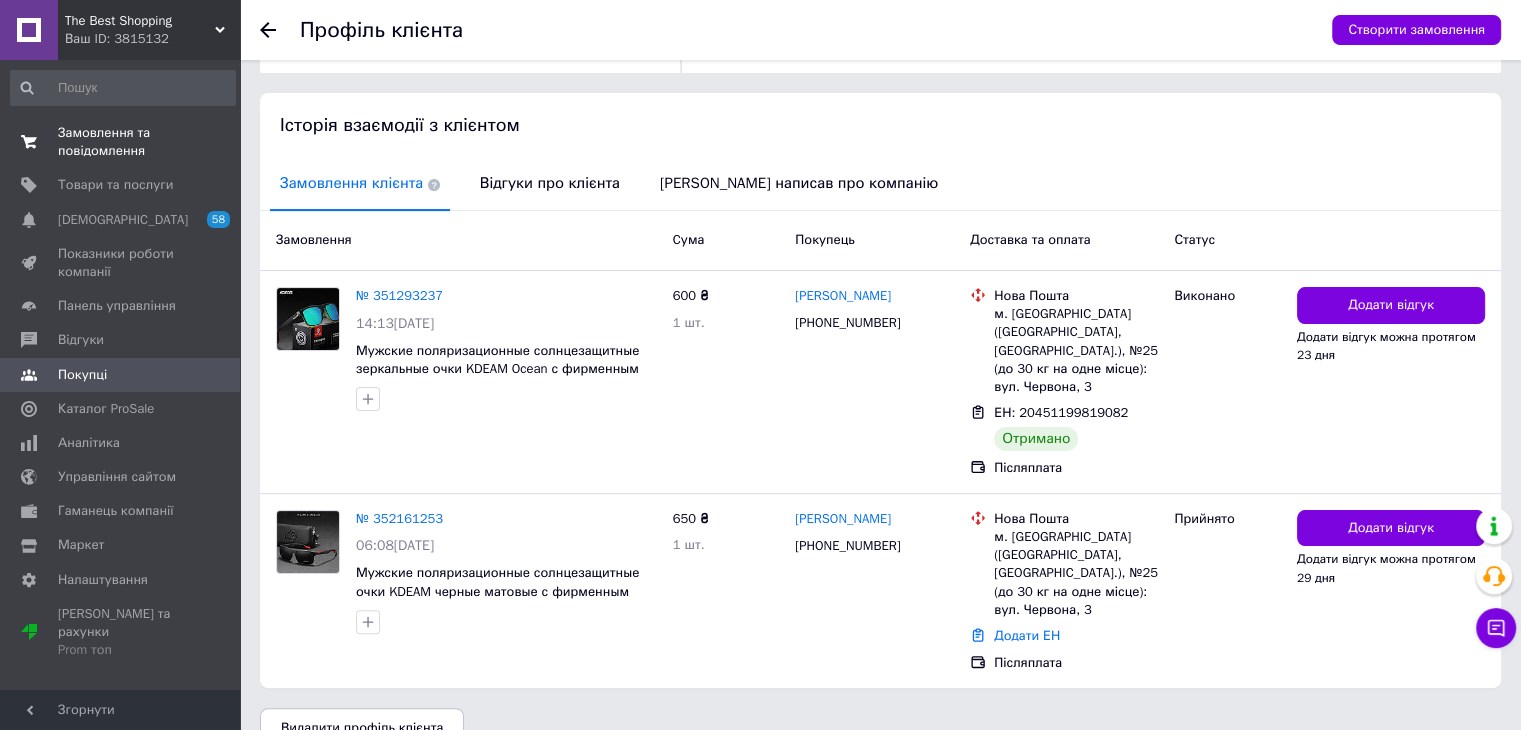 click on "Замовлення та повідомлення" at bounding box center (121, 142) 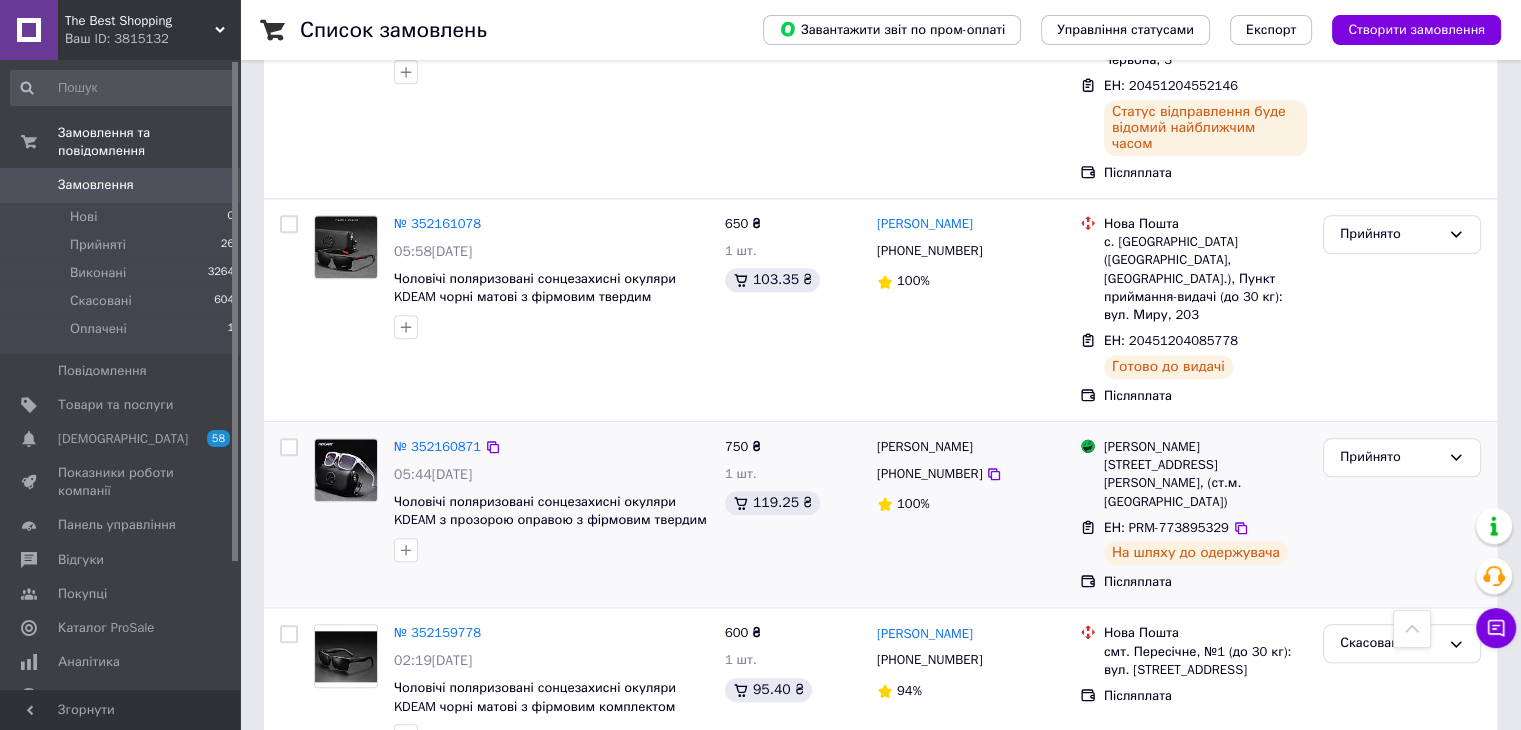 scroll, scrollTop: 1900, scrollLeft: 0, axis: vertical 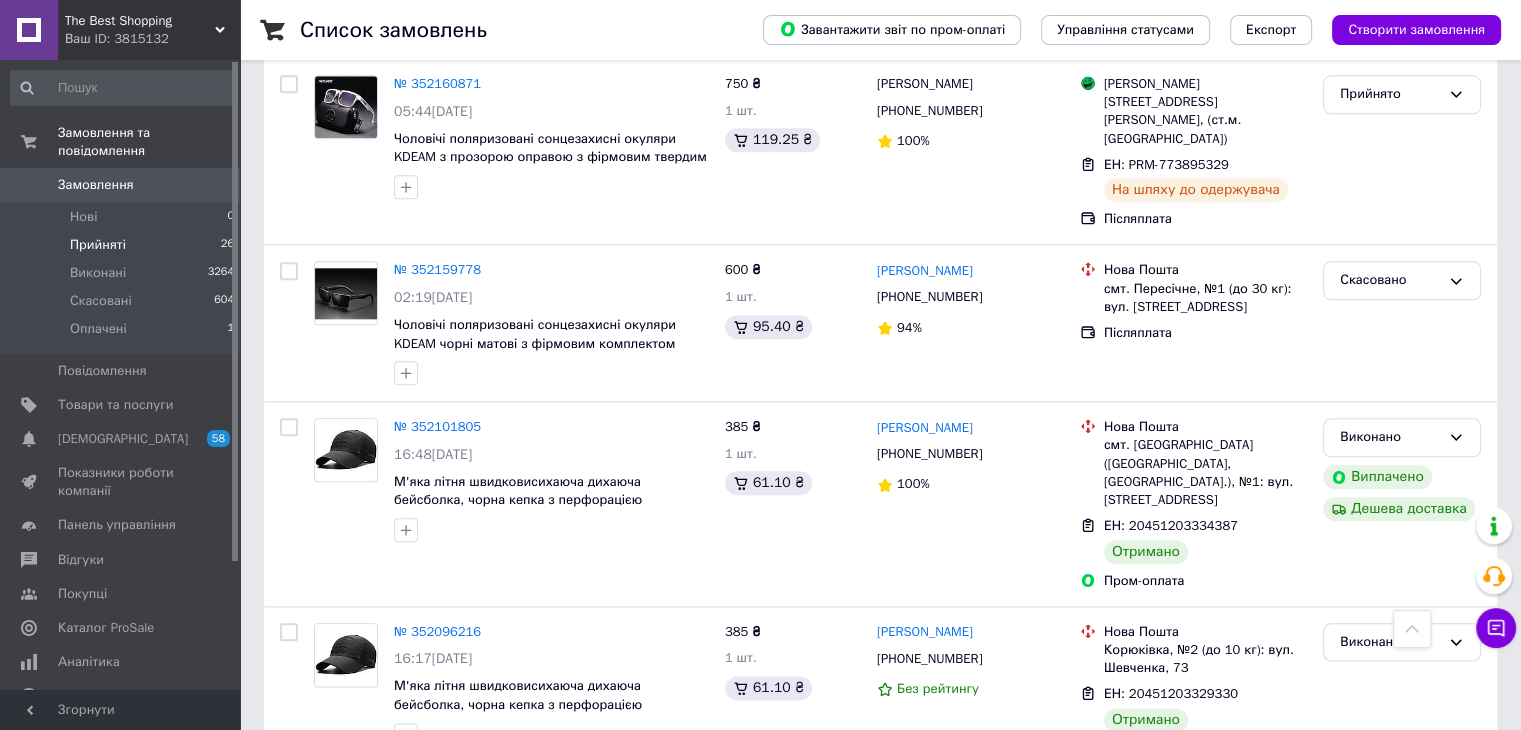 click on "Прийняті" at bounding box center (98, 245) 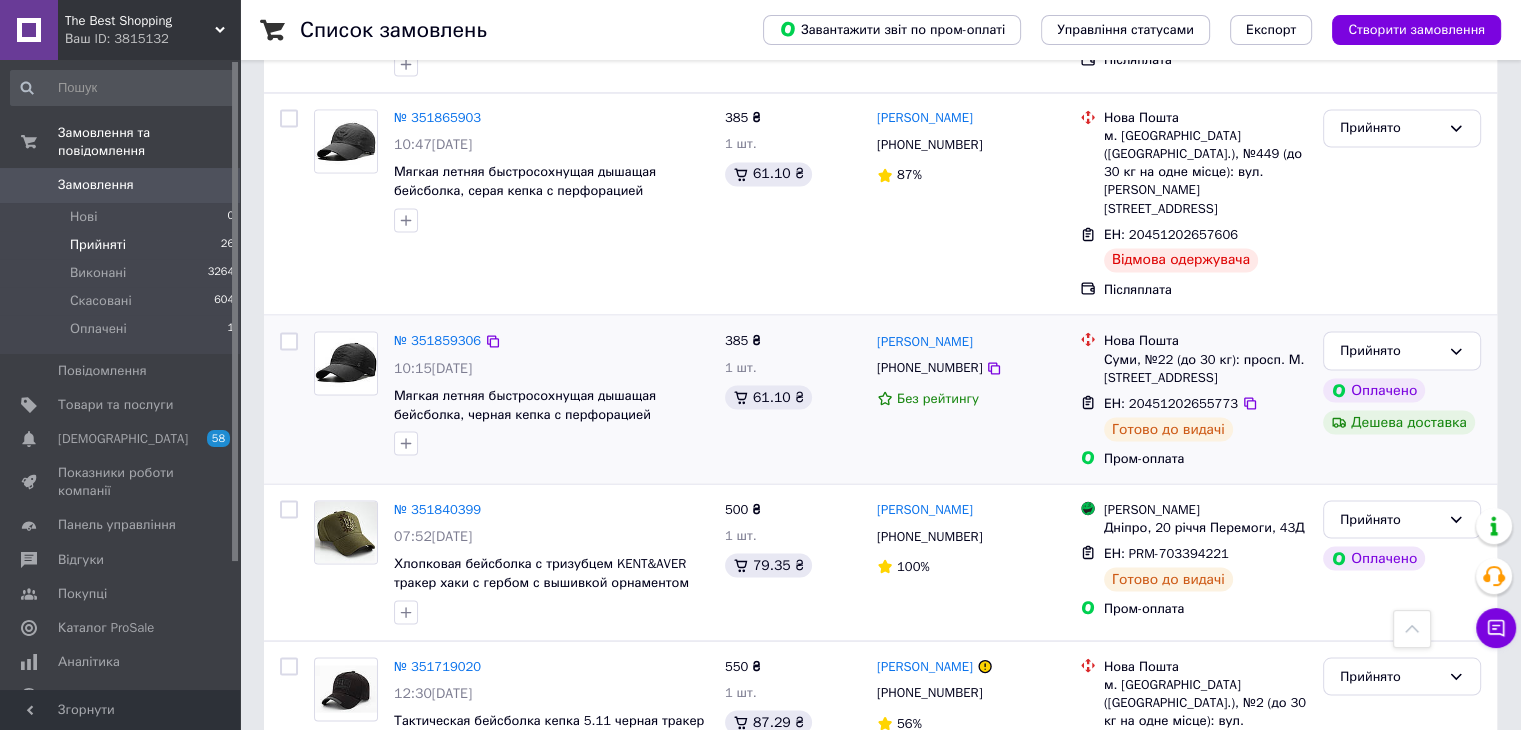 scroll, scrollTop: 3520, scrollLeft: 0, axis: vertical 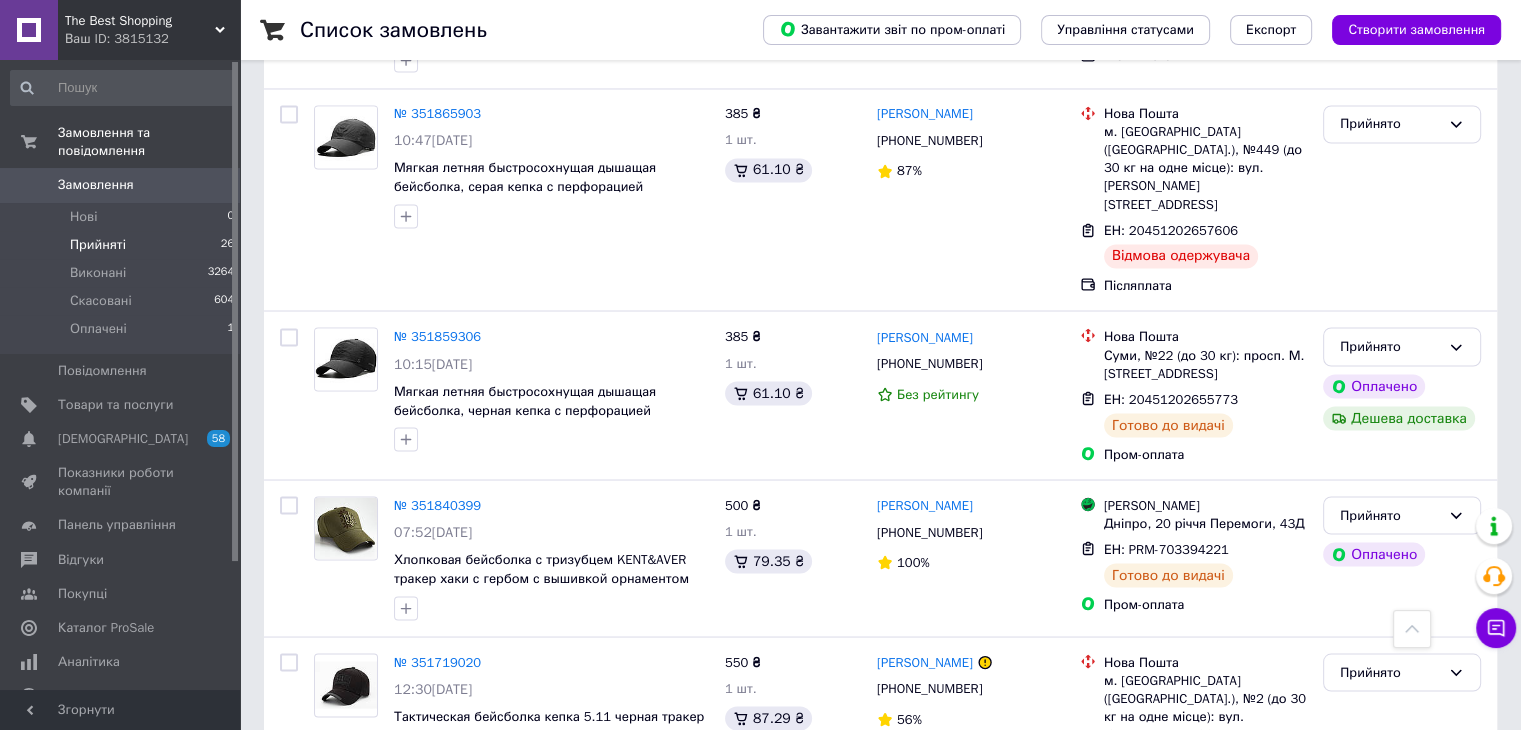 click on "2" at bounding box center (327, 885) 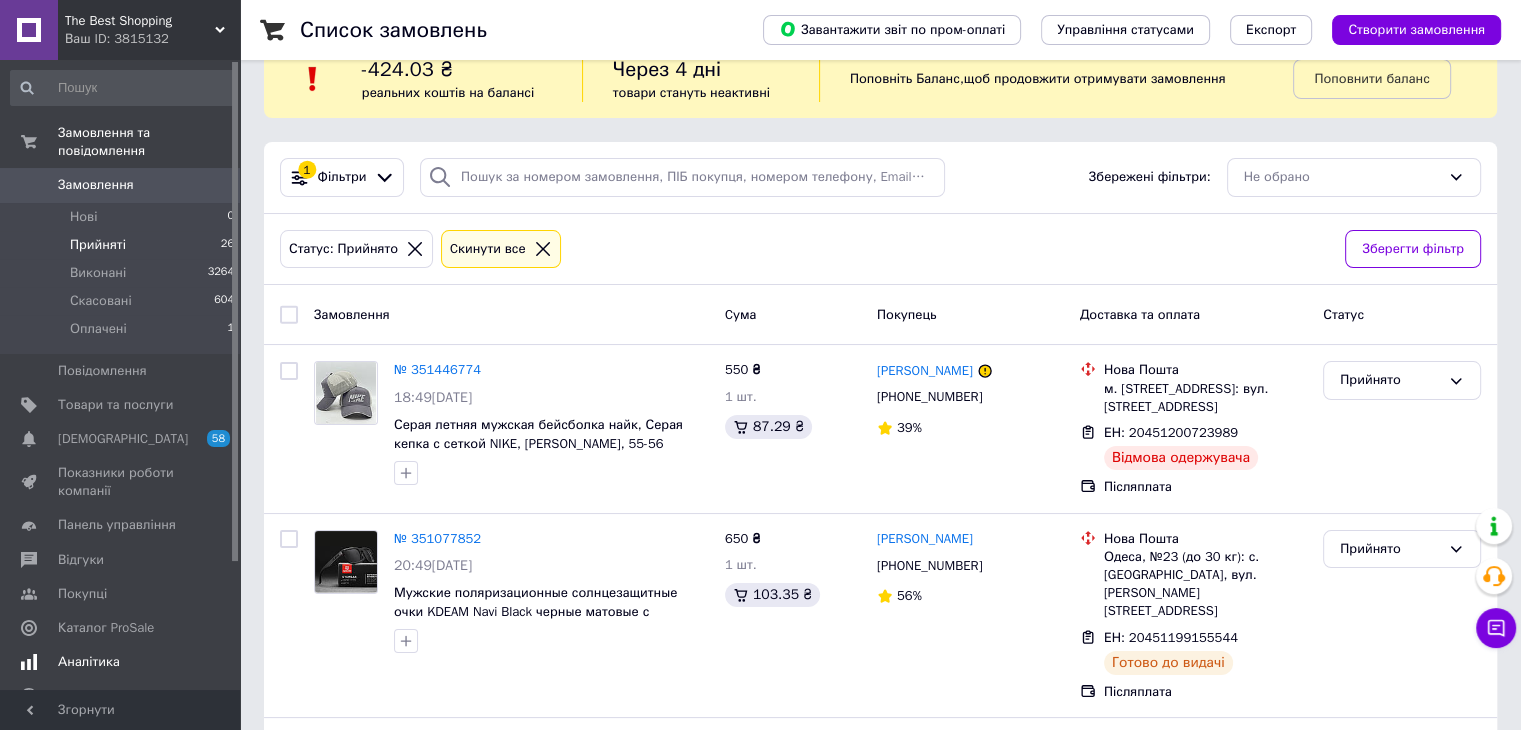 scroll, scrollTop: 0, scrollLeft: 0, axis: both 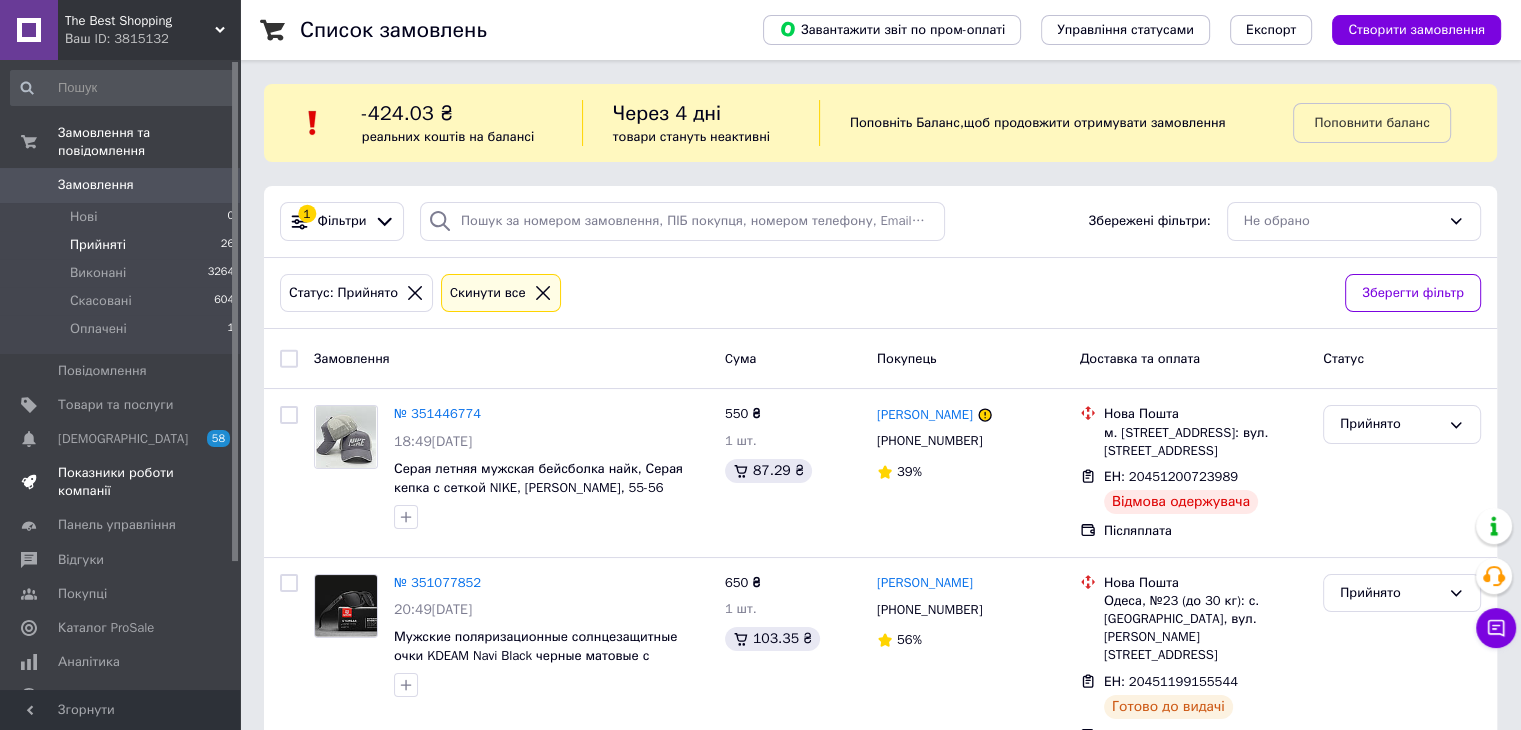 click on "Показники роботи компанії" at bounding box center [121, 482] 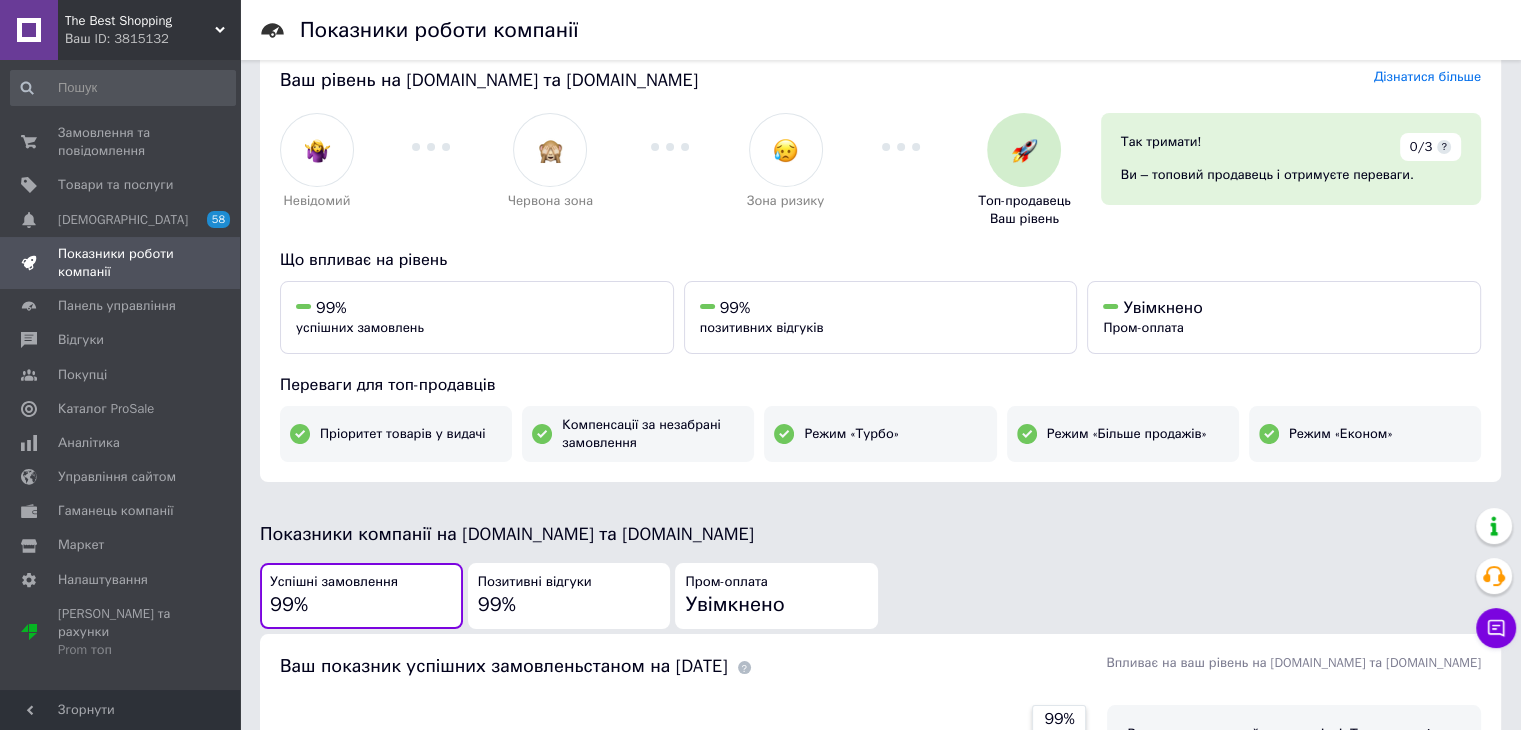 scroll, scrollTop: 0, scrollLeft: 0, axis: both 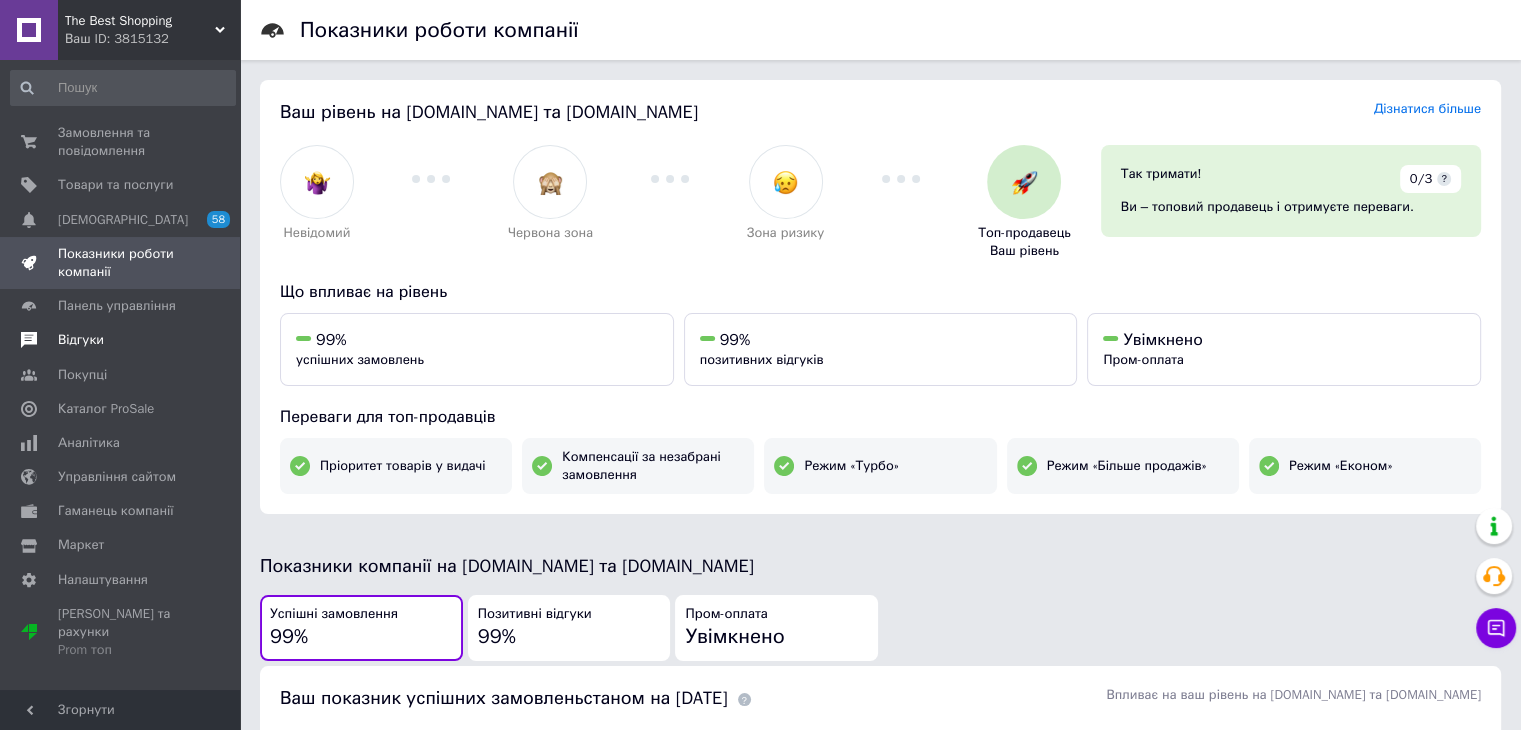 click on "Відгуки" at bounding box center (81, 340) 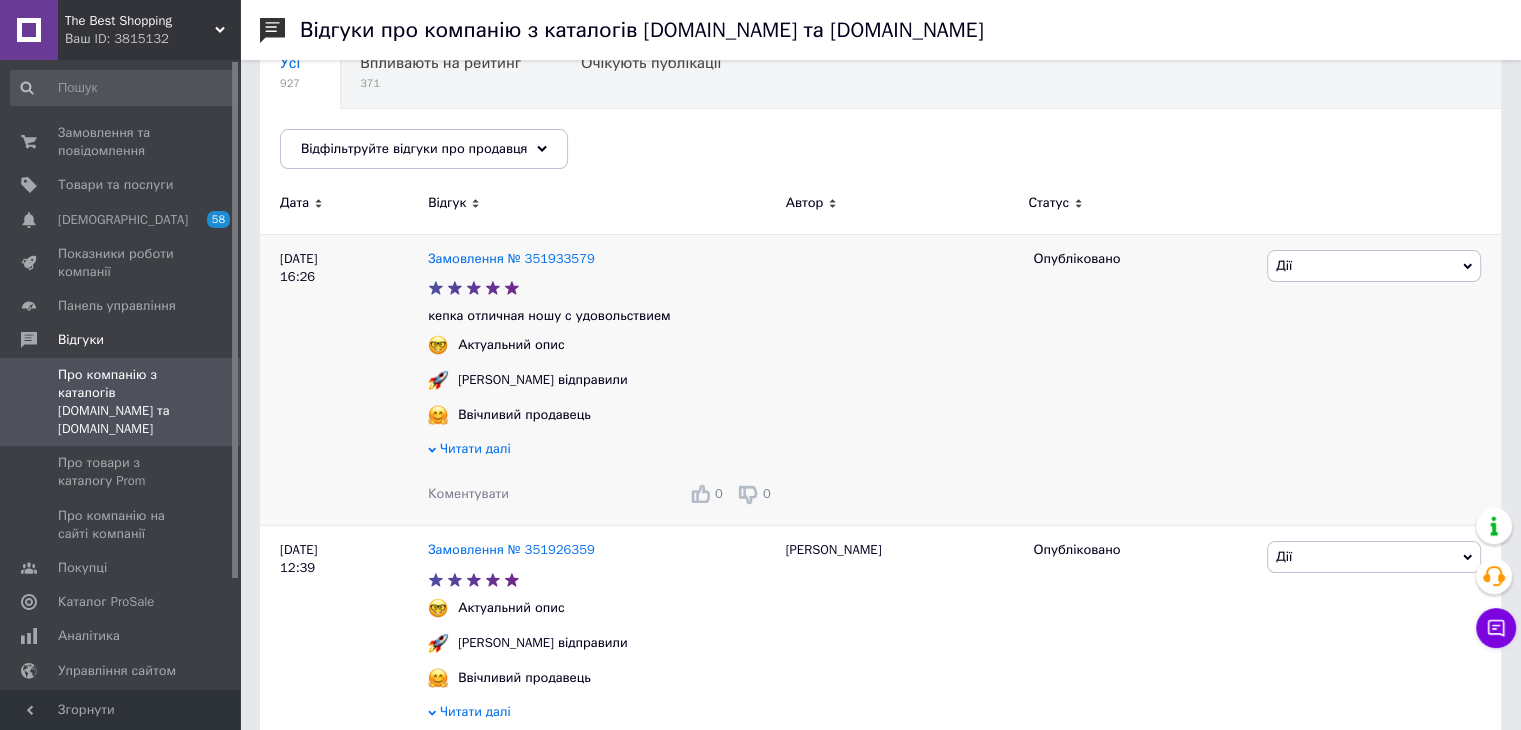 scroll, scrollTop: 200, scrollLeft: 0, axis: vertical 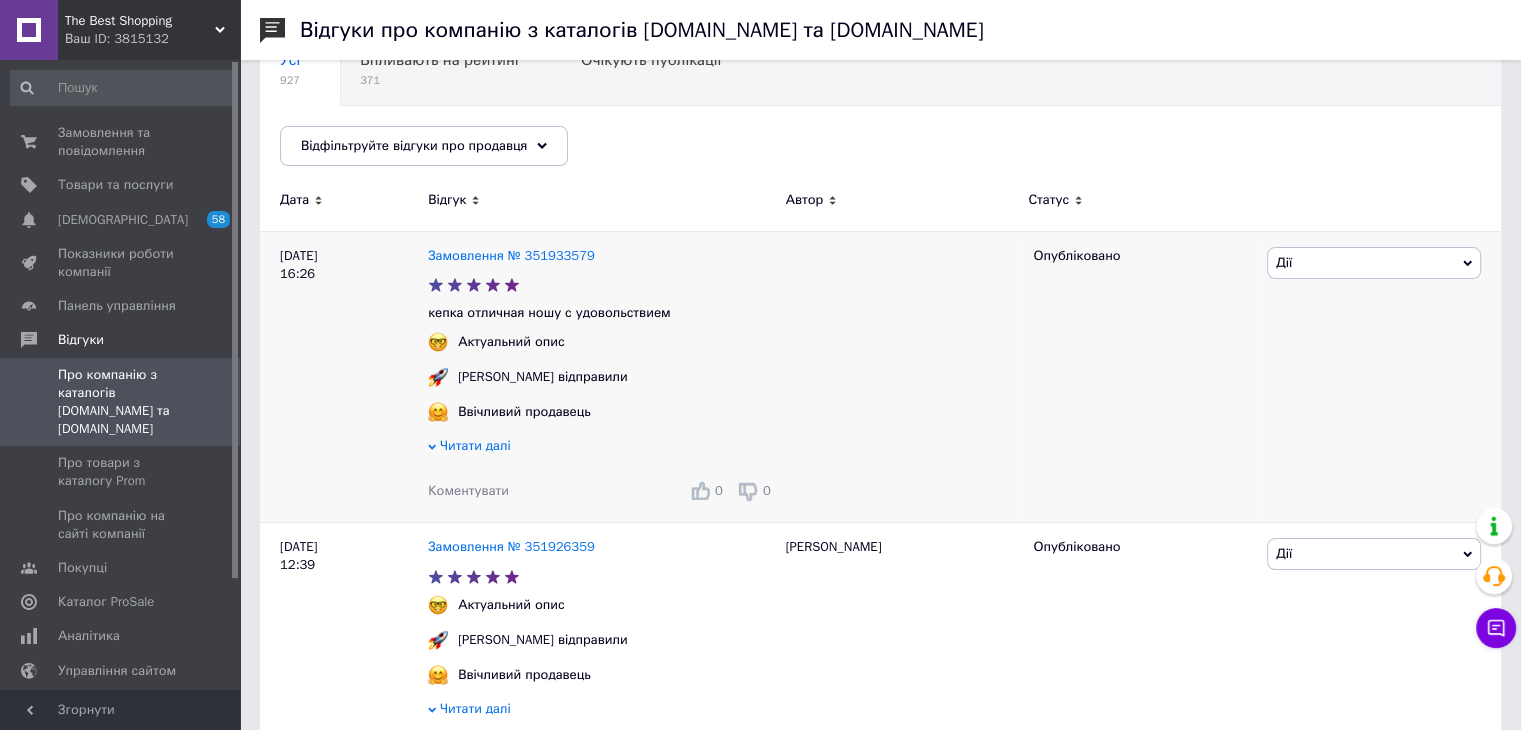 click on "Читати далі" at bounding box center (475, 445) 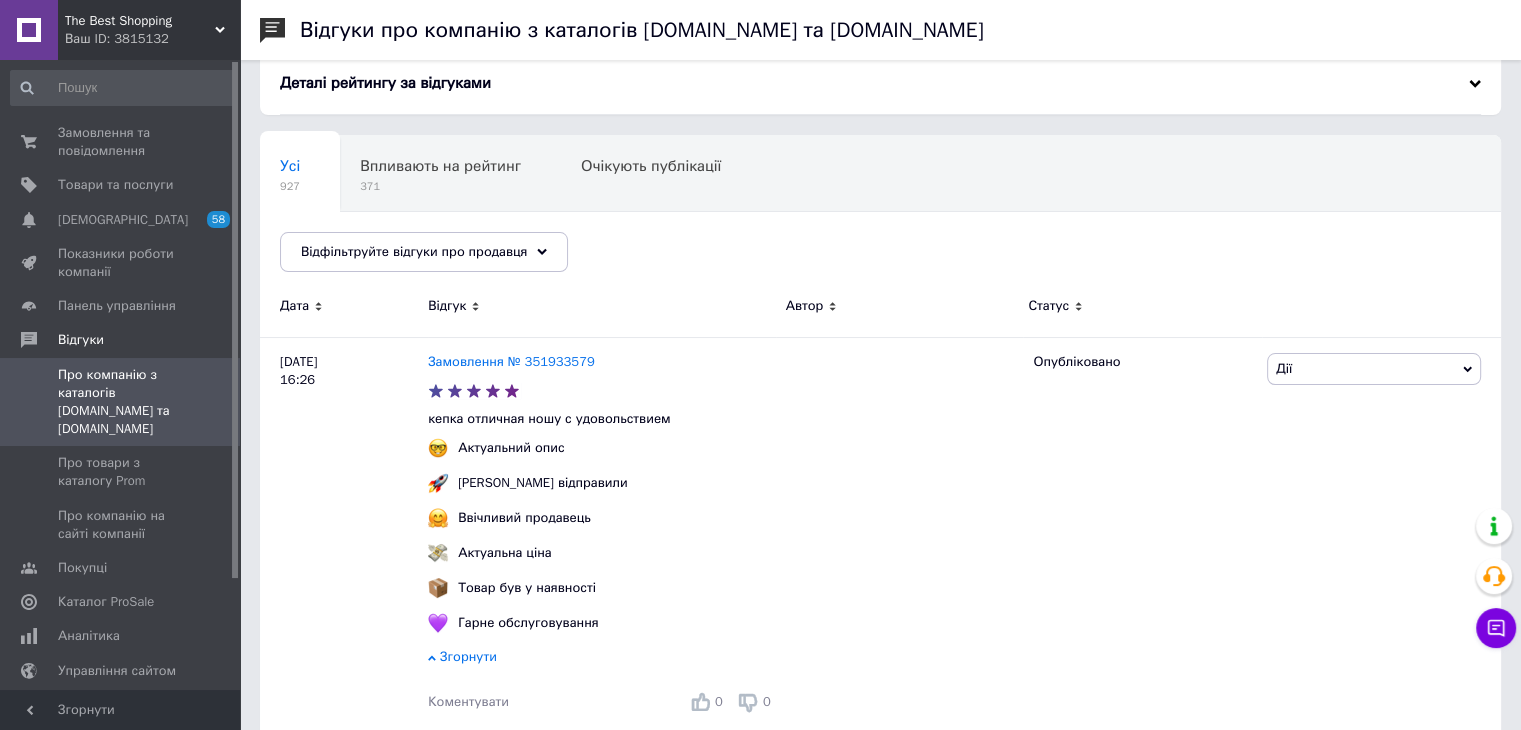 scroll, scrollTop: 0, scrollLeft: 0, axis: both 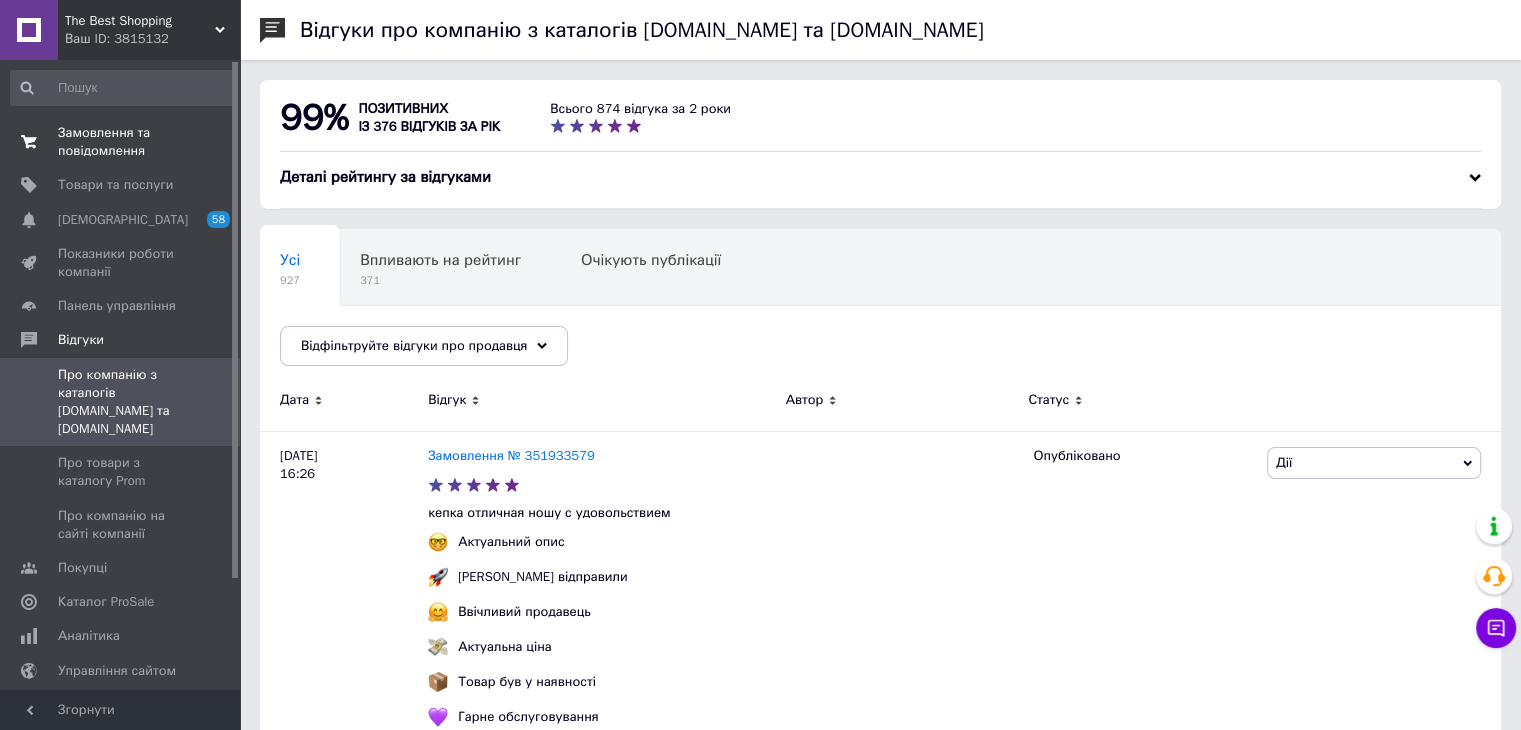click on "Замовлення та повідомлення" at bounding box center [121, 142] 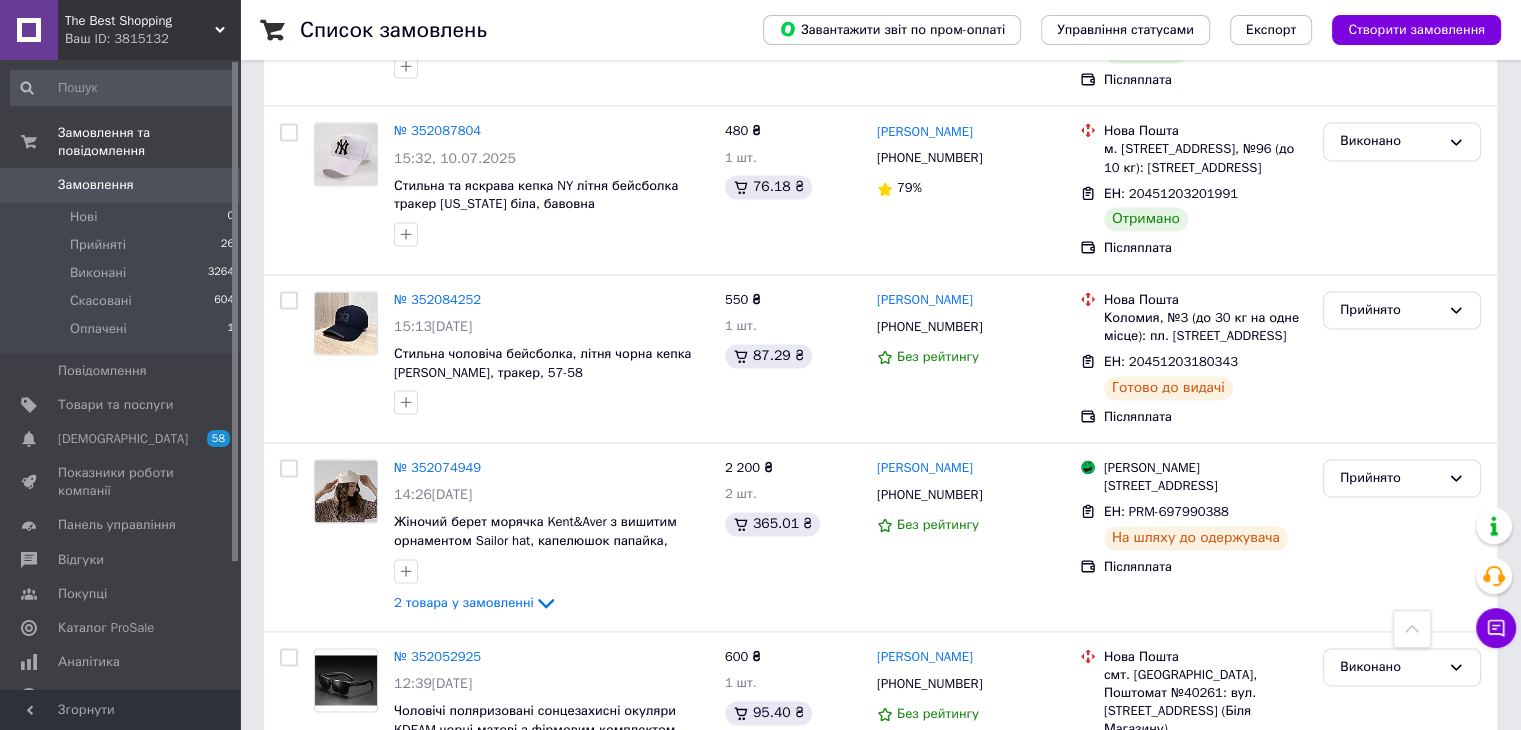 scroll, scrollTop: 2900, scrollLeft: 0, axis: vertical 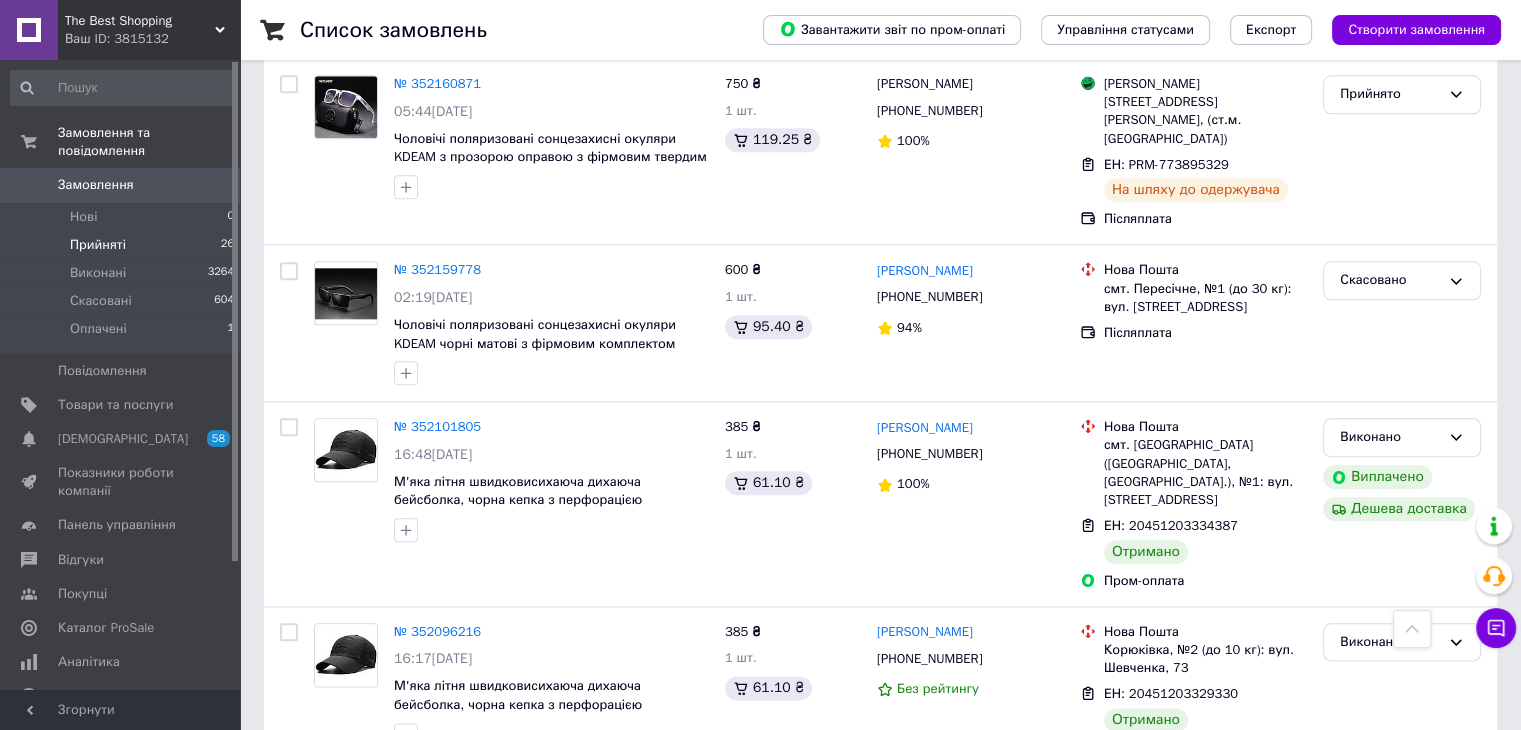 click on "Прийняті" at bounding box center (98, 245) 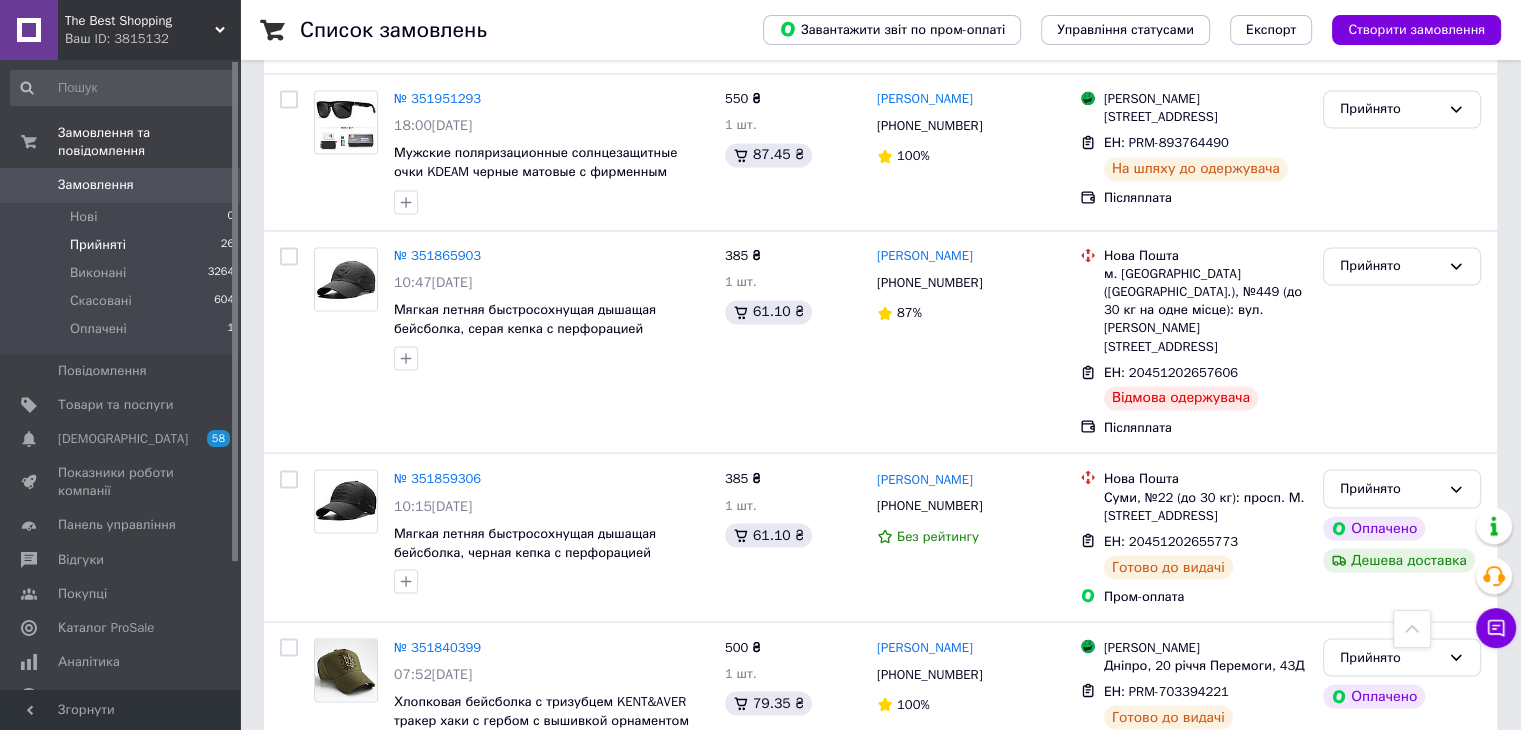 scroll, scrollTop: 3320, scrollLeft: 0, axis: vertical 